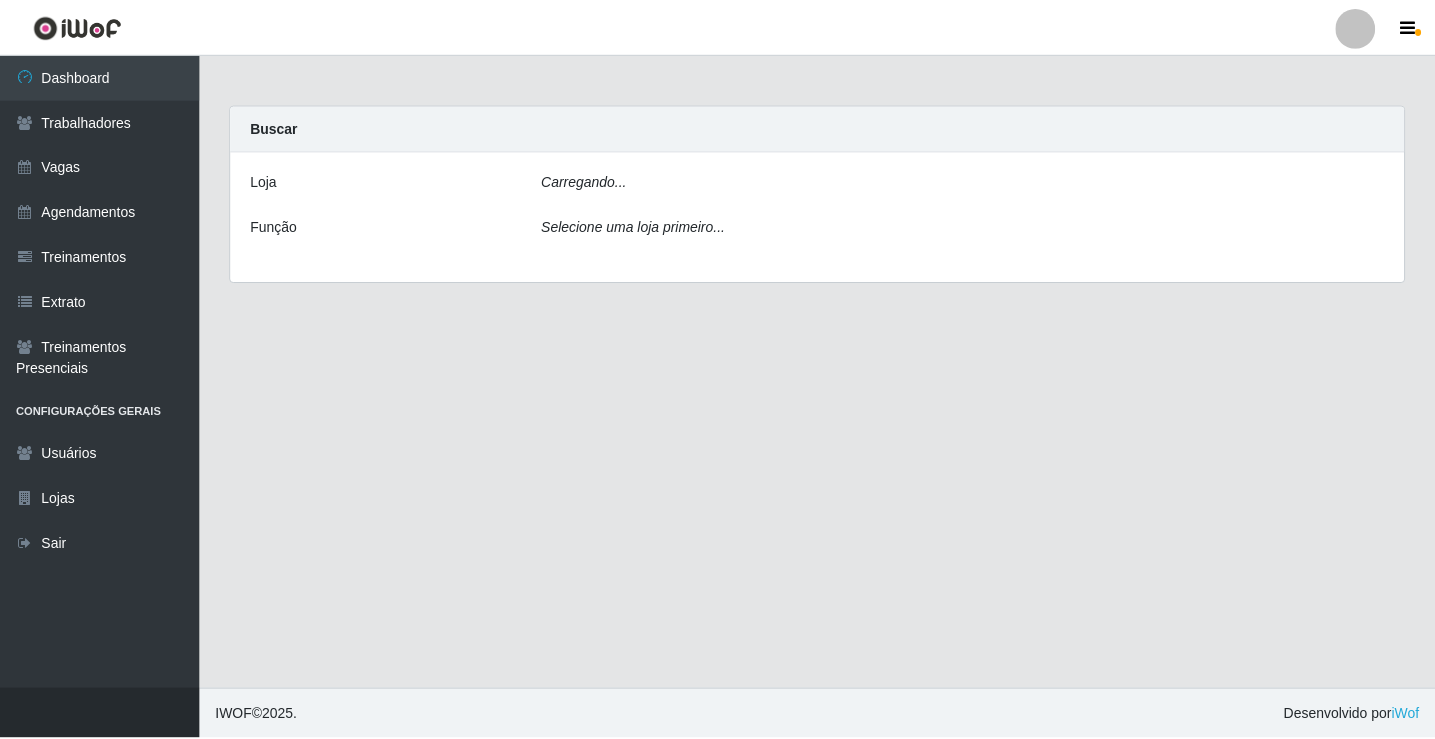 scroll, scrollTop: 0, scrollLeft: 0, axis: both 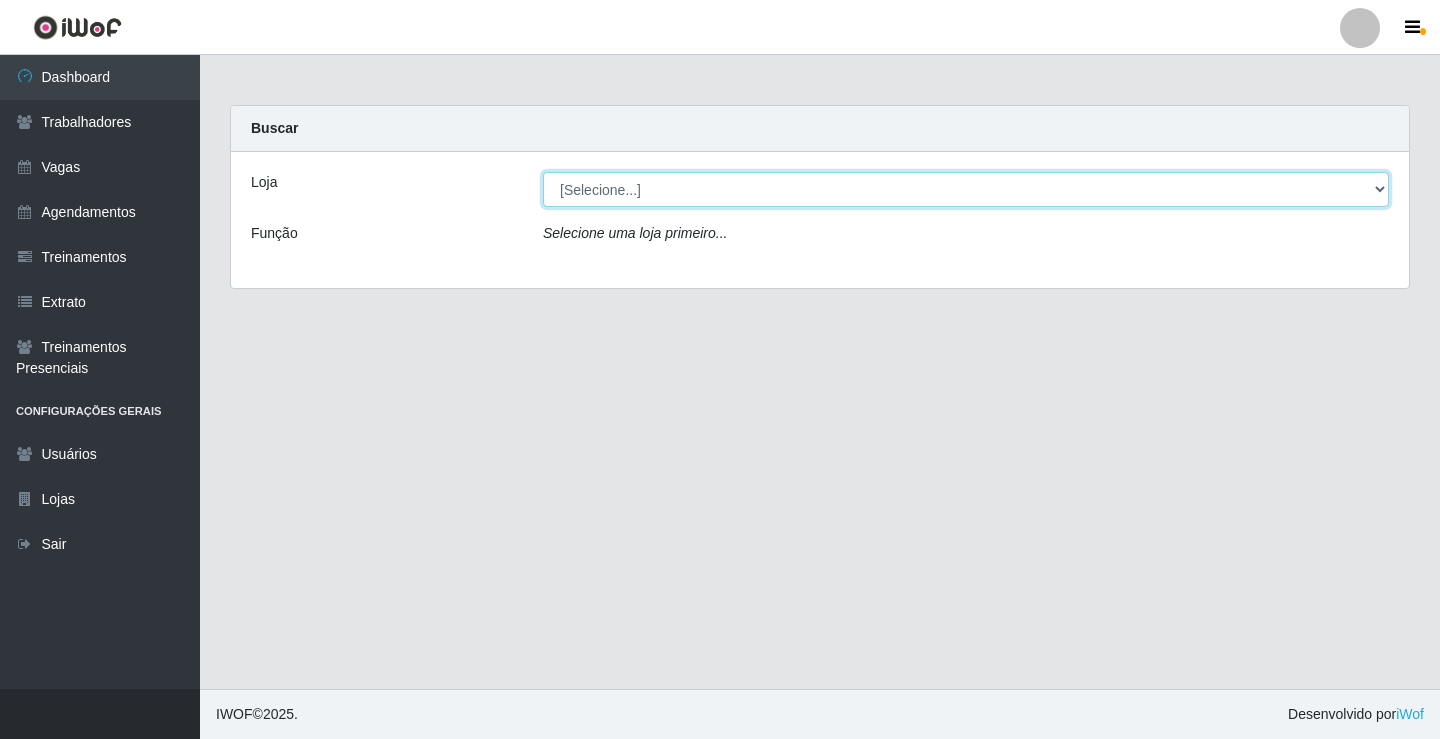 click on "[Selecione...] Edilicya Supermercado" at bounding box center (966, 189) 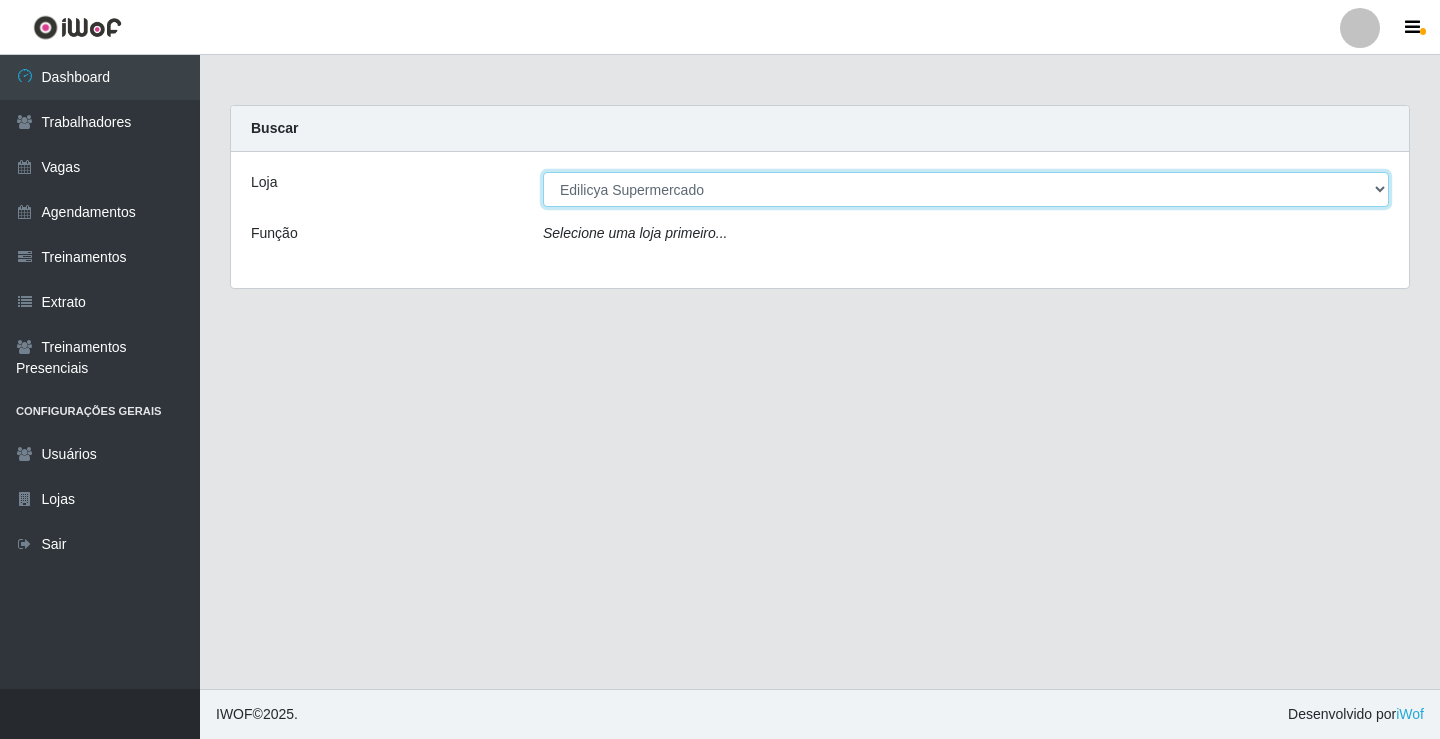 click on "[Selecione...] Edilicya Supermercado" at bounding box center [966, 189] 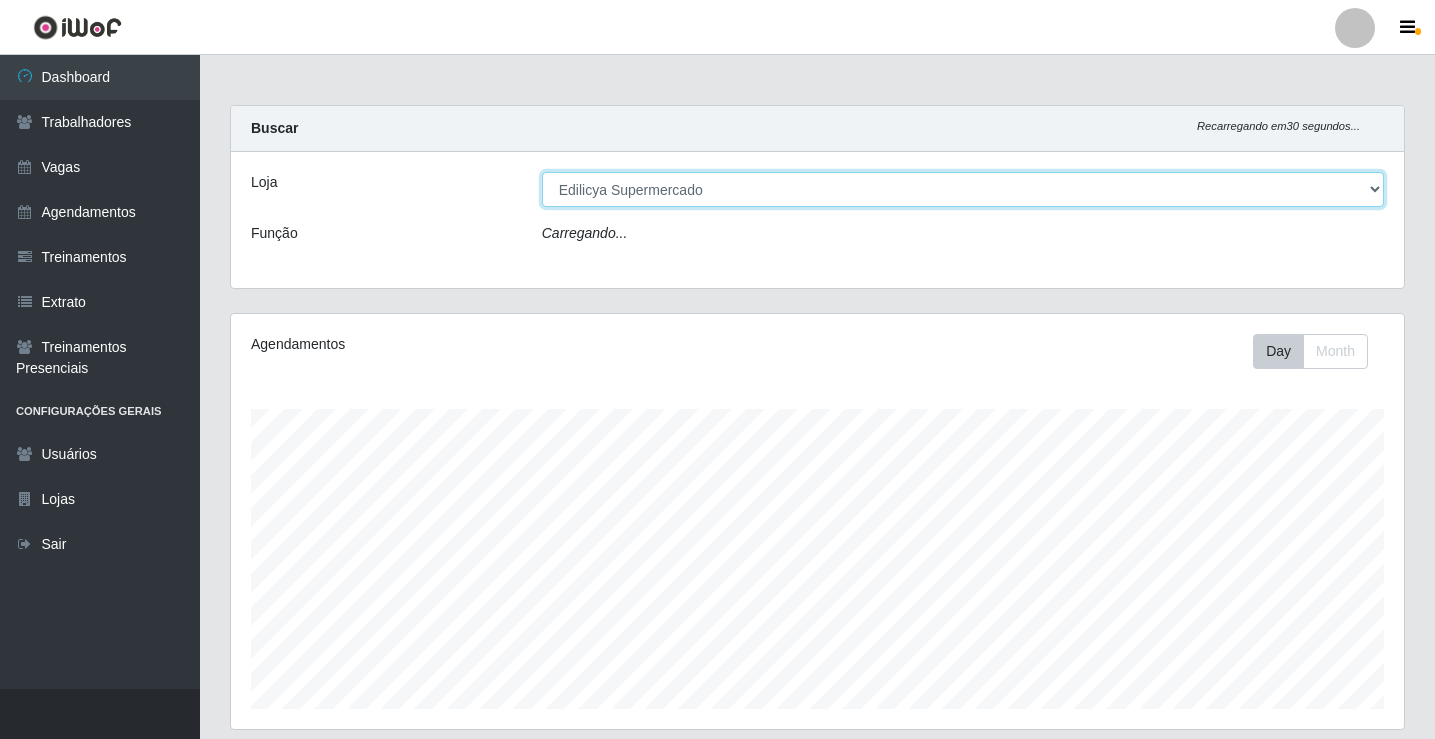 scroll, scrollTop: 999585, scrollLeft: 998827, axis: both 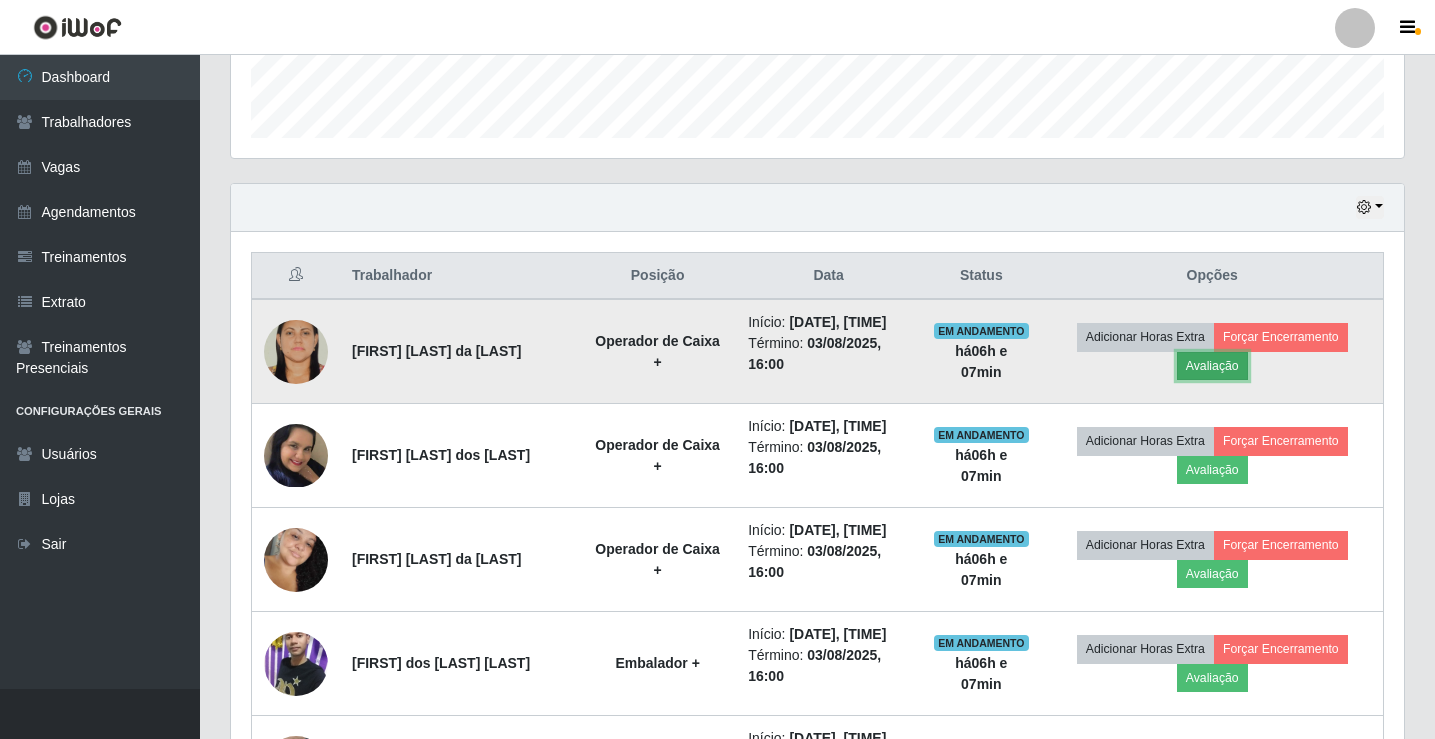 click on "Avaliação" at bounding box center [1212, 366] 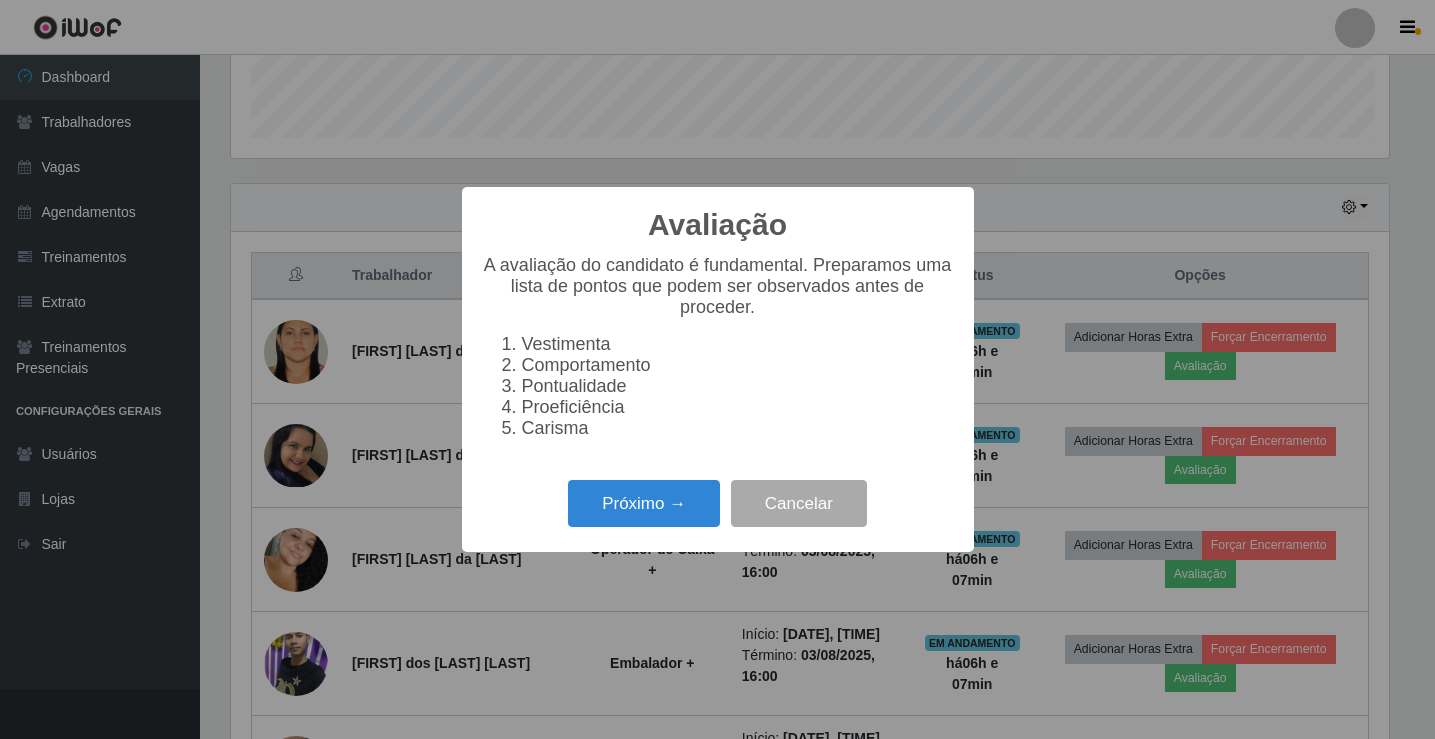 scroll, scrollTop: 999585, scrollLeft: 998837, axis: both 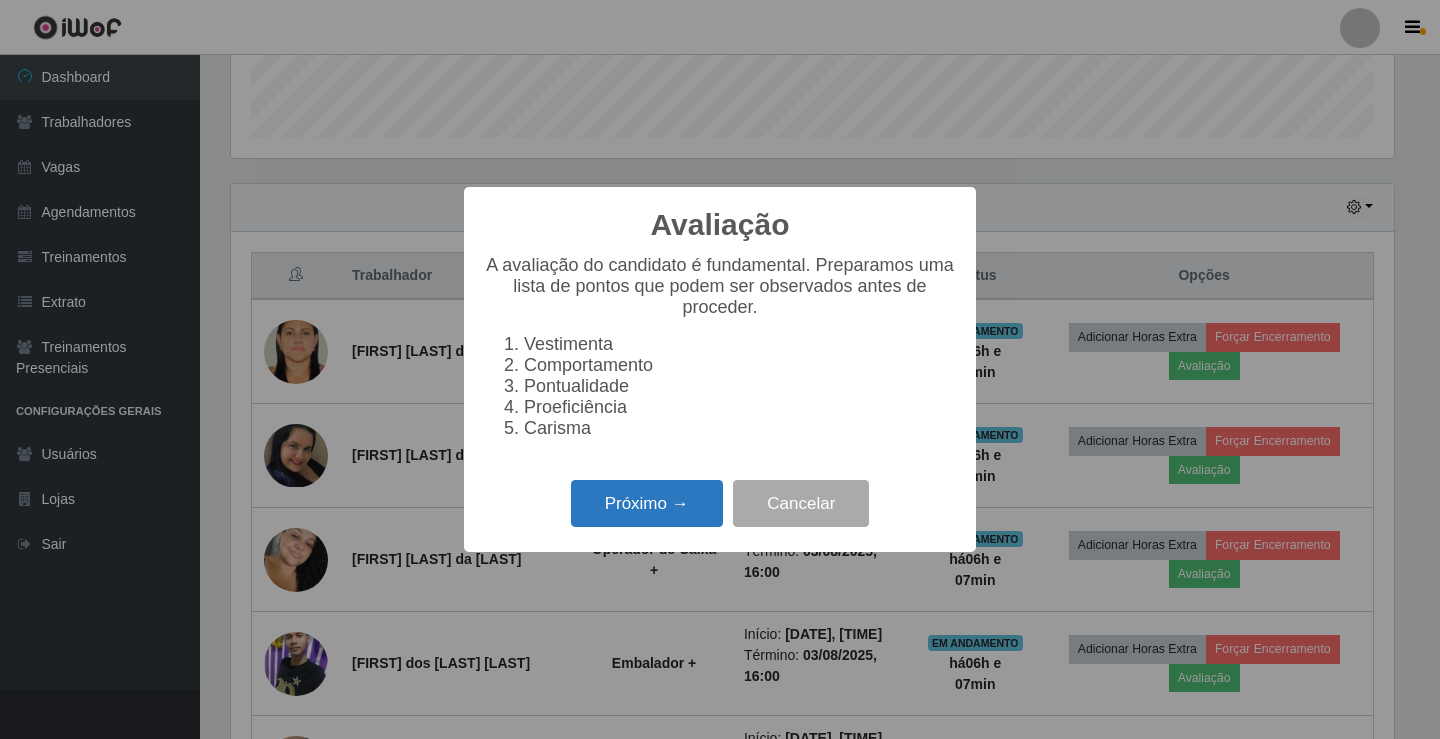 click on "Próximo →" at bounding box center (647, 503) 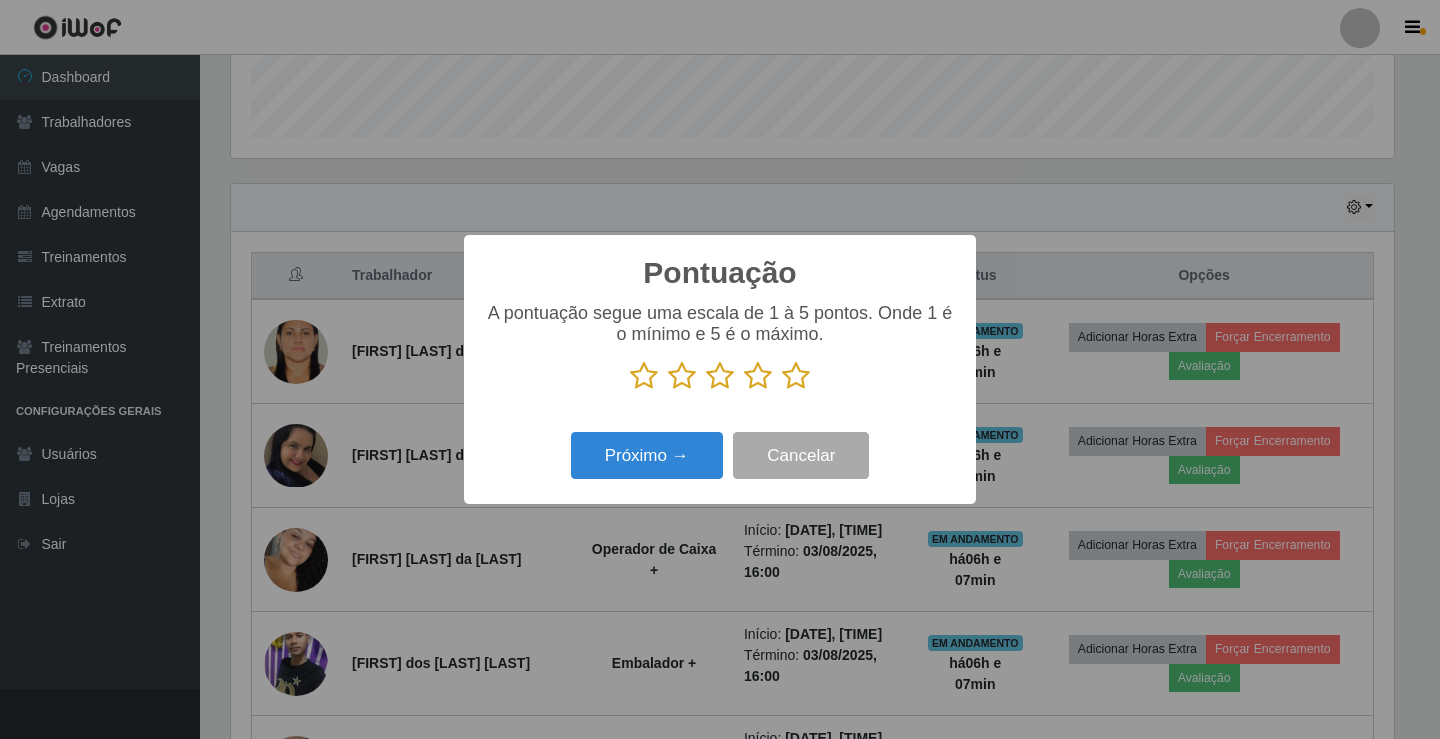 scroll, scrollTop: 999585, scrollLeft: 998837, axis: both 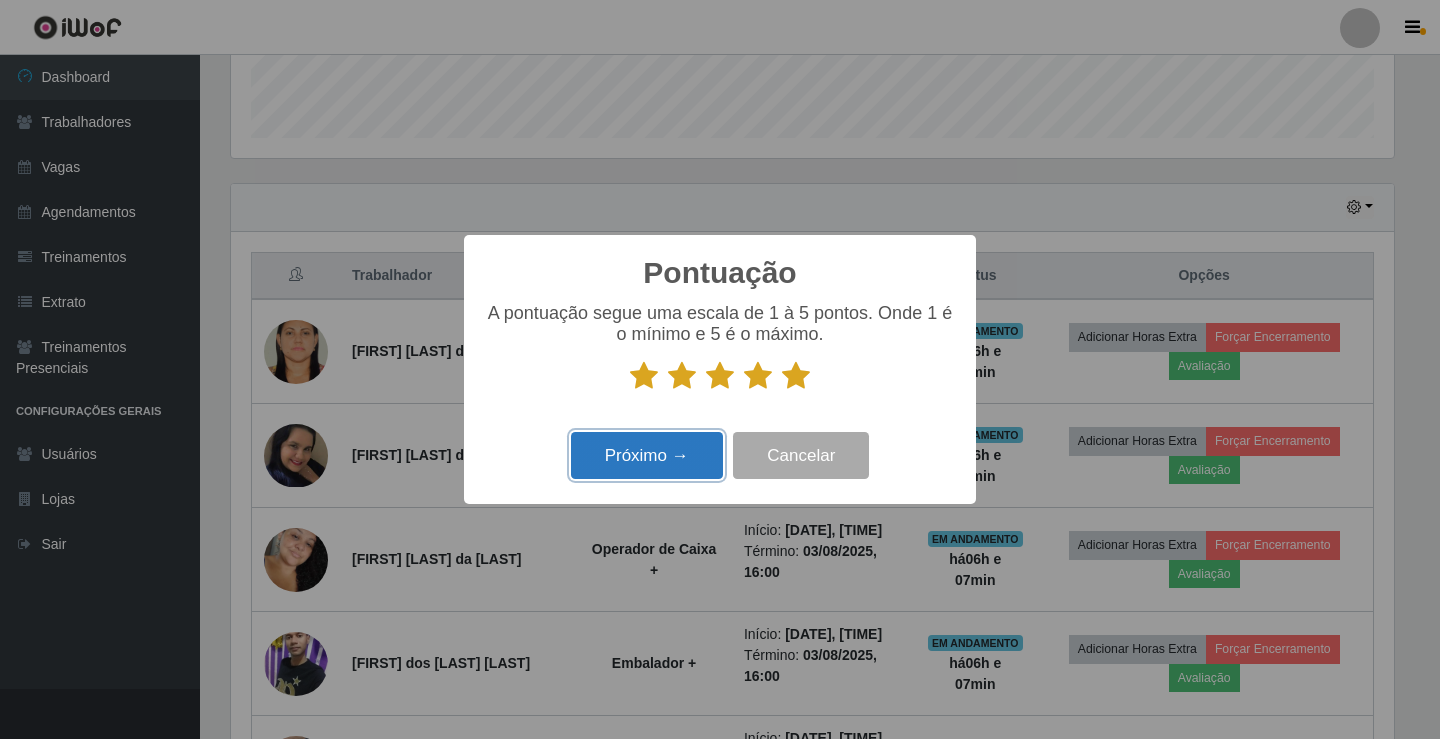 click on "Próximo →" at bounding box center (647, 455) 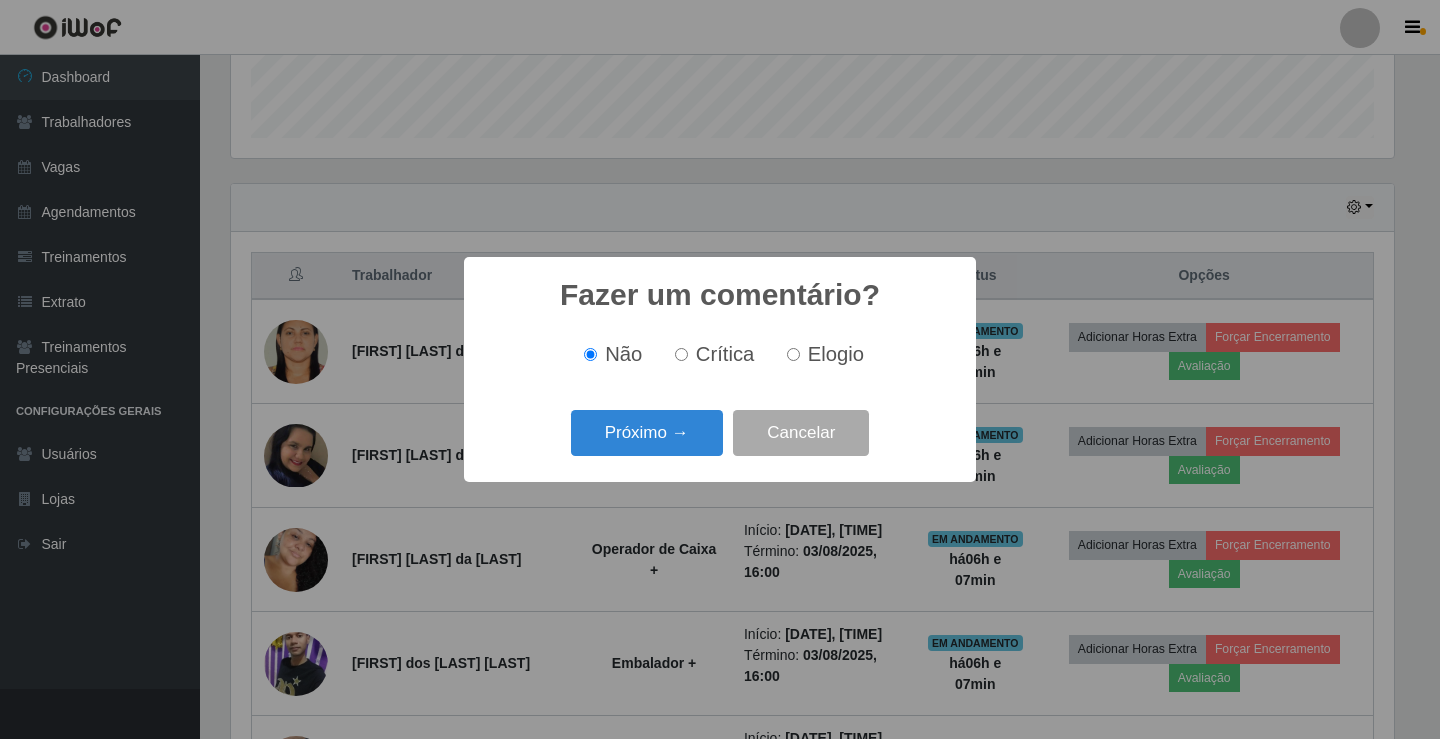 scroll, scrollTop: 999585, scrollLeft: 998837, axis: both 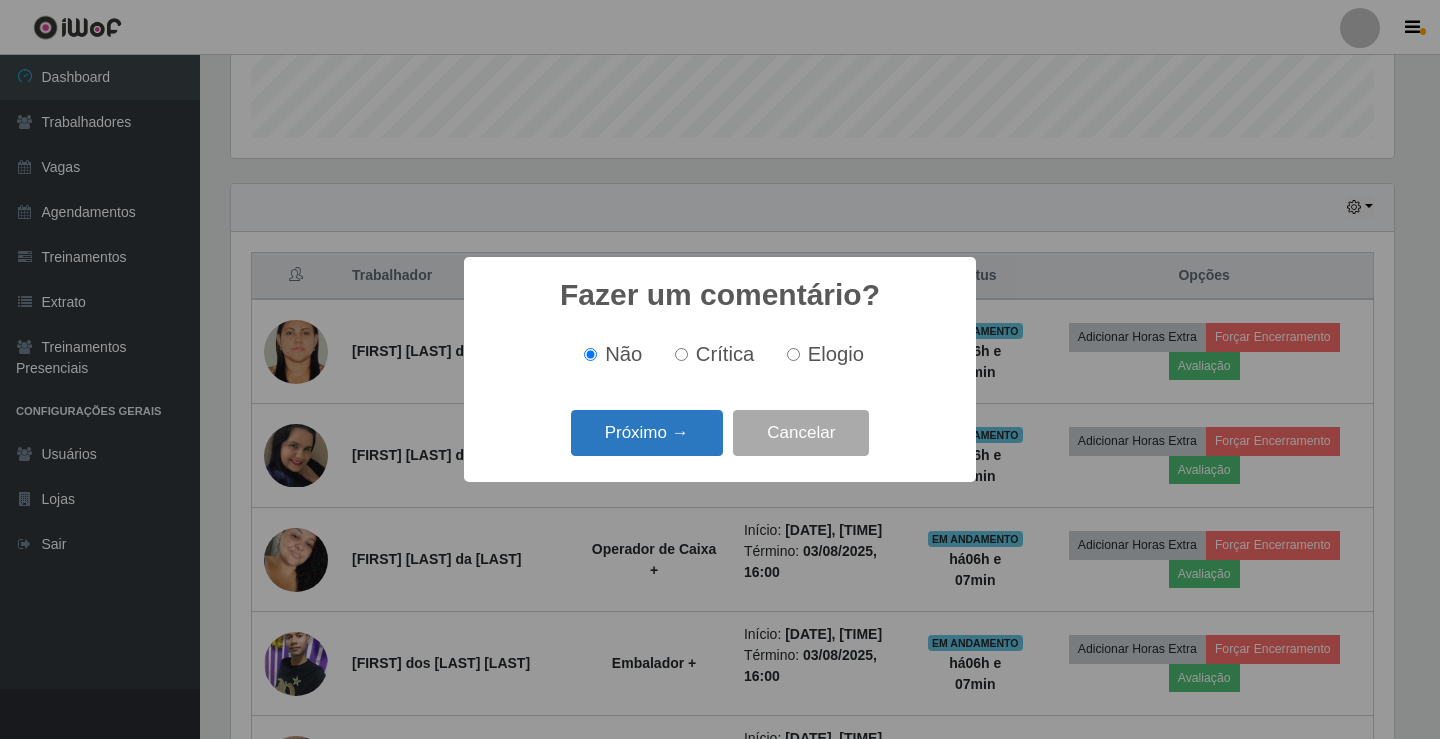 click on "Próximo →" at bounding box center (647, 433) 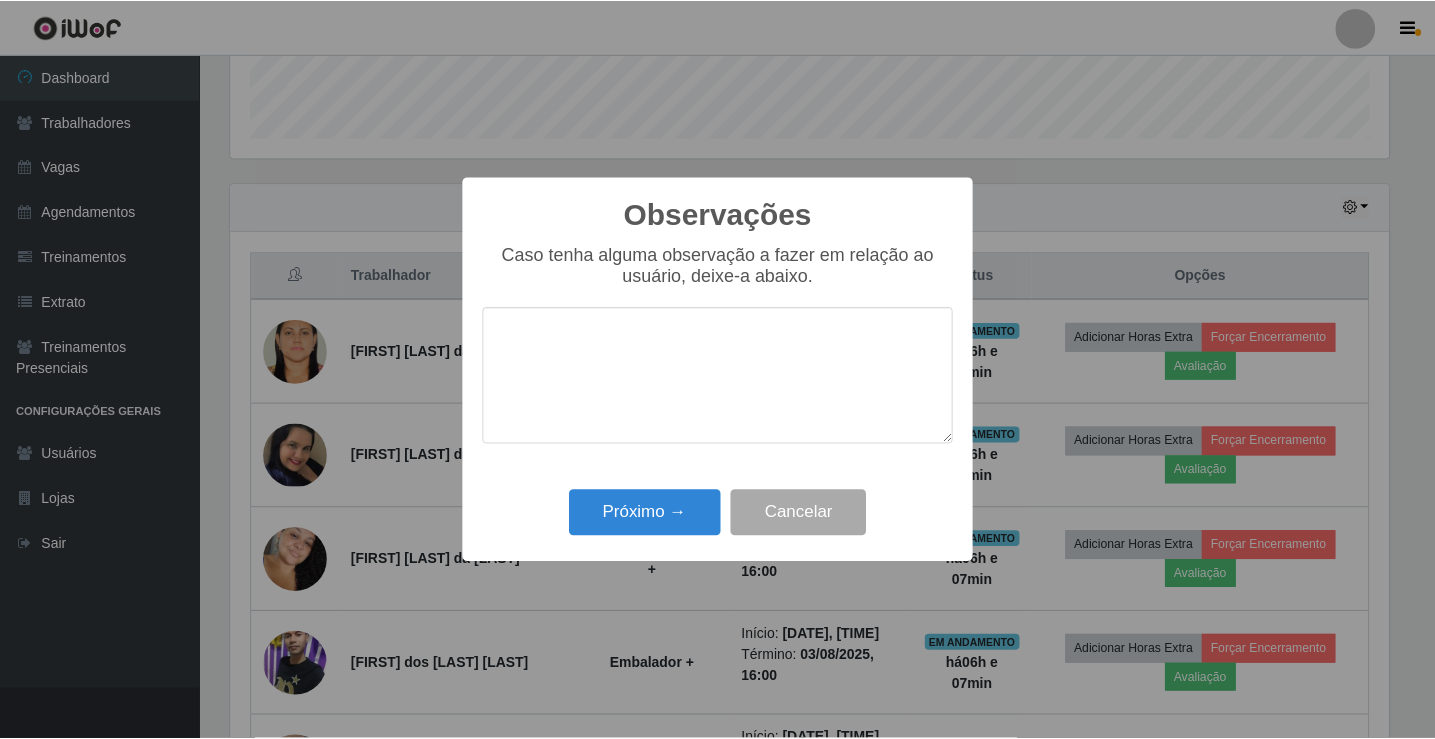 scroll, scrollTop: 999585, scrollLeft: 998837, axis: both 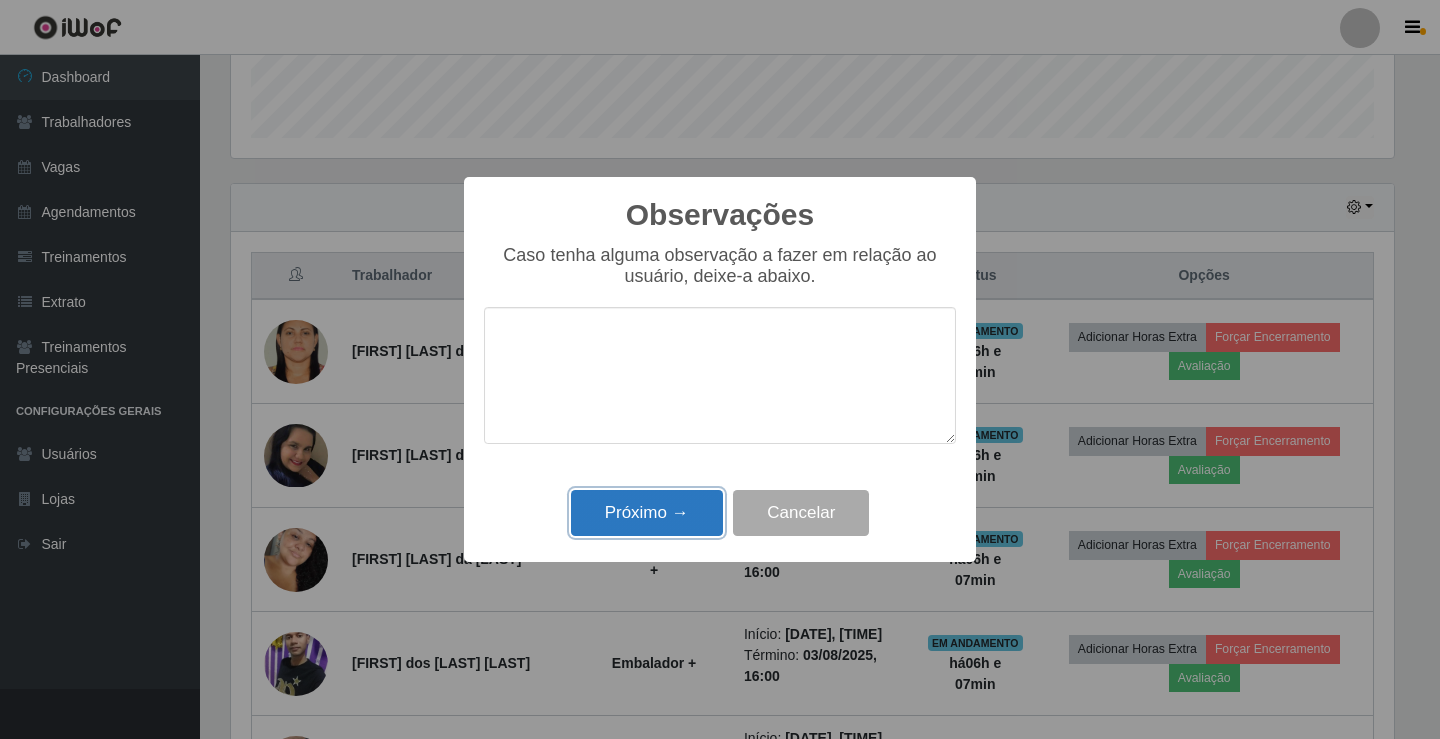 drag, startPoint x: 668, startPoint y: 512, endPoint x: 664, endPoint y: 499, distance: 13.601471 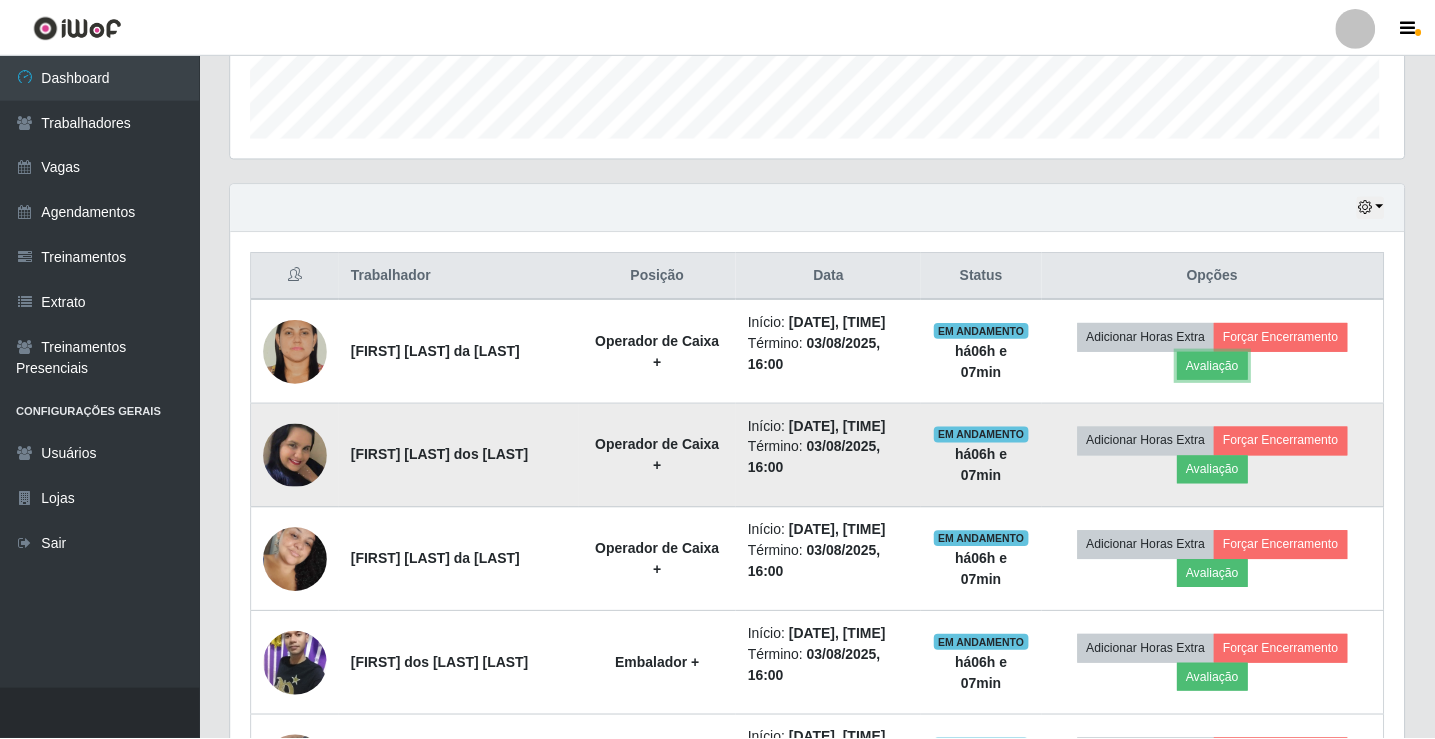 scroll, scrollTop: 999585, scrollLeft: 998827, axis: both 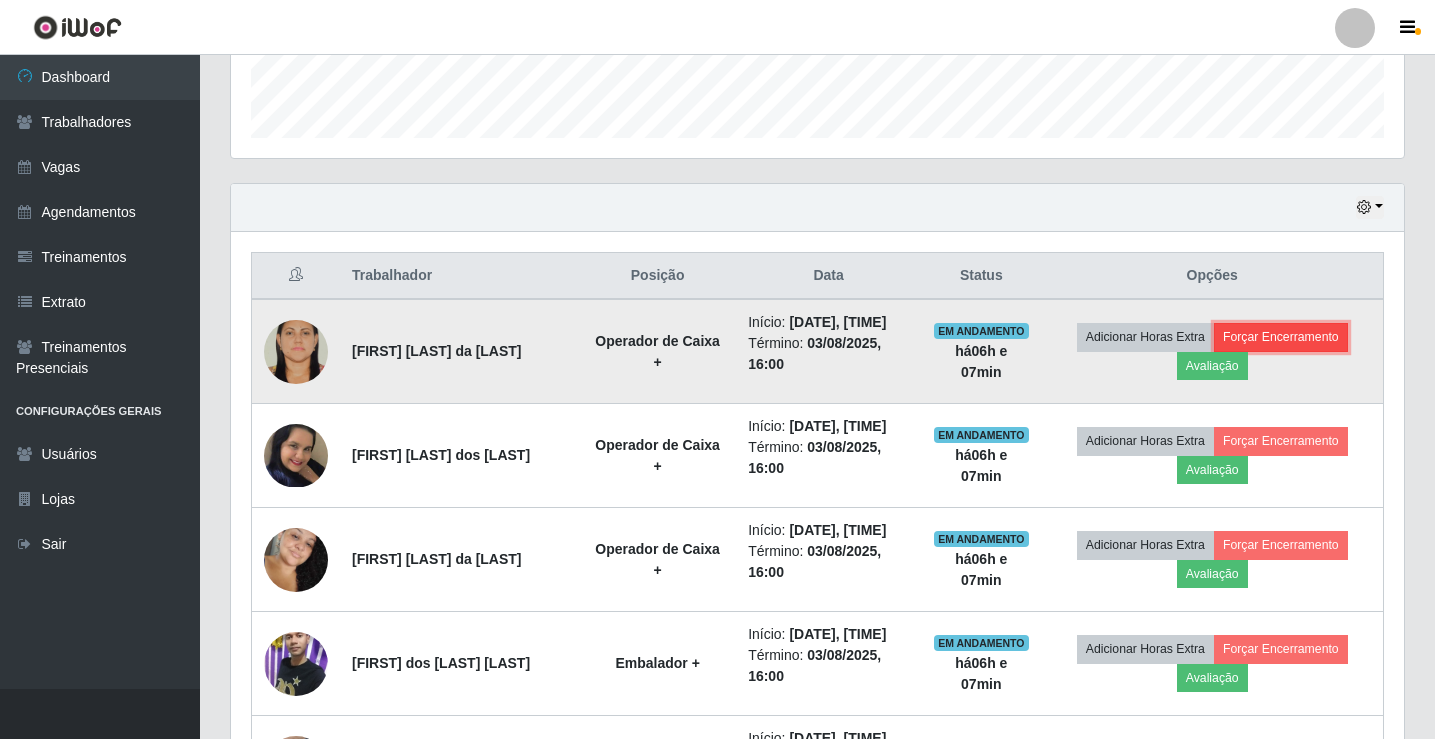 click on "Forçar Encerramento" at bounding box center (1281, 337) 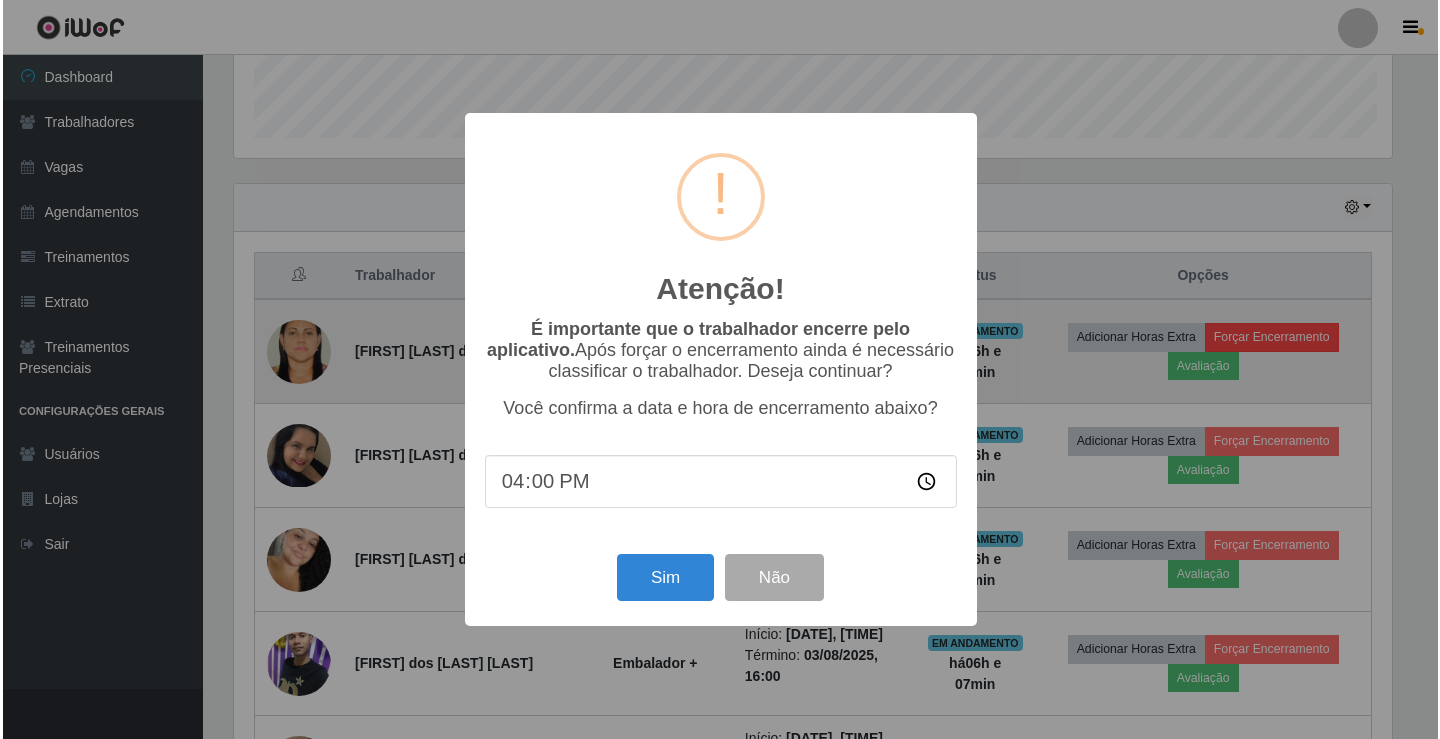 scroll, scrollTop: 999585, scrollLeft: 998837, axis: both 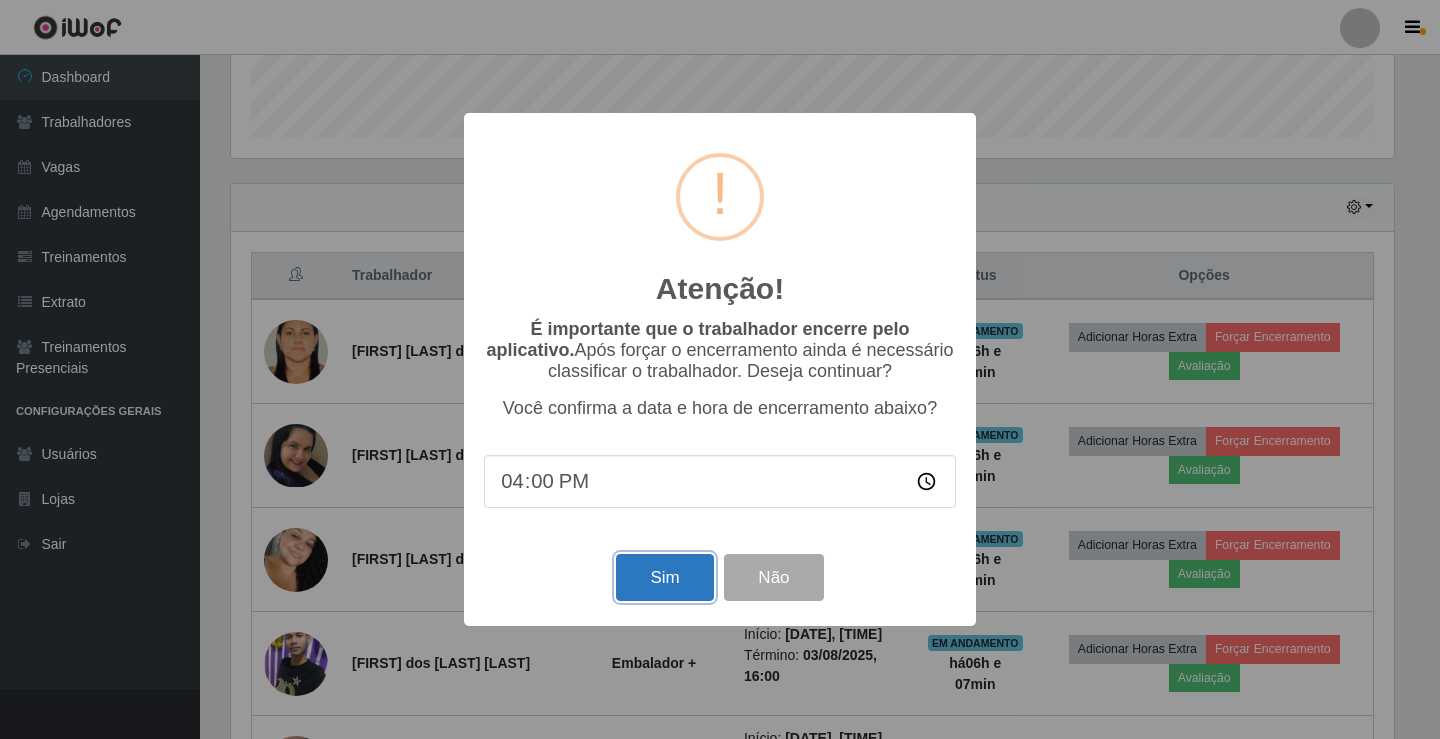 click on "Sim" at bounding box center [664, 577] 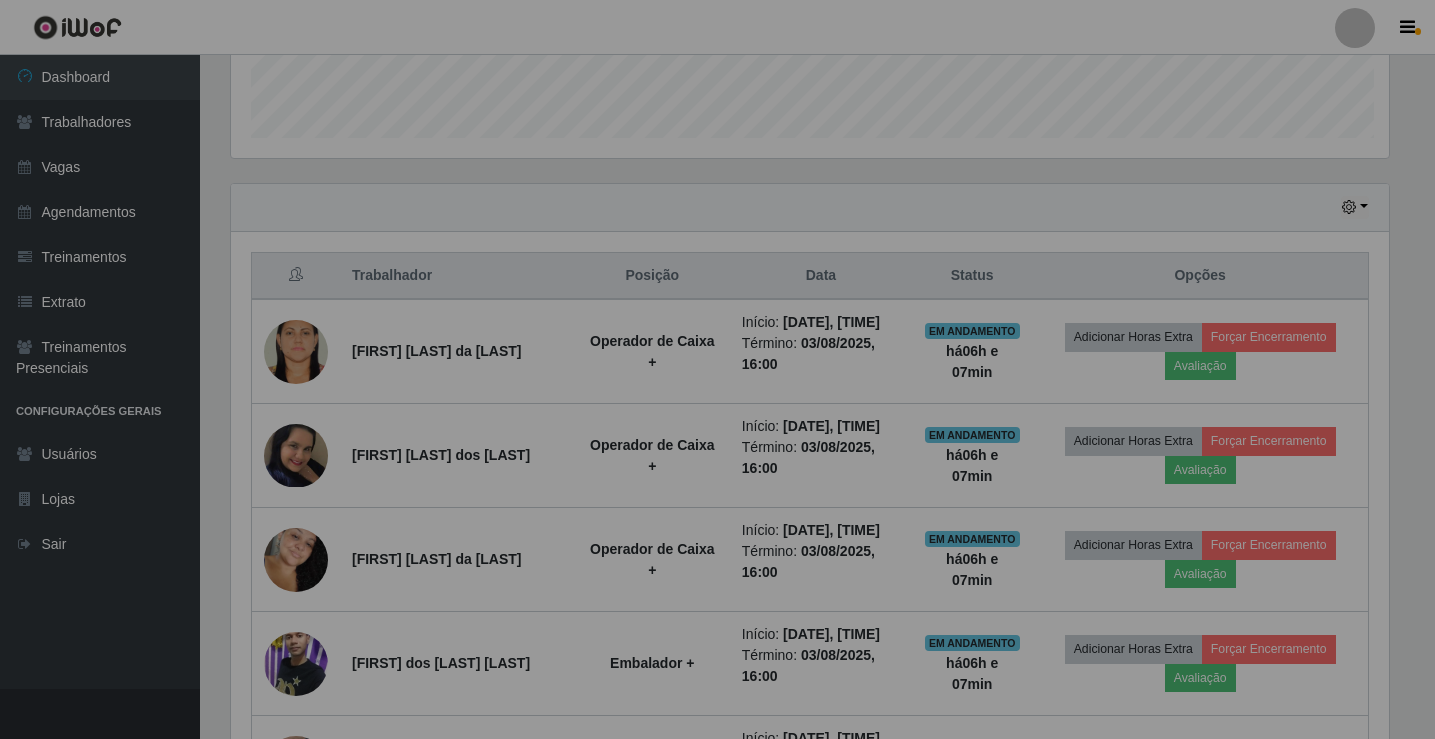 scroll, scrollTop: 999585, scrollLeft: 998827, axis: both 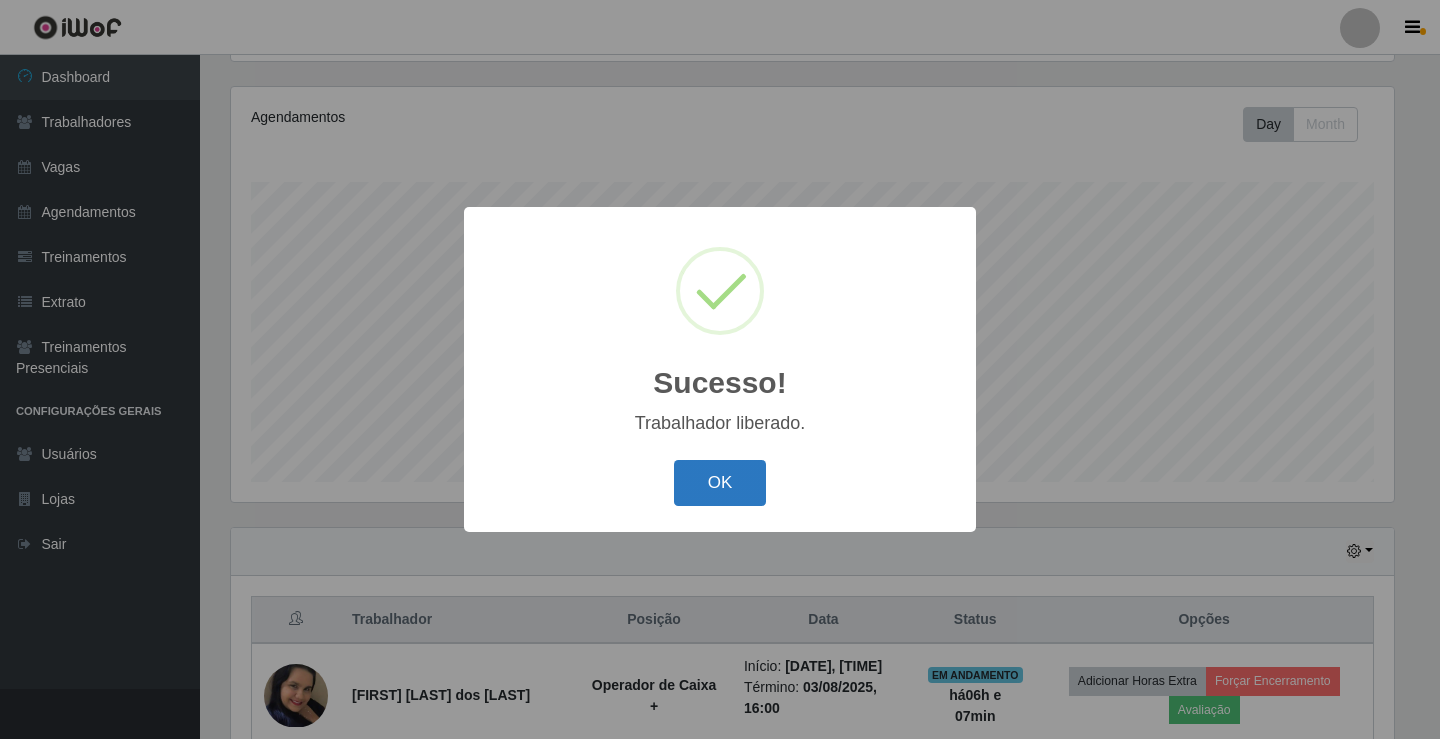 drag, startPoint x: 745, startPoint y: 480, endPoint x: 745, endPoint y: 498, distance: 18 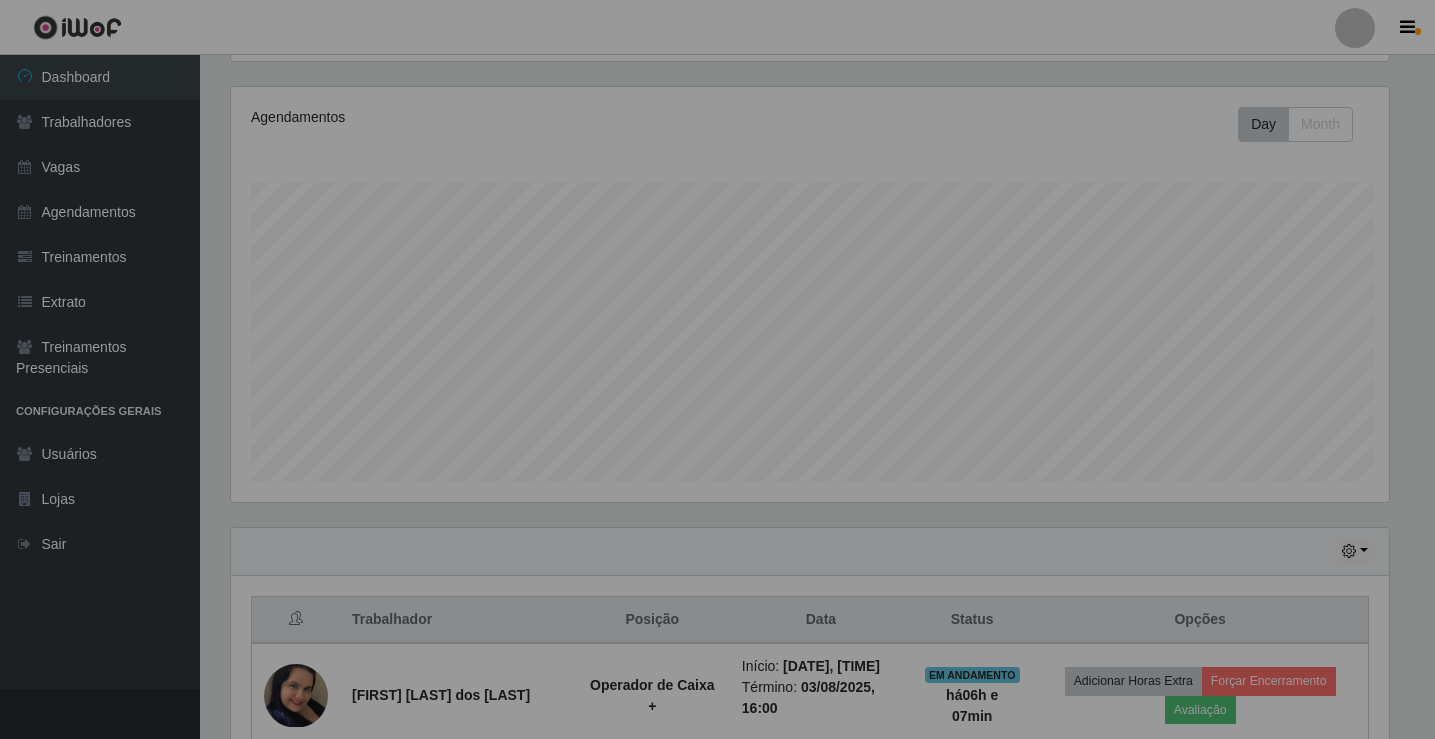 scroll, scrollTop: 999585, scrollLeft: 998827, axis: both 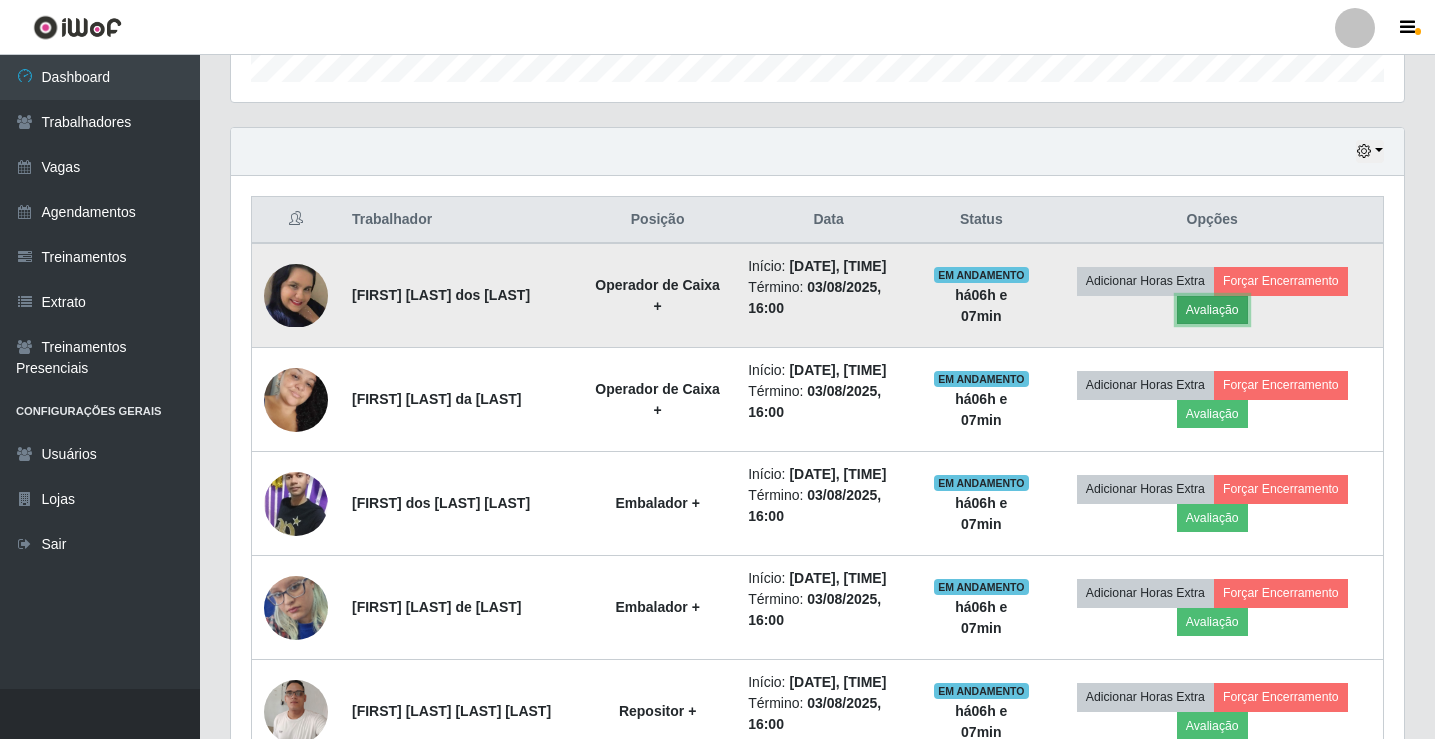 click on "Avaliação" at bounding box center (1212, 310) 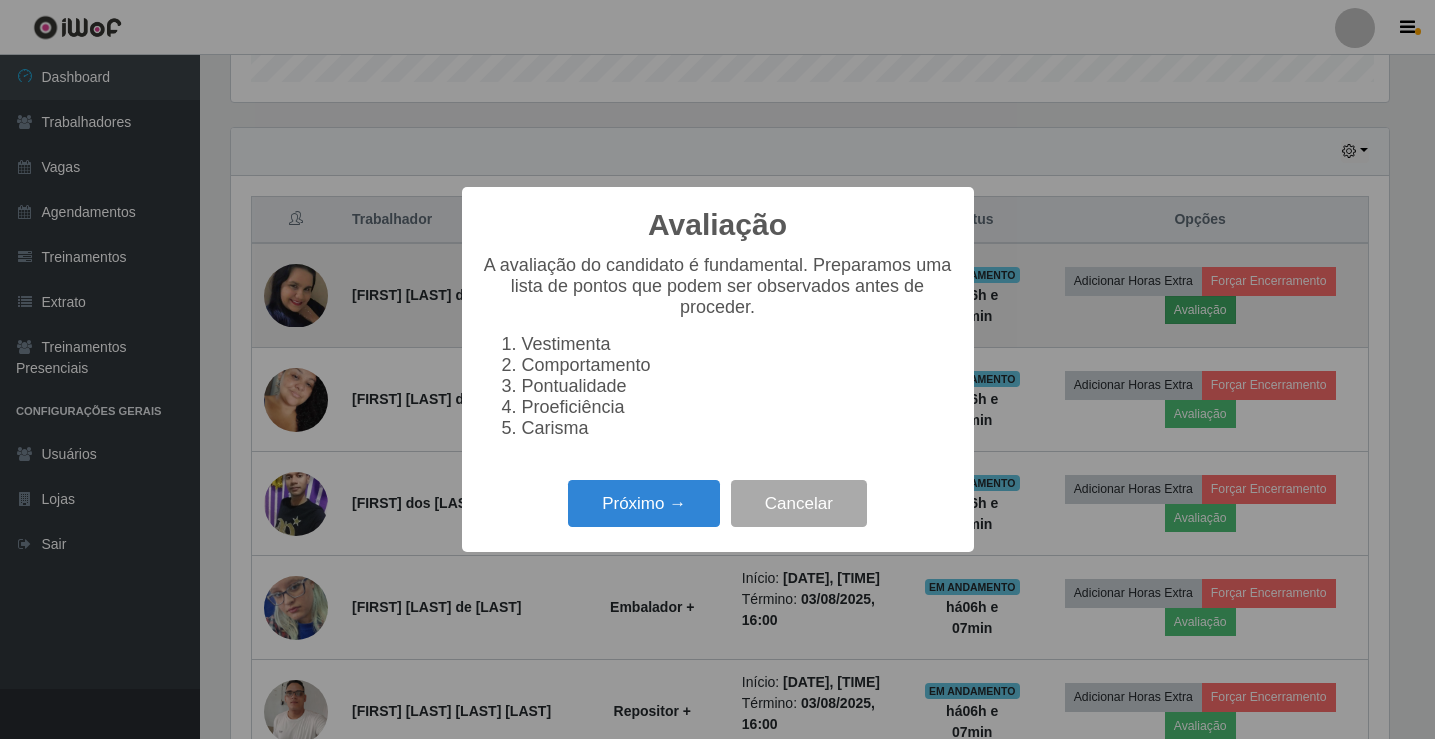 scroll, scrollTop: 999585, scrollLeft: 998837, axis: both 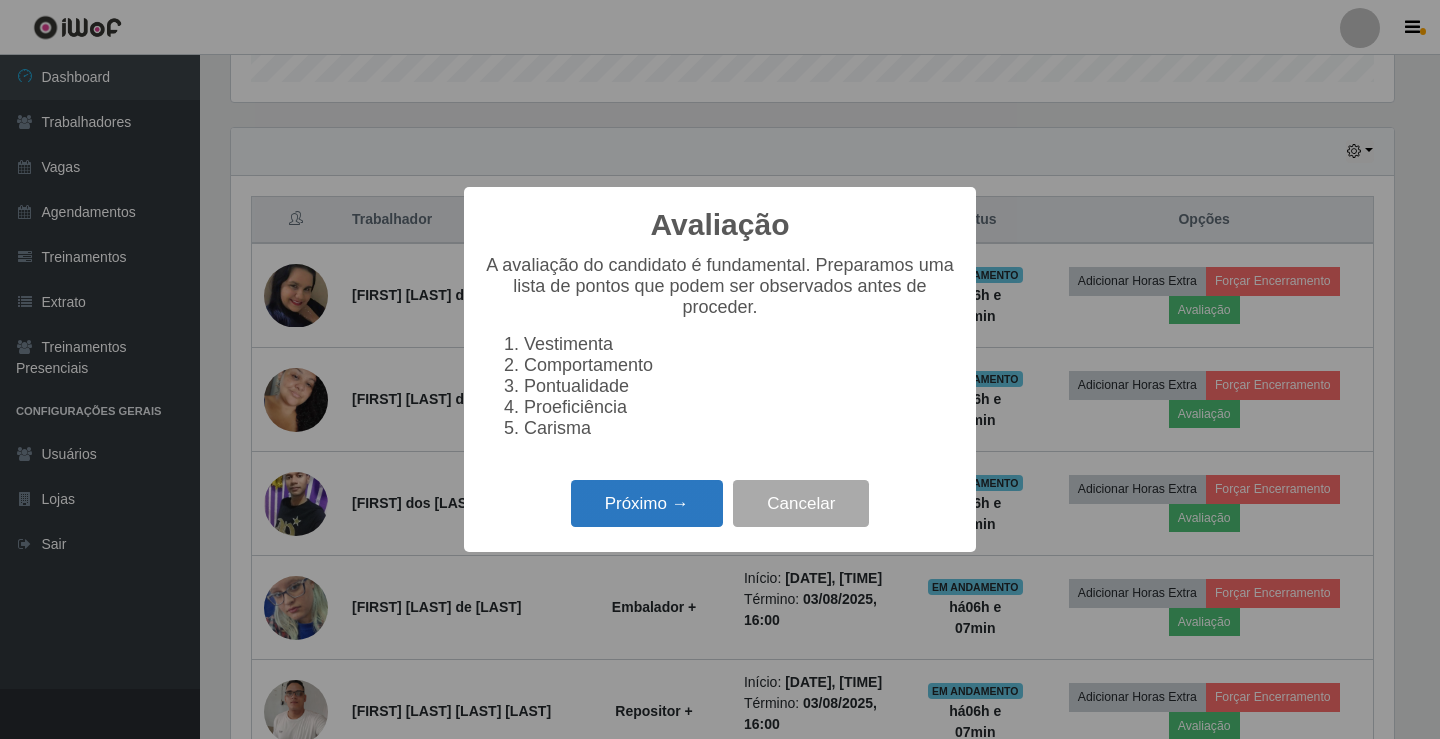 click on "Próximo →" at bounding box center (647, 503) 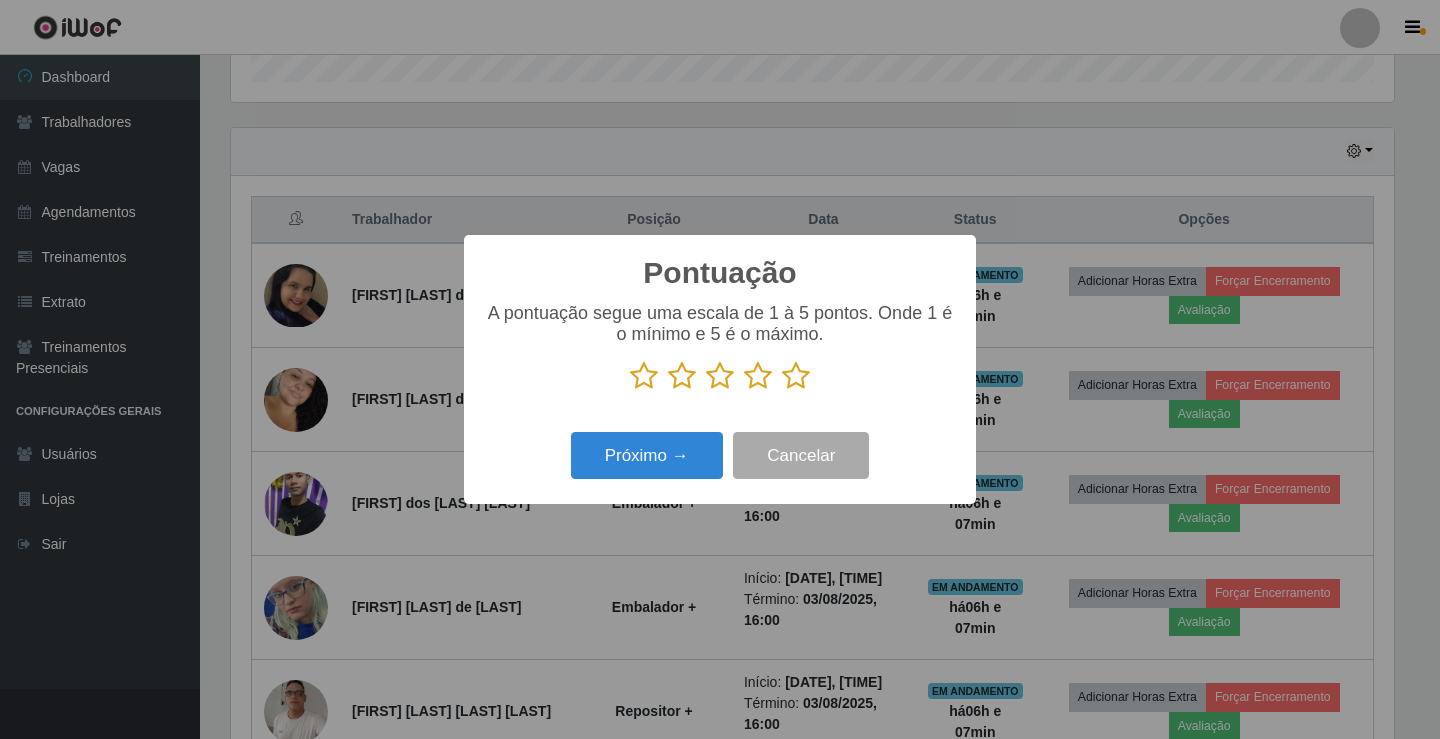 click on "Próximo →" at bounding box center [647, 455] 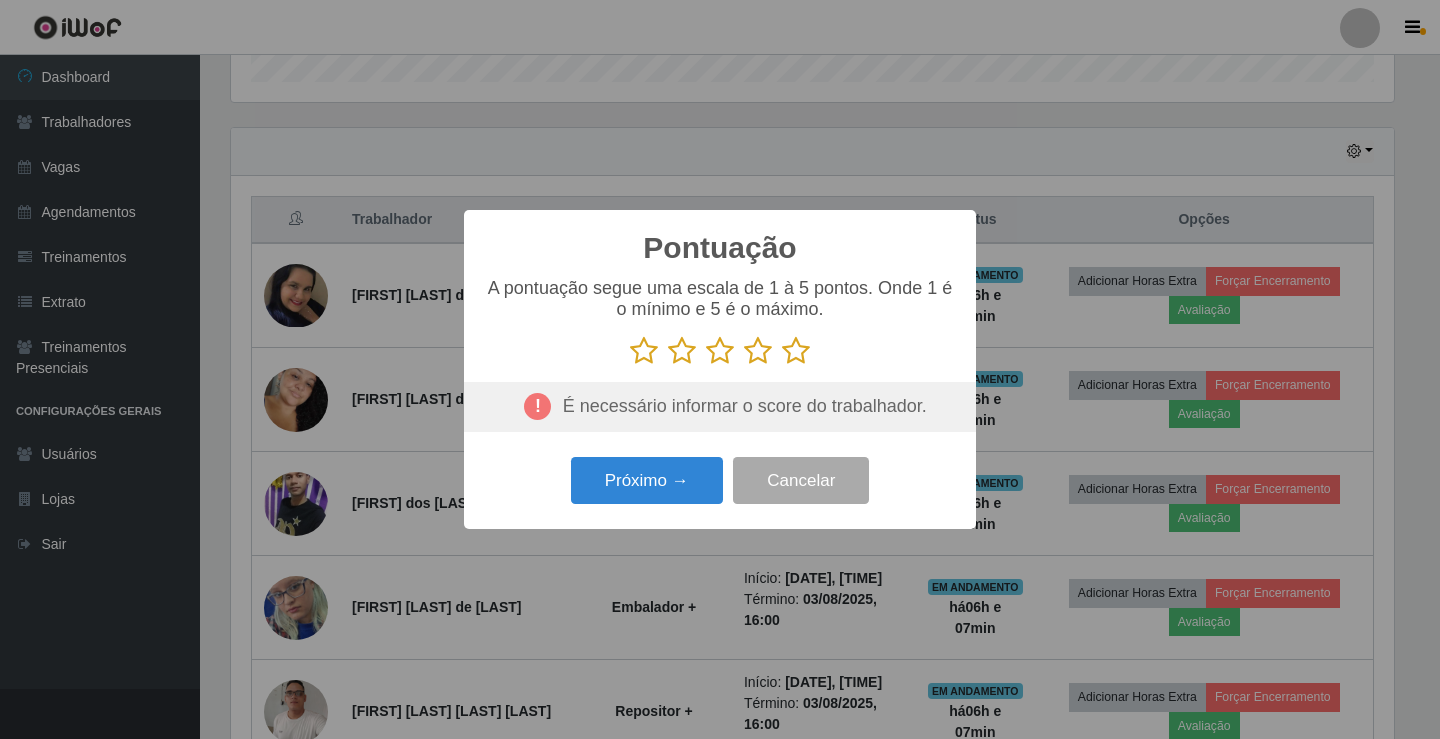 click at bounding box center [796, 351] 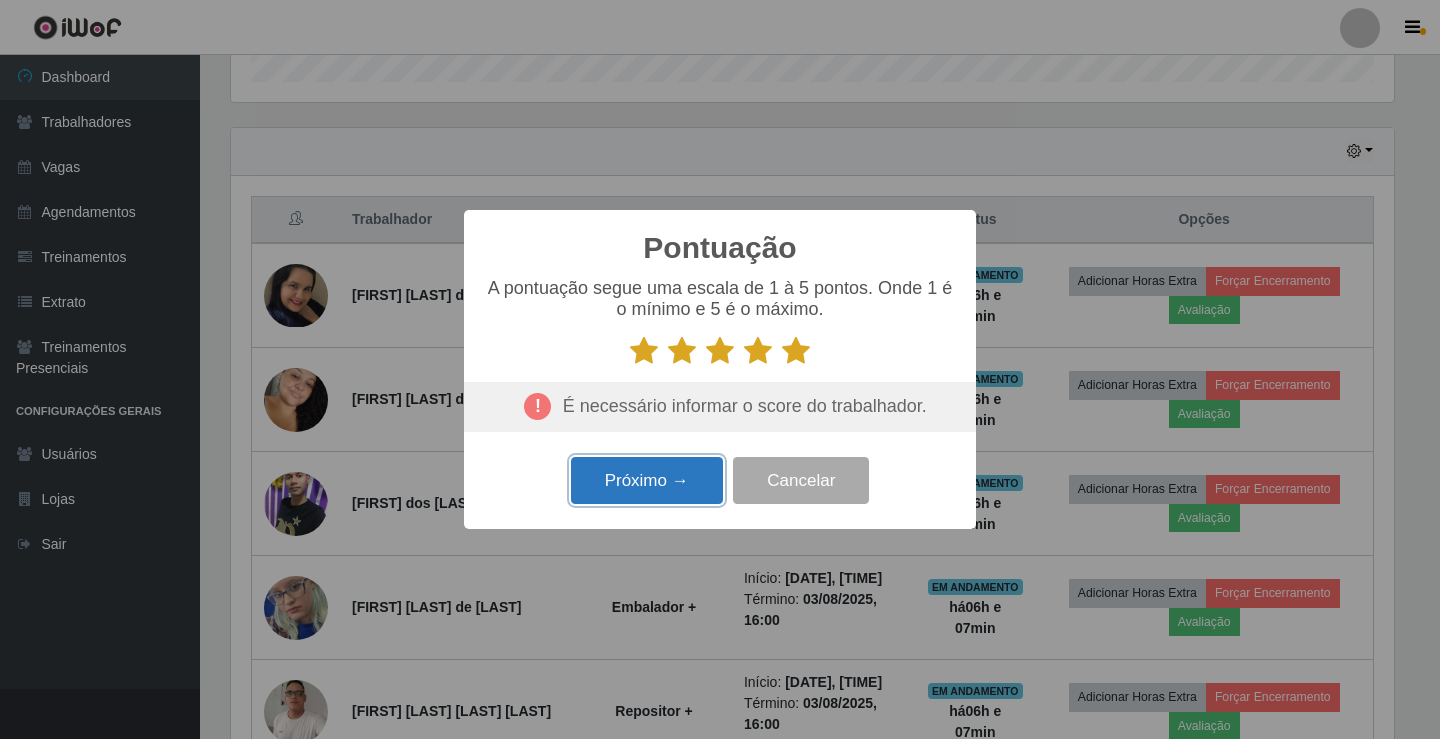 click on "Próximo →" at bounding box center [647, 480] 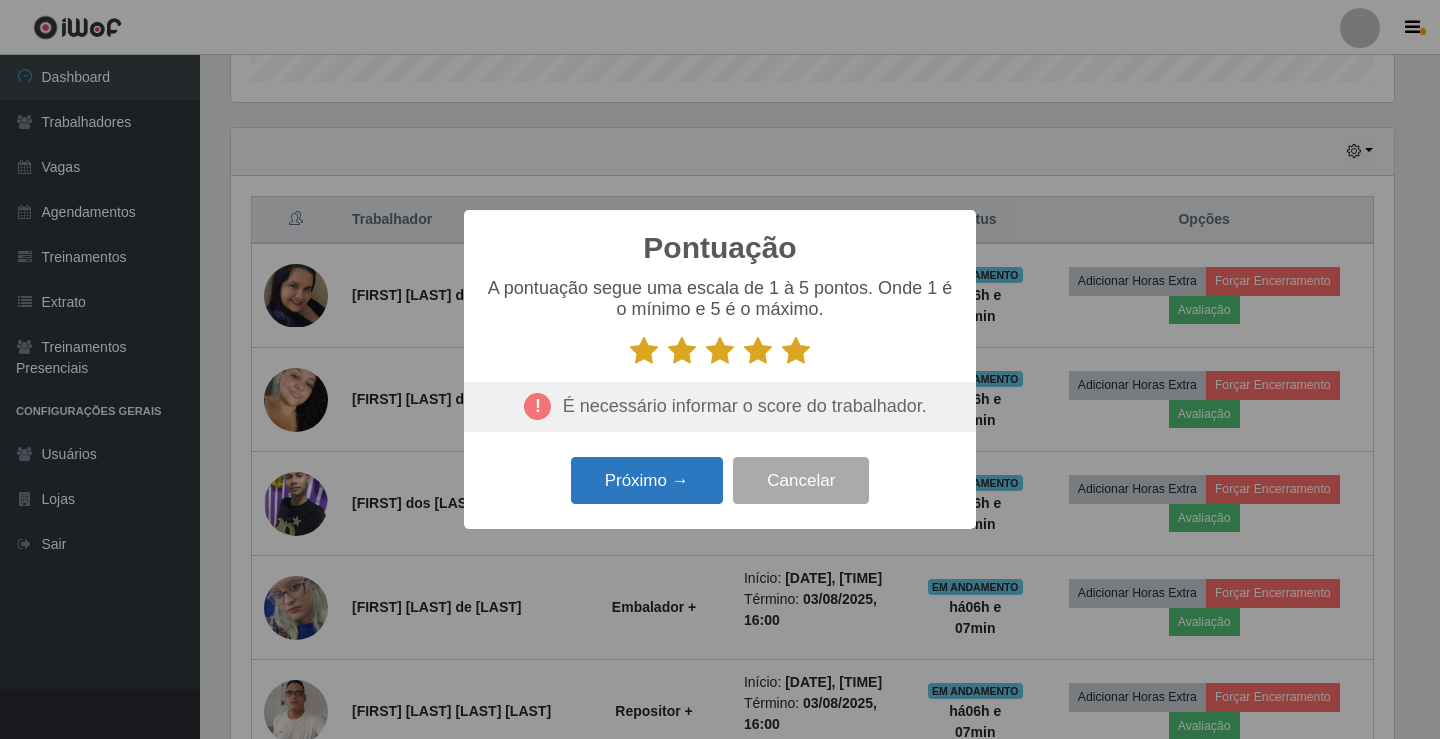scroll, scrollTop: 999585, scrollLeft: 998837, axis: both 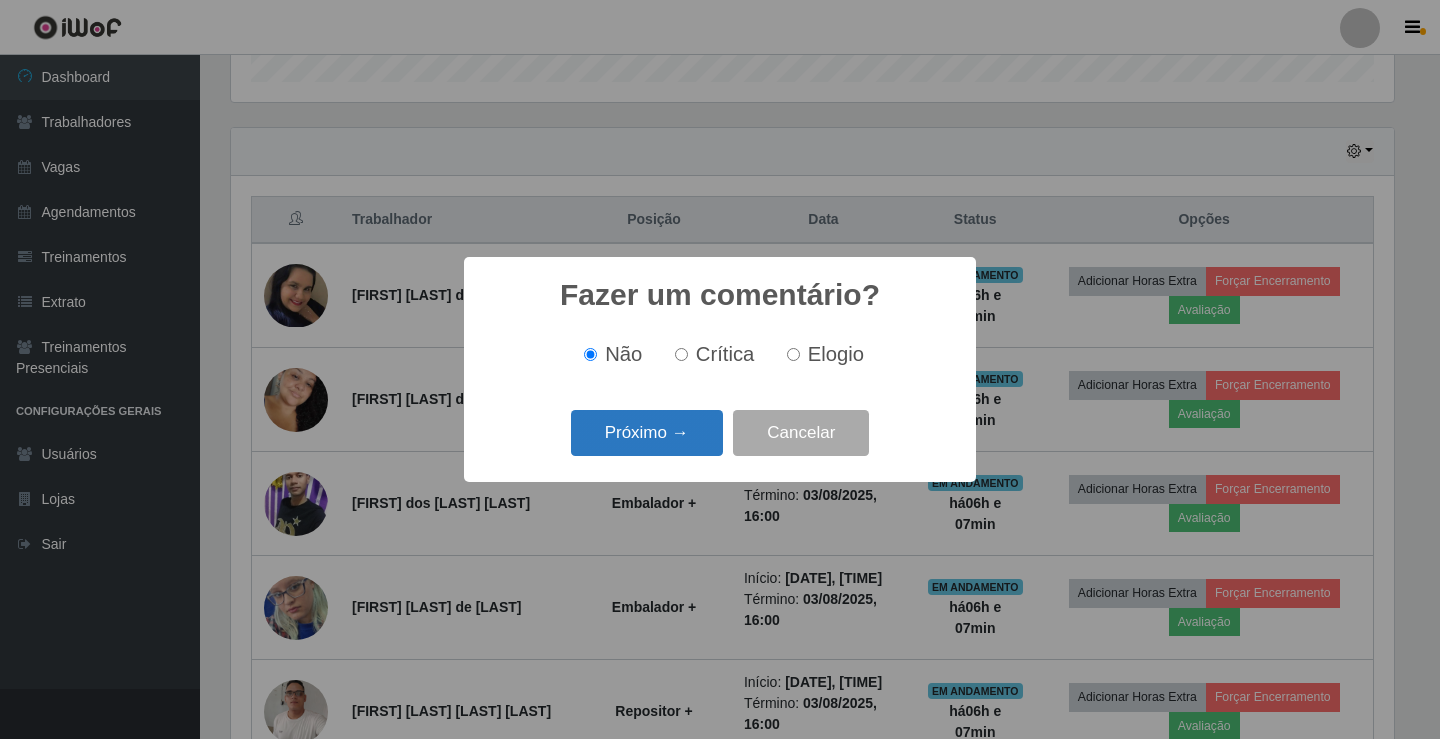 click on "Próximo →" at bounding box center [647, 433] 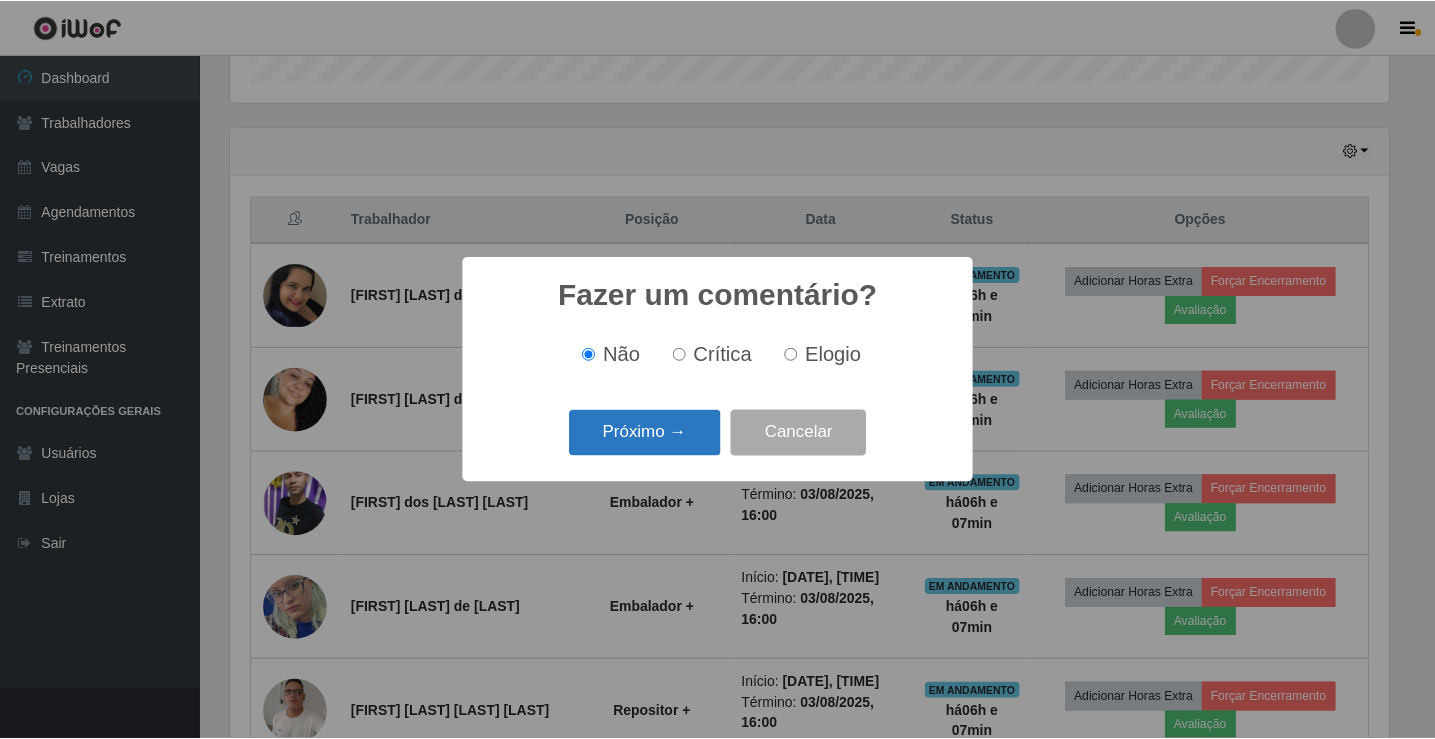 scroll, scrollTop: 999585, scrollLeft: 998837, axis: both 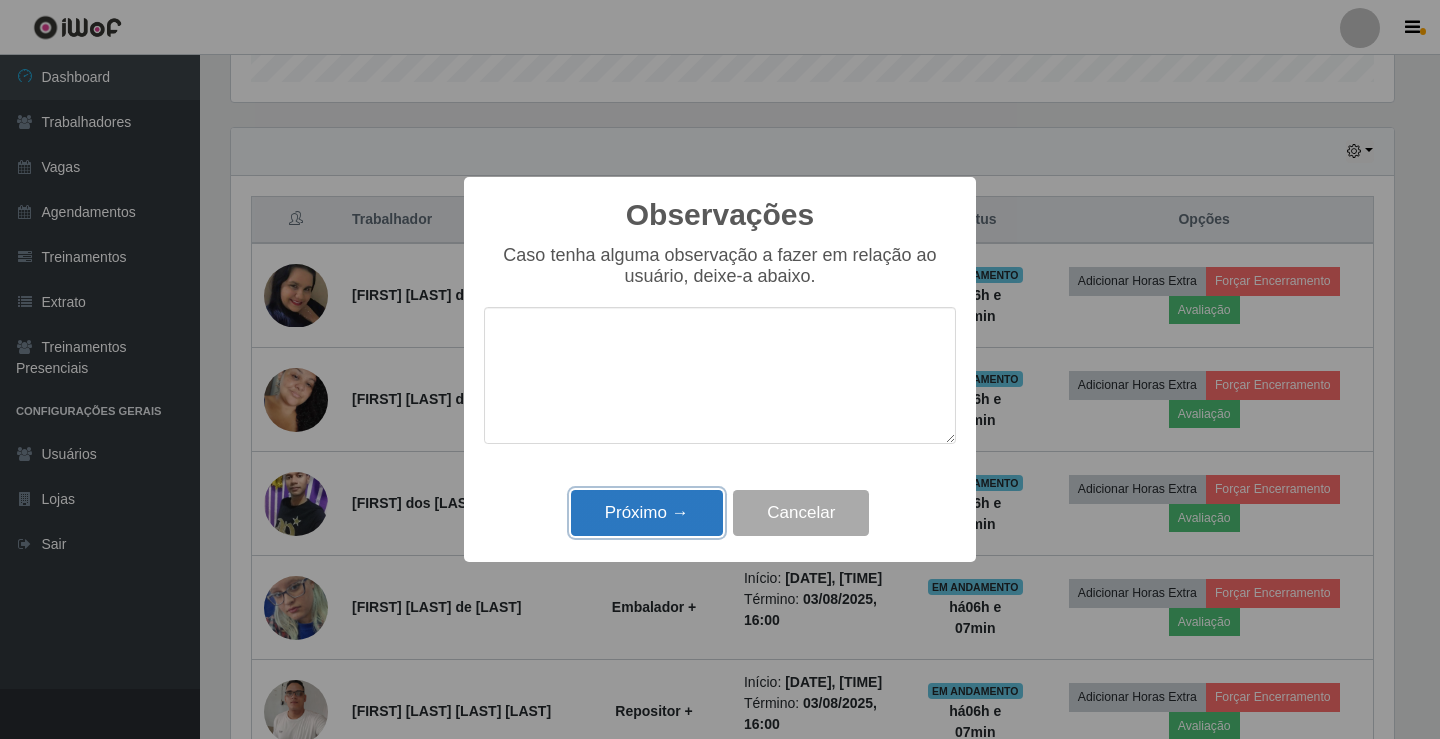 click on "Próximo →" at bounding box center [647, 513] 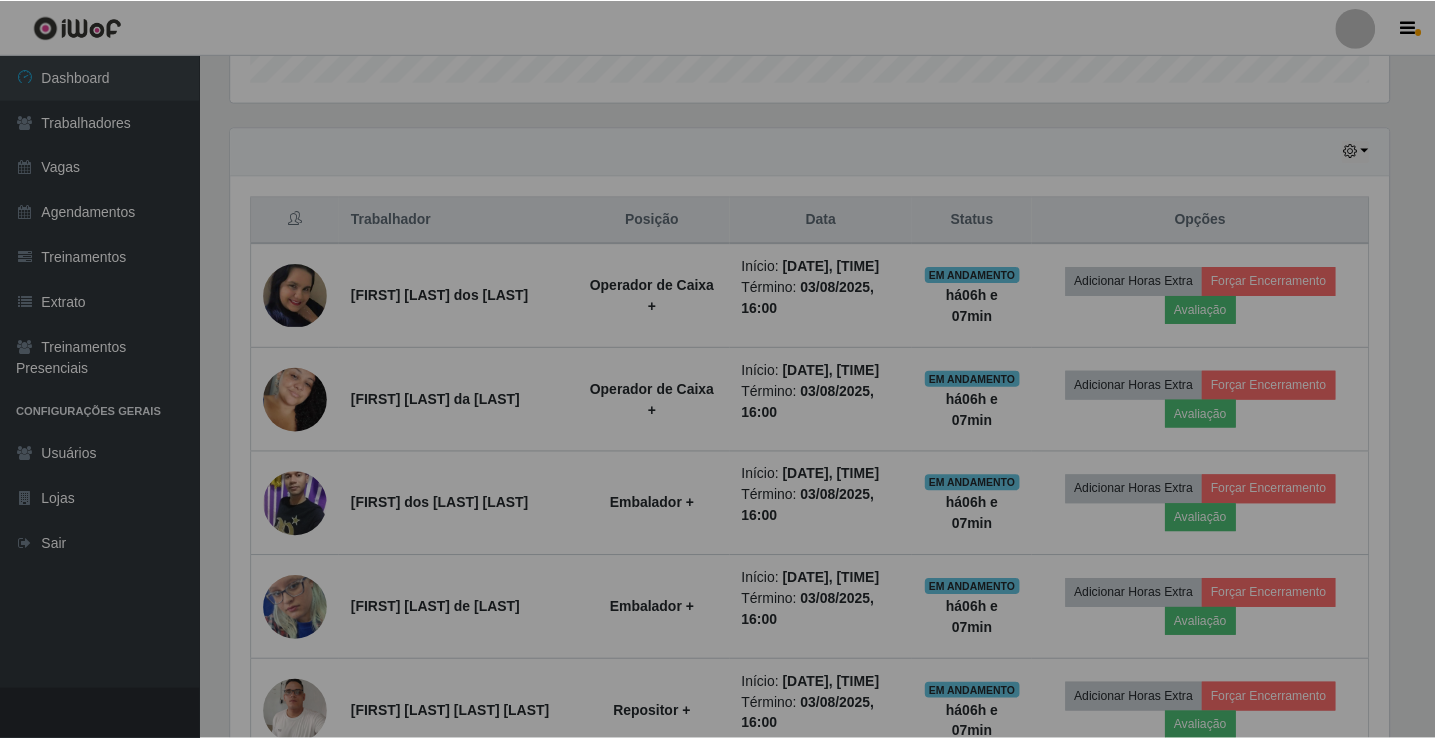 scroll, scrollTop: 999585, scrollLeft: 998827, axis: both 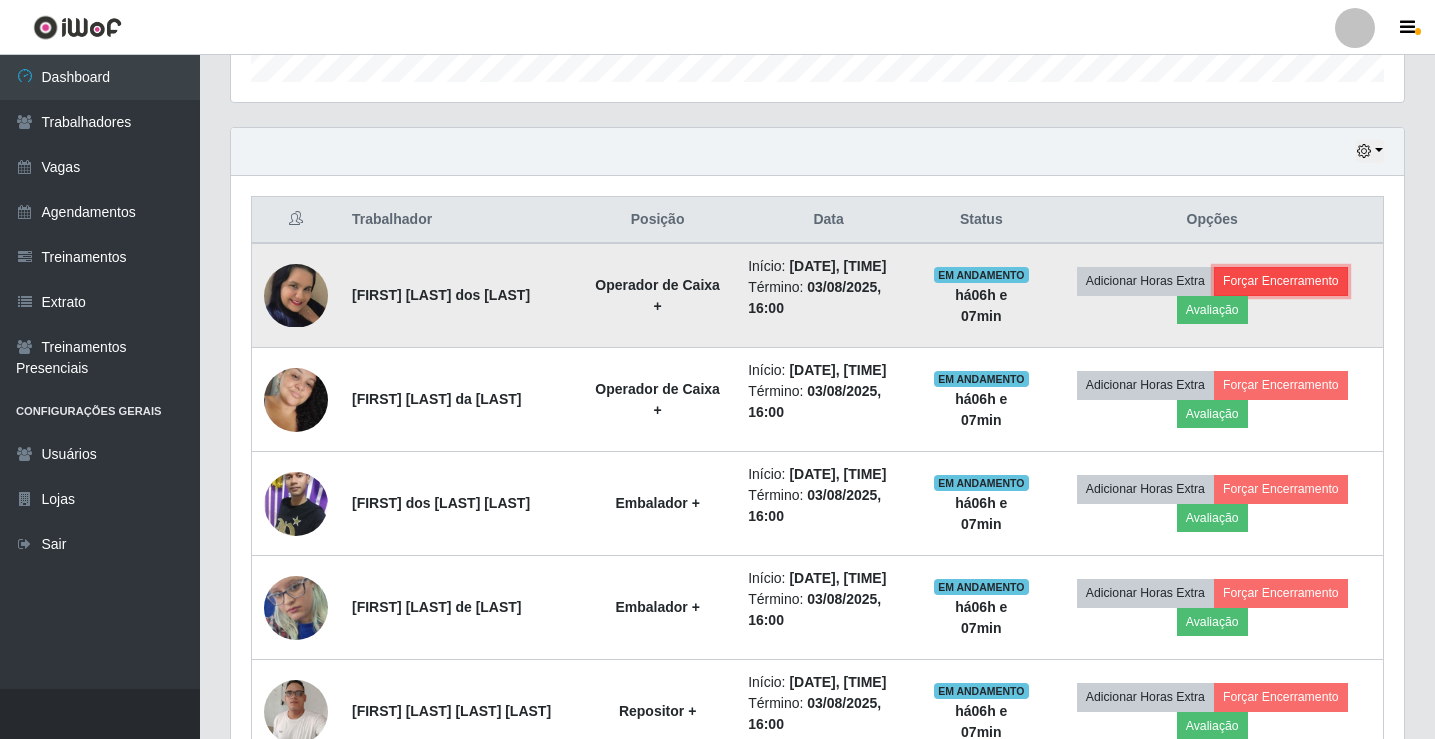 click on "Forçar Encerramento" at bounding box center [1281, 281] 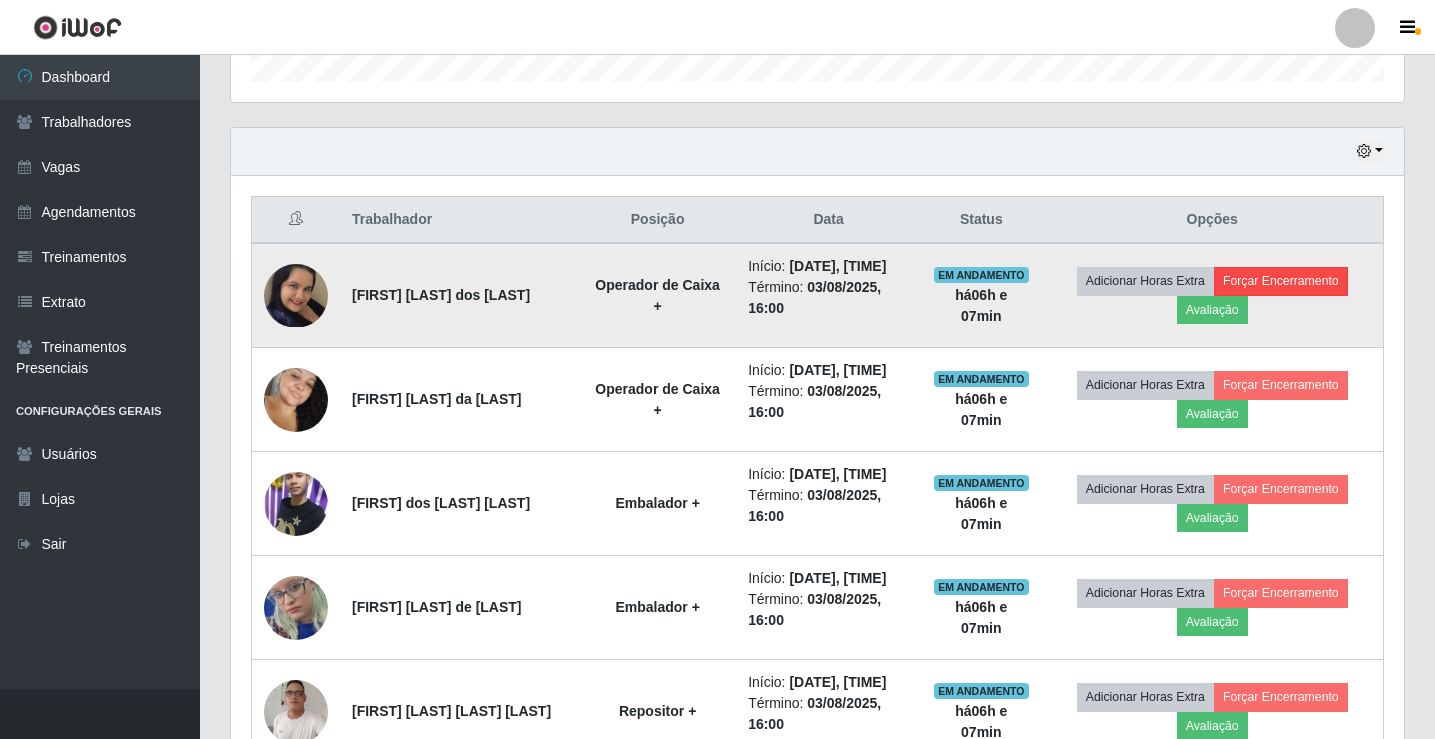 scroll, scrollTop: 999585, scrollLeft: 998837, axis: both 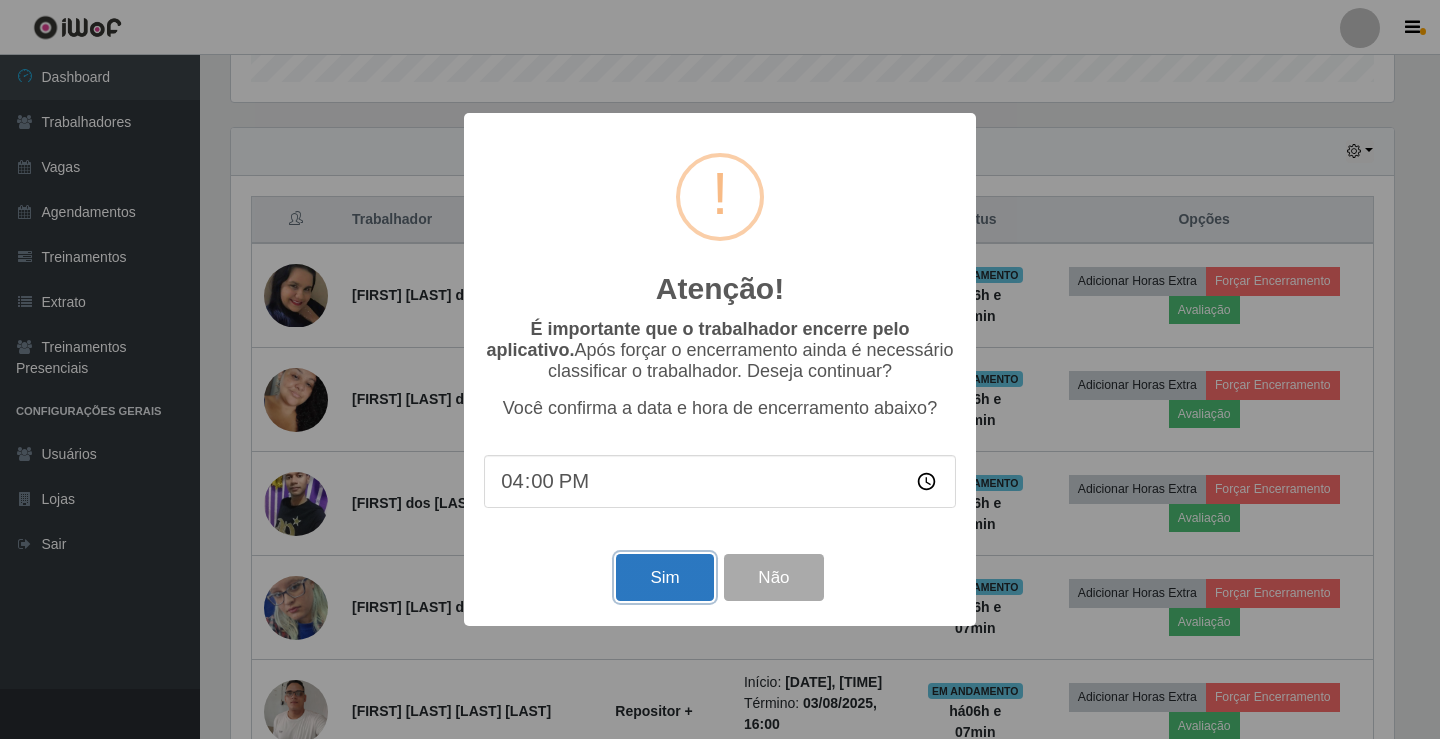 click on "Sim" at bounding box center (664, 577) 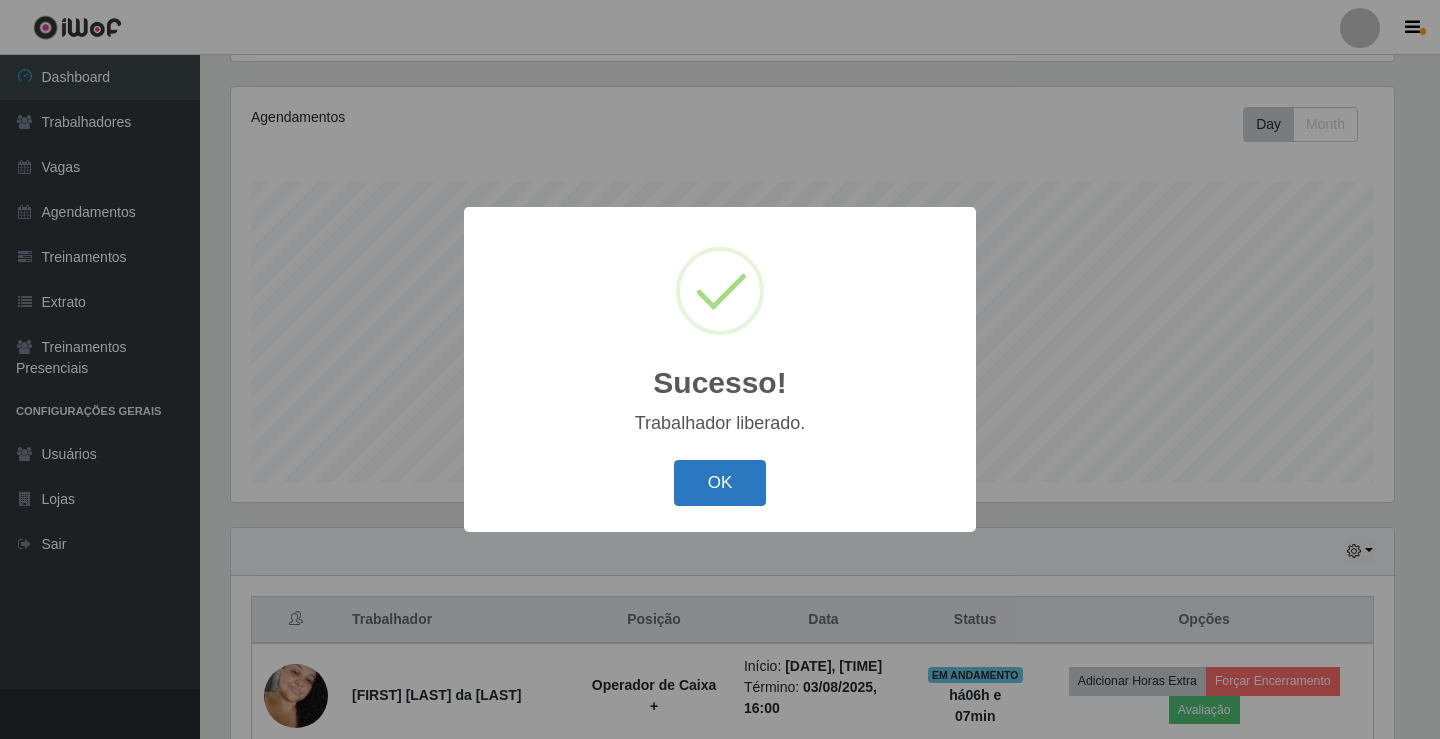 click on "OK" at bounding box center (720, 483) 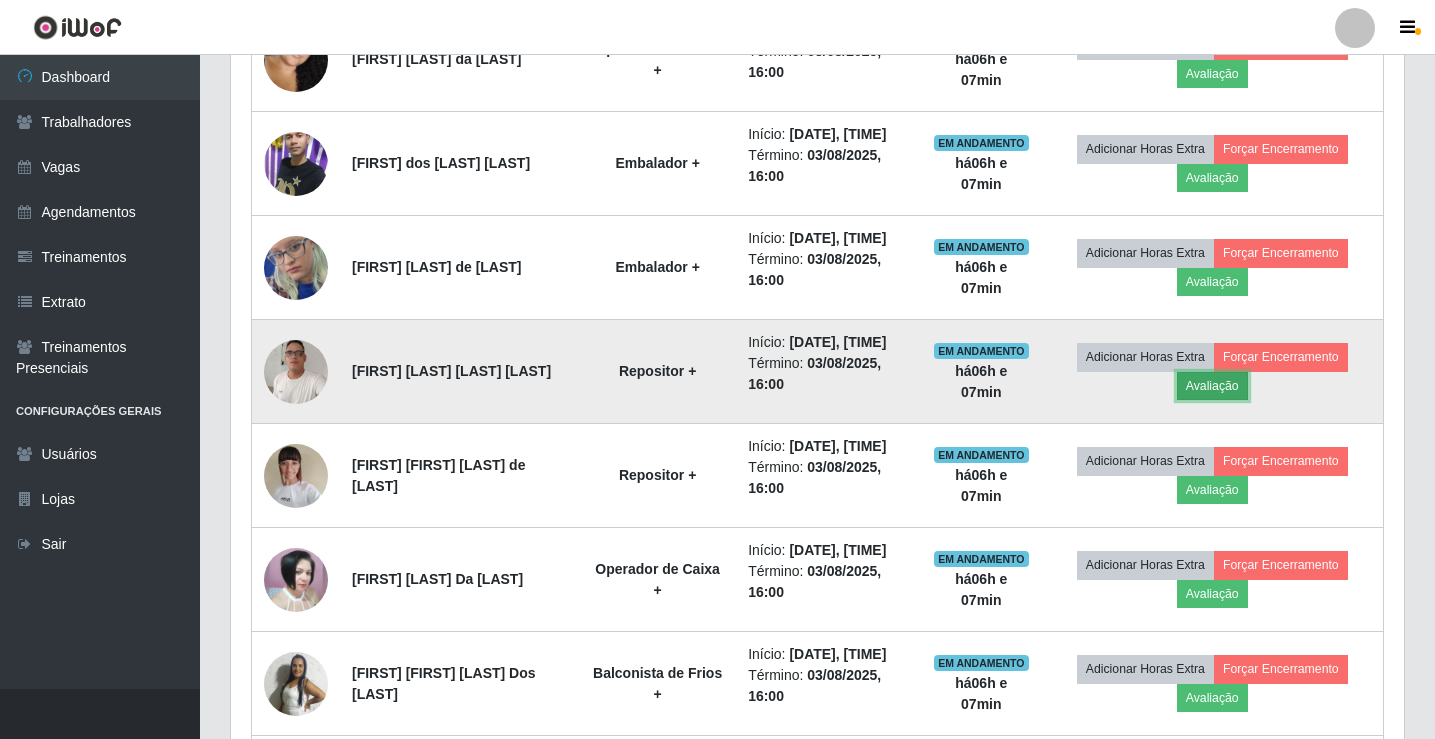 click on "Avaliação" at bounding box center [1212, 386] 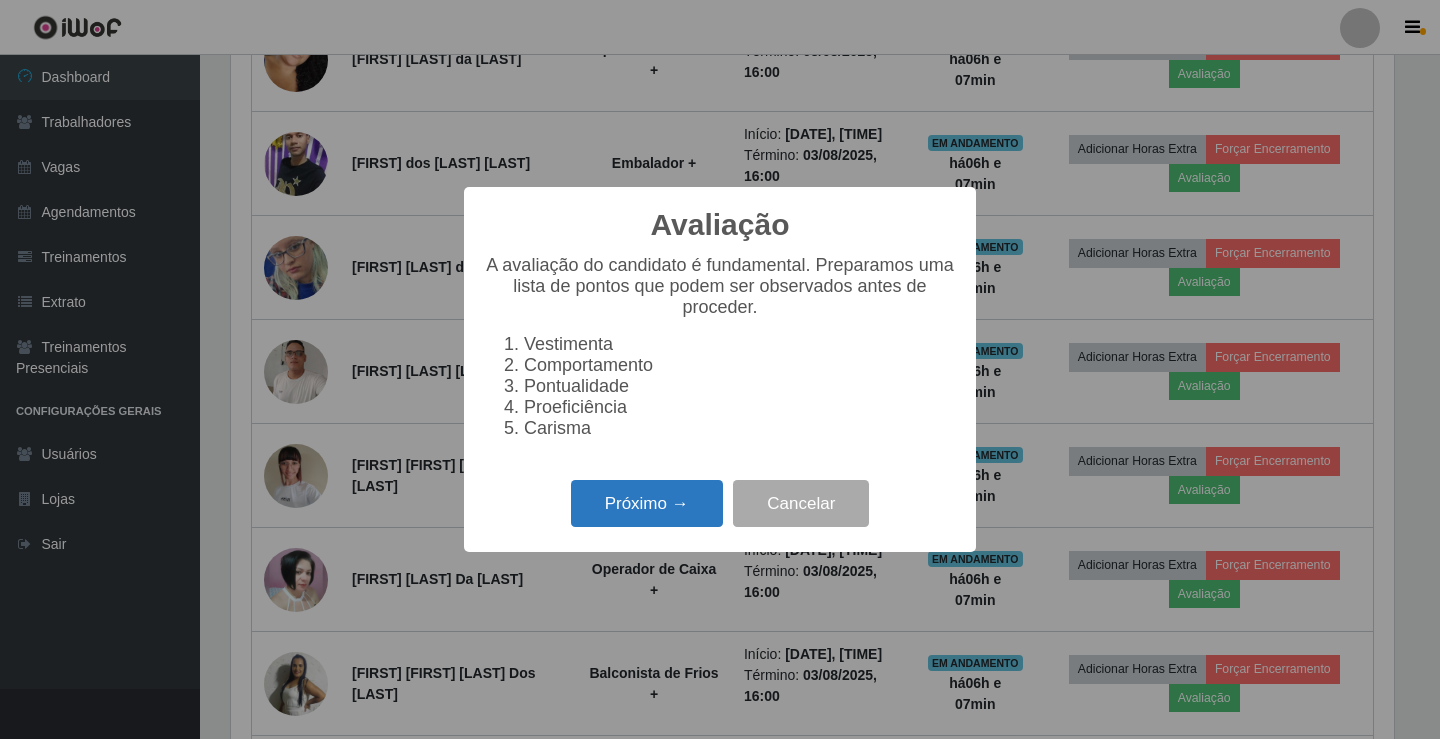 click on "Próximo →" at bounding box center [647, 503] 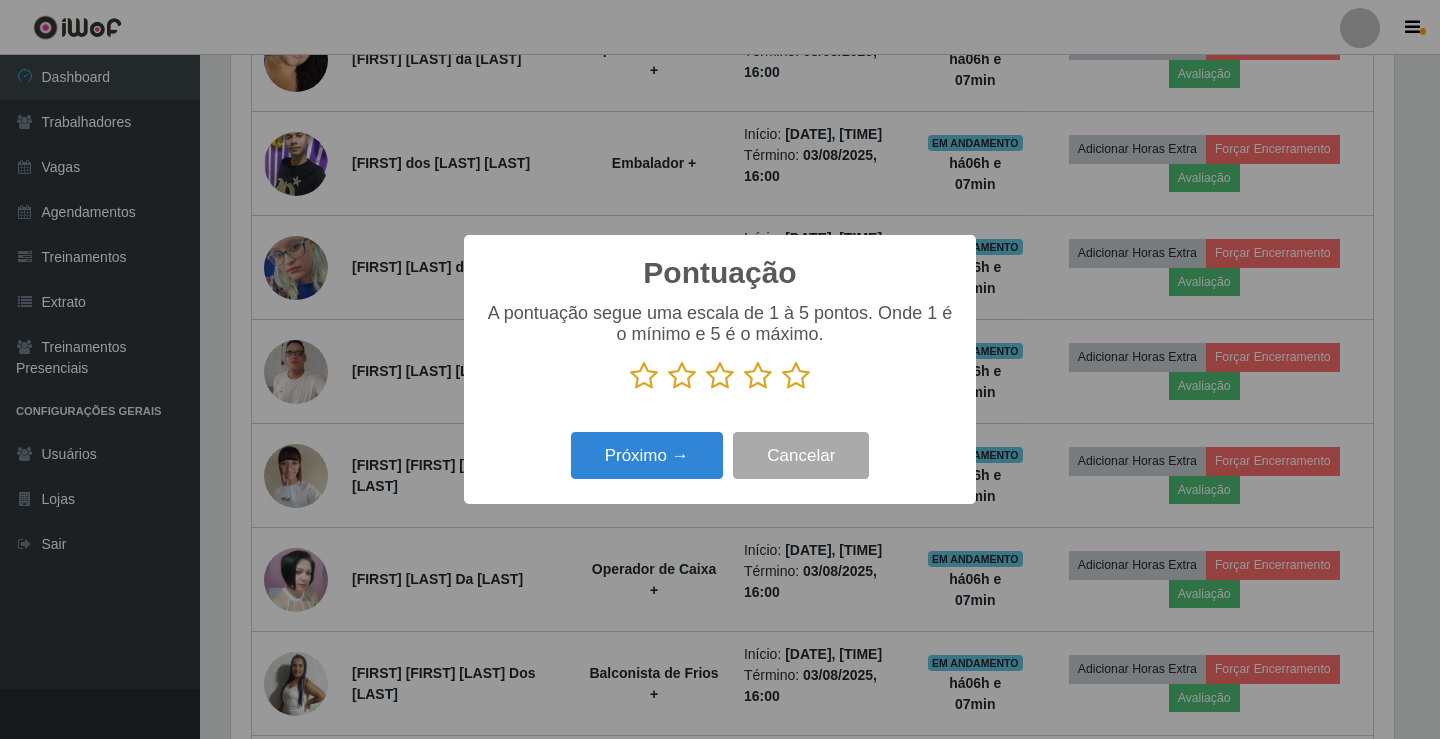 drag, startPoint x: 794, startPoint y: 378, endPoint x: 674, endPoint y: 407, distance: 123.454445 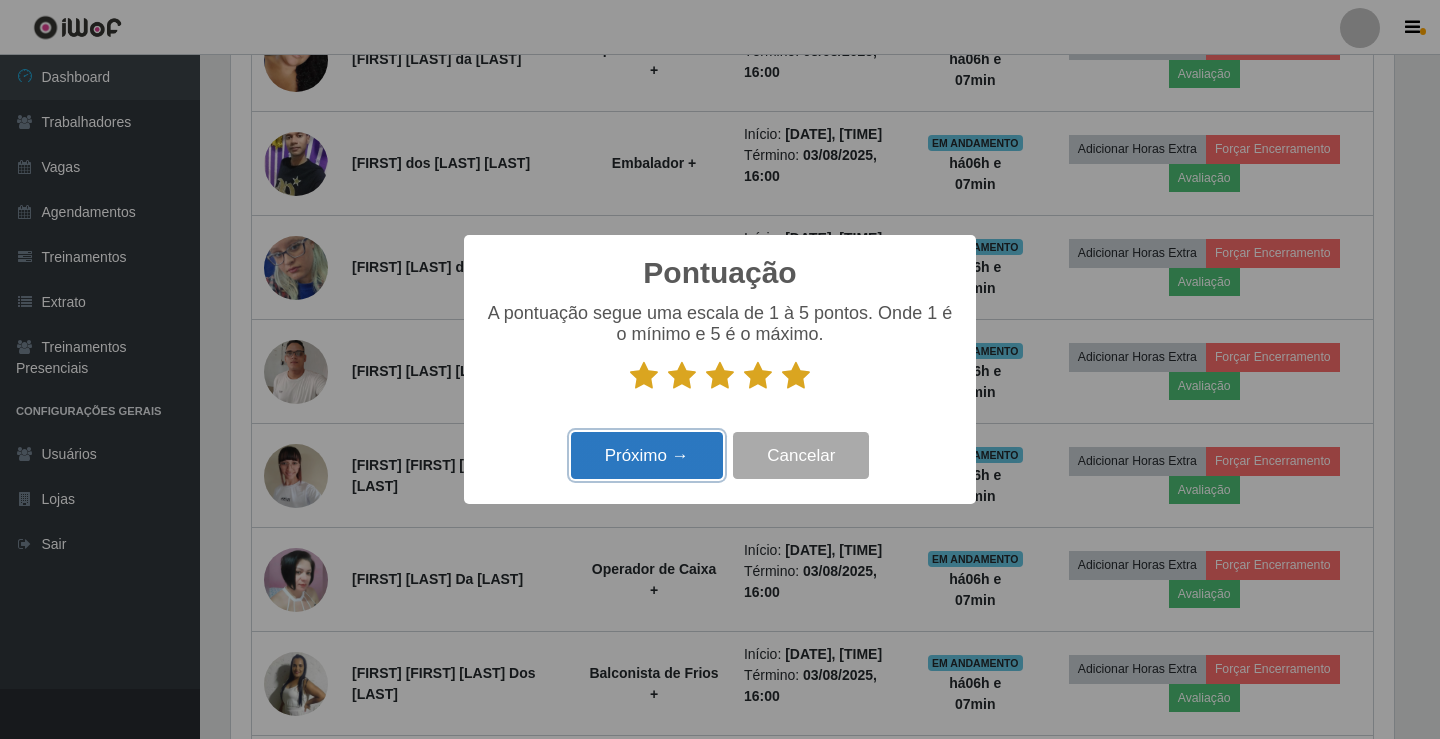 click on "Próximo →" at bounding box center (647, 455) 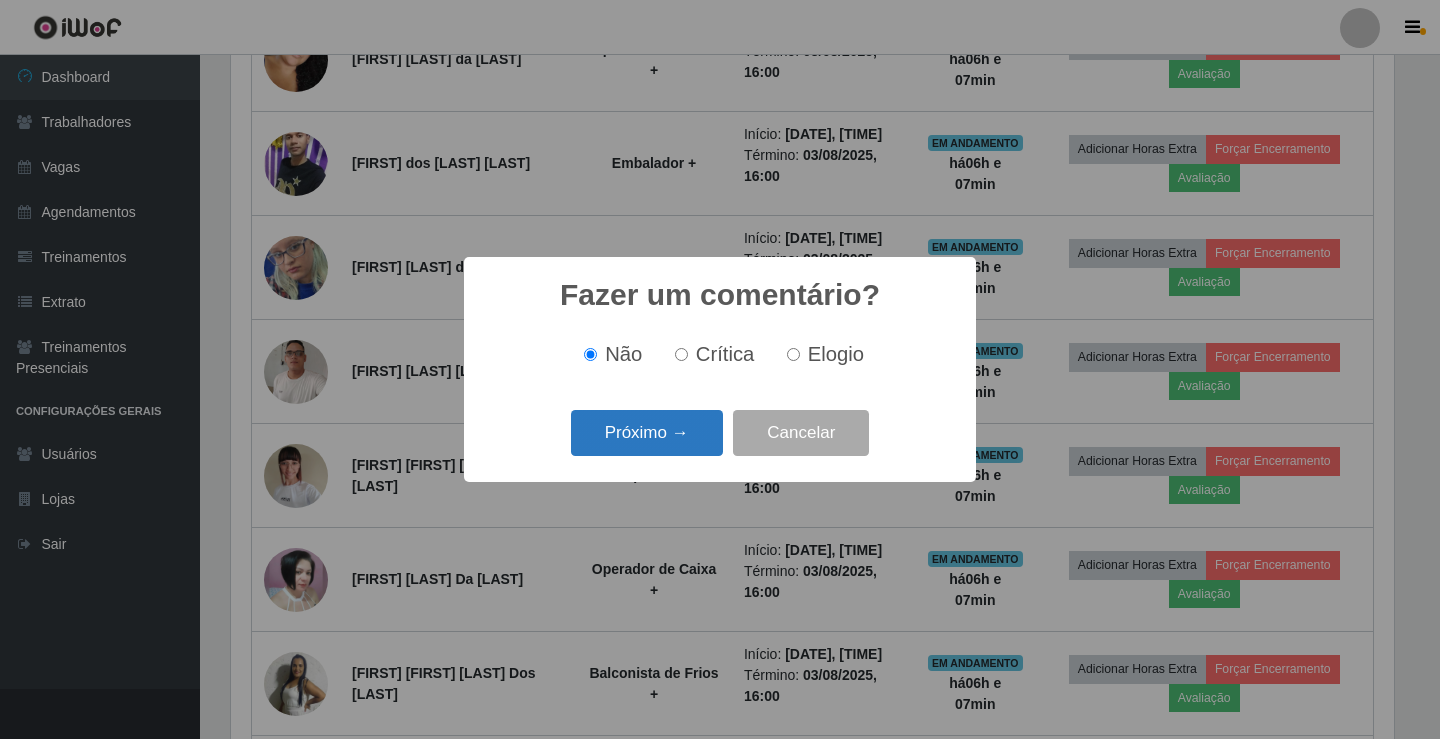 click on "Próximo →" at bounding box center (647, 433) 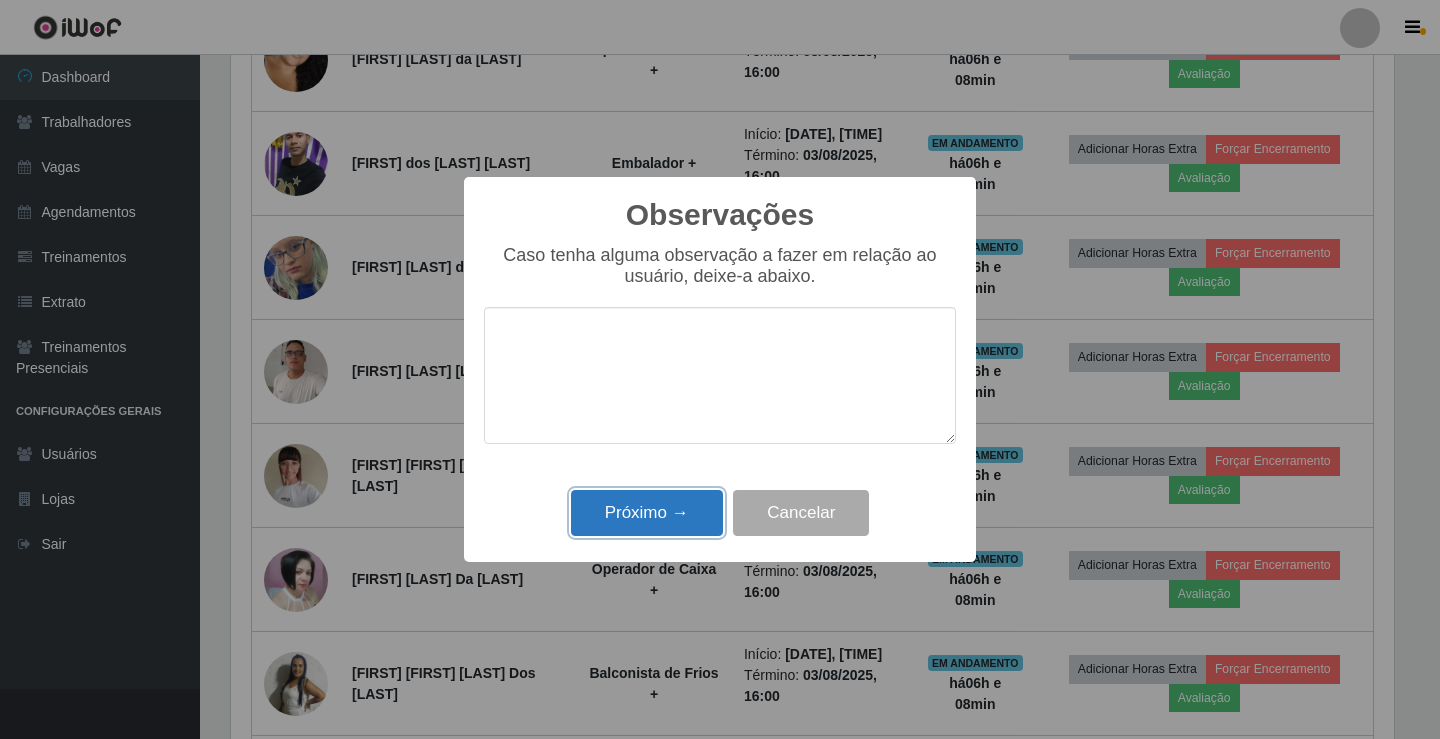 click on "Próximo →" at bounding box center (647, 513) 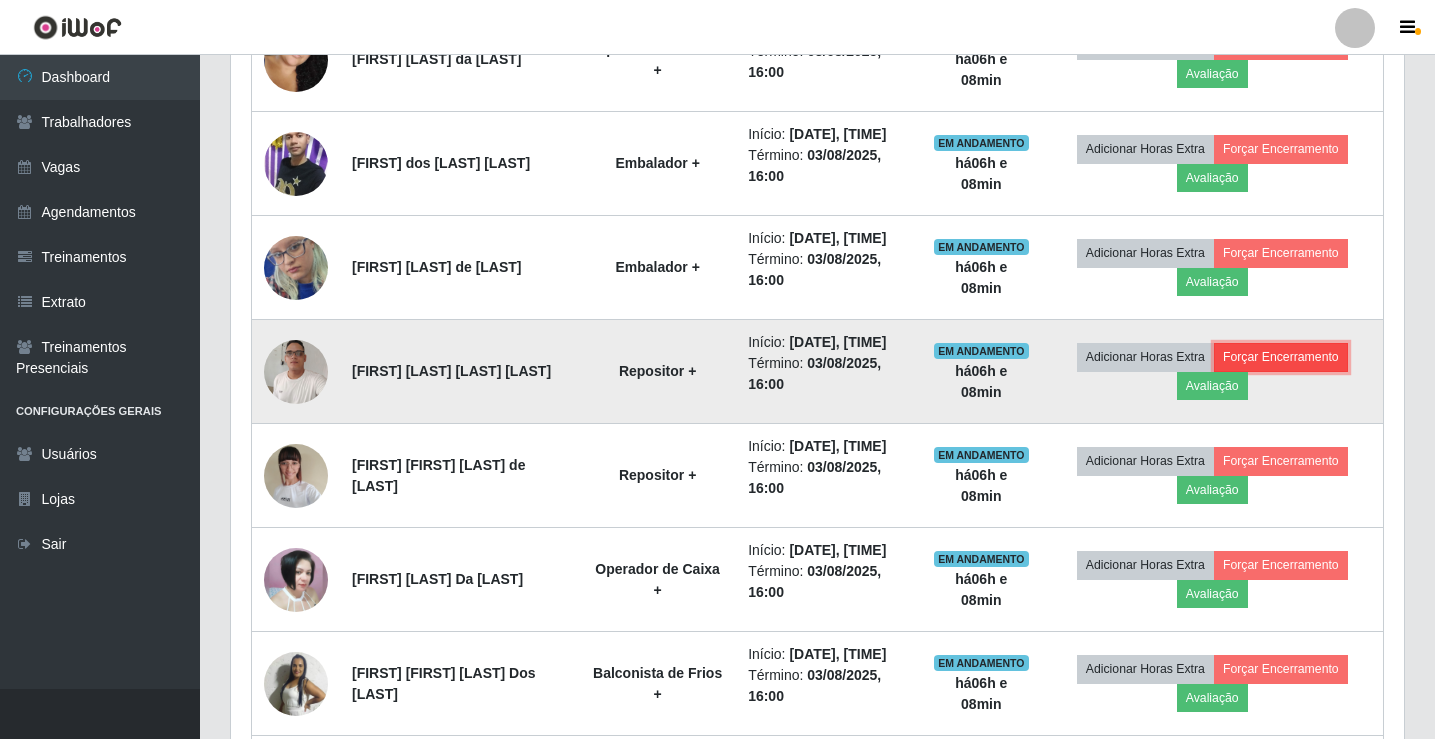 click on "Forçar Encerramento" at bounding box center (1281, 357) 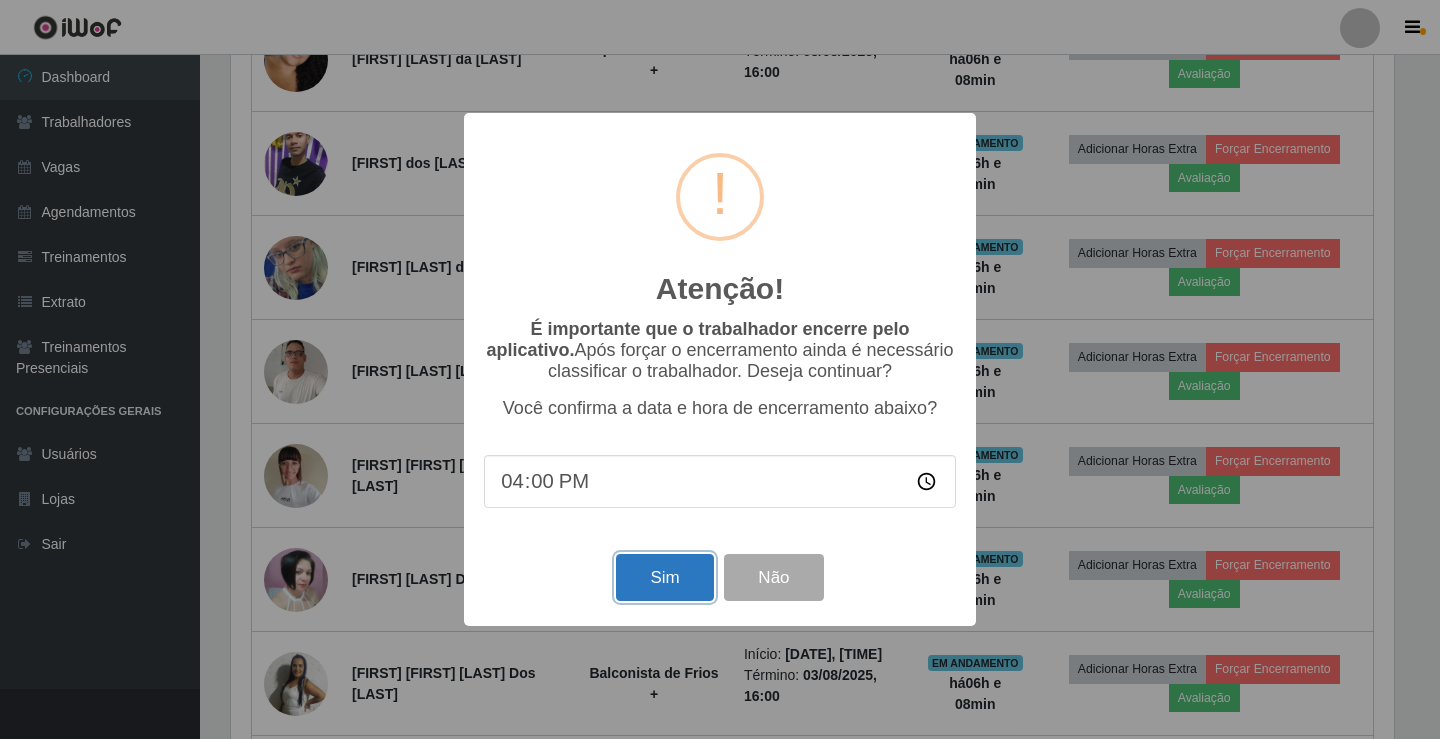 click on "Sim" at bounding box center [664, 577] 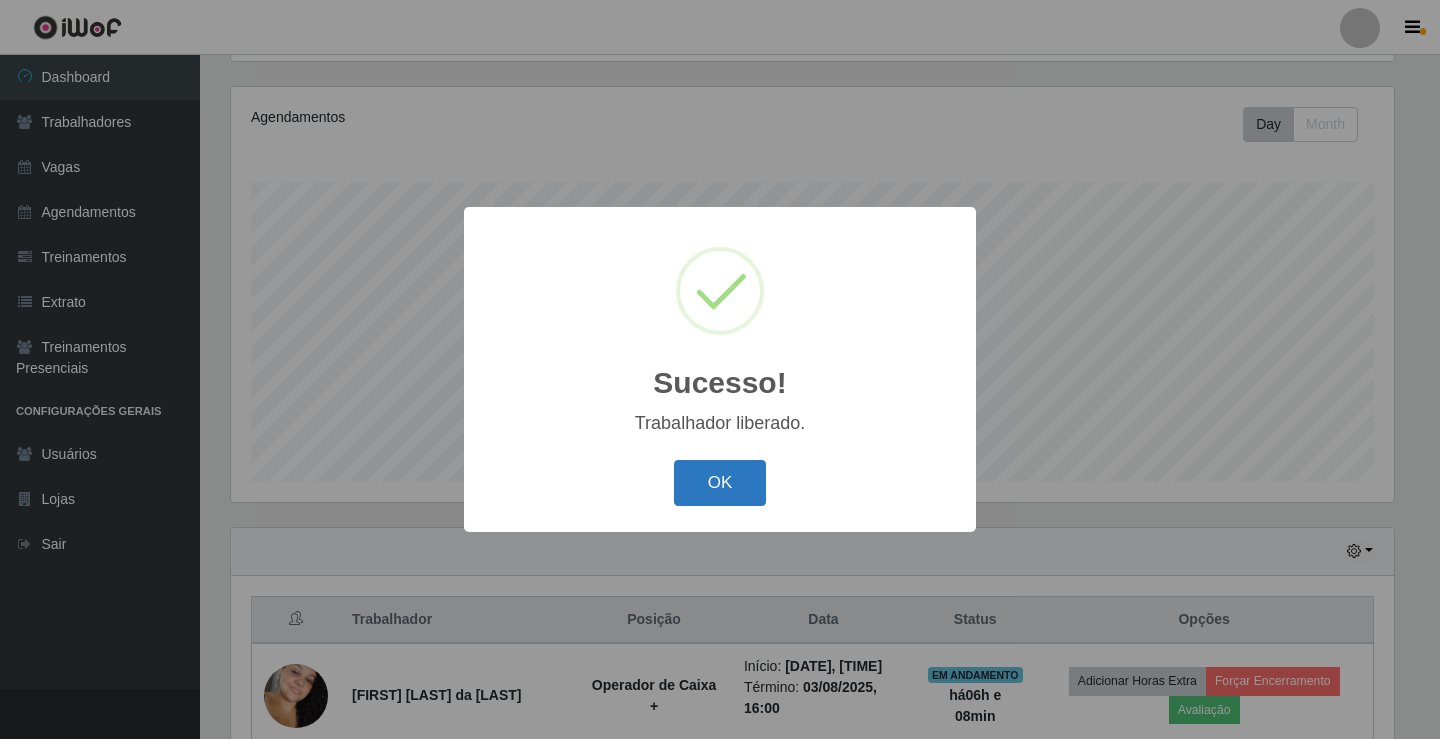 click on "OK" at bounding box center [720, 483] 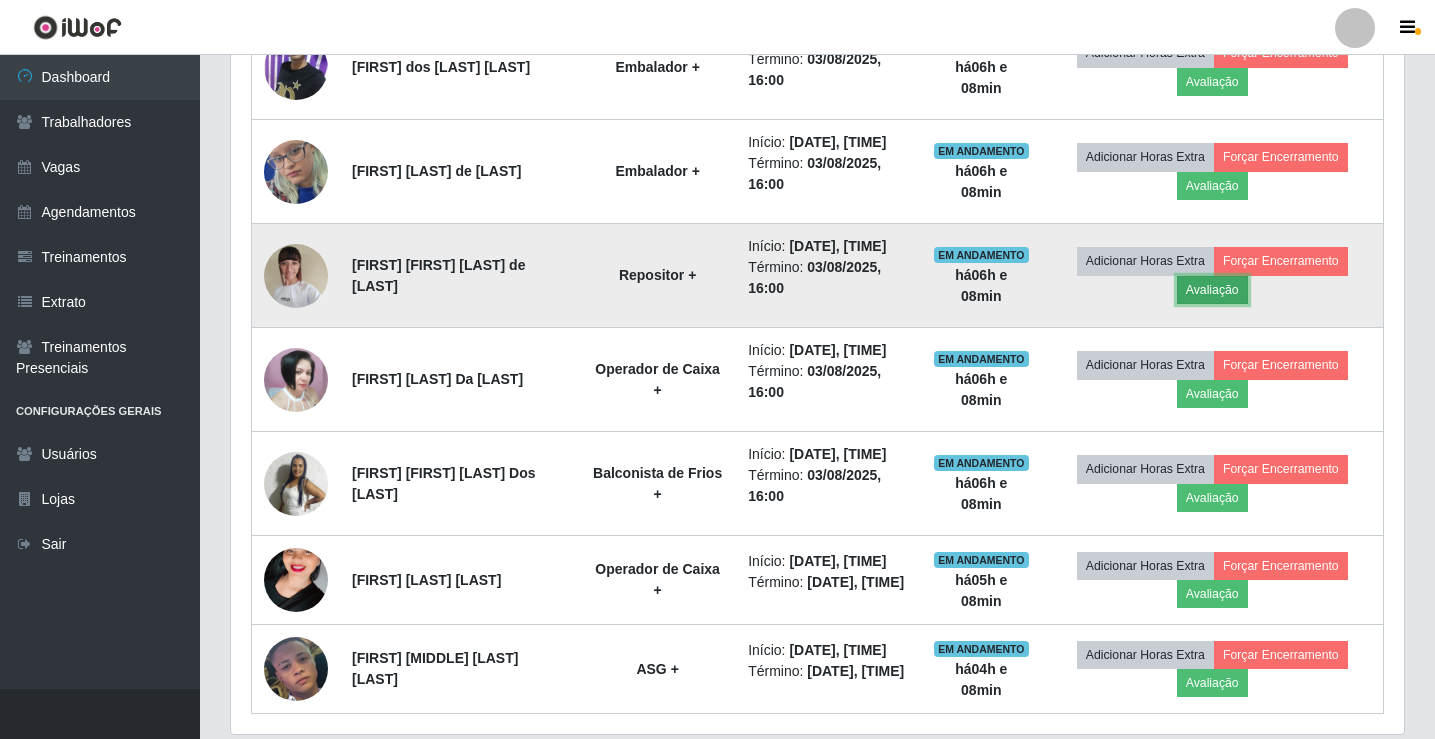 click on "Avaliação" at bounding box center (1212, 290) 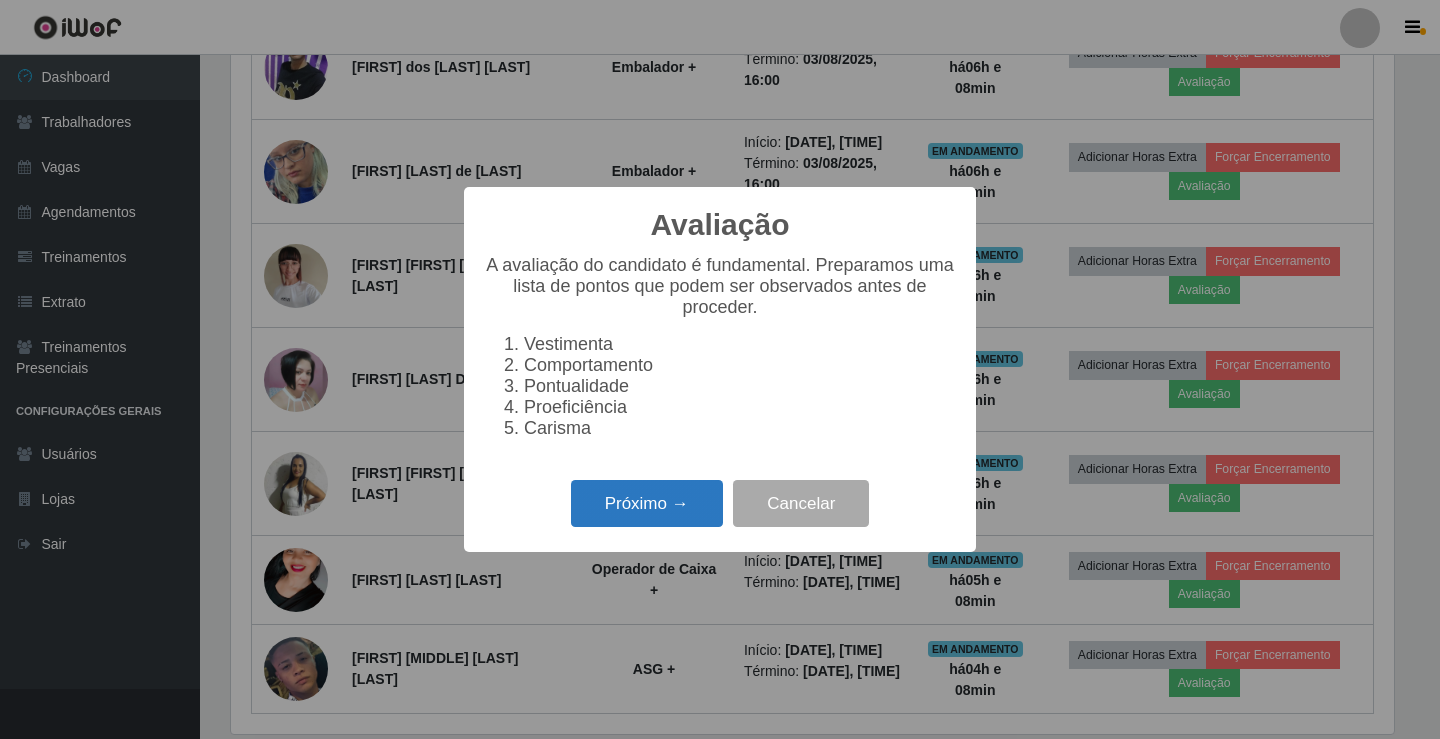 click on "Próximo →" at bounding box center [647, 503] 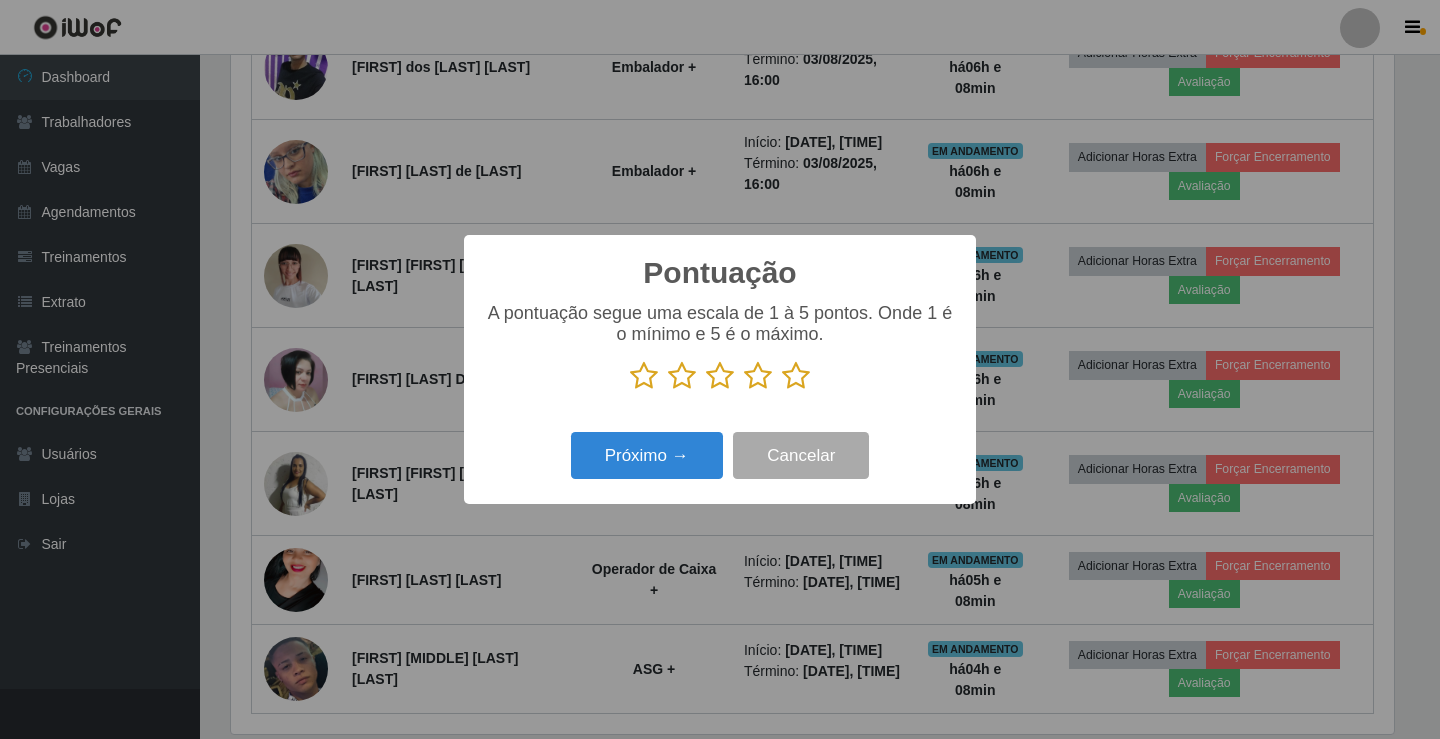 drag, startPoint x: 762, startPoint y: 378, endPoint x: 681, endPoint y: 408, distance: 86.37708 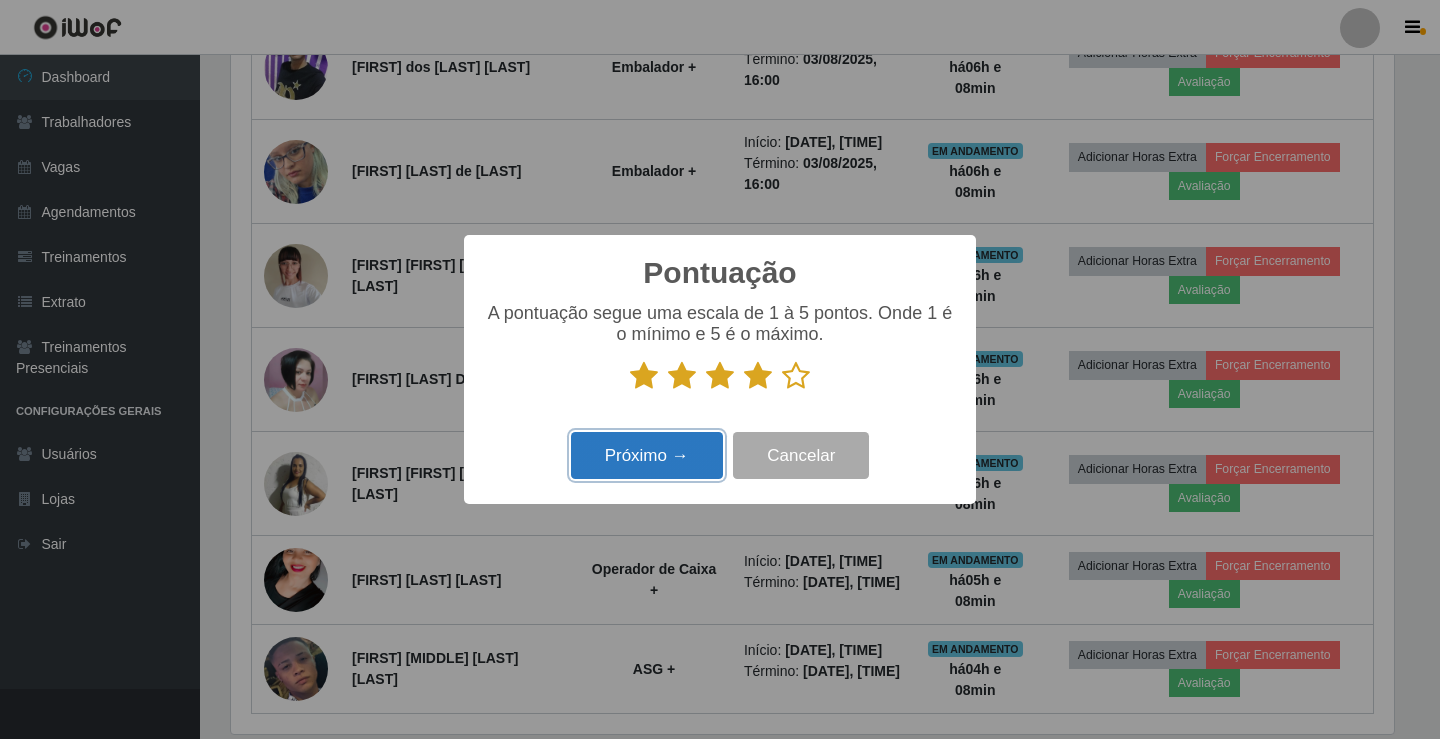 click on "Próximo →" at bounding box center (647, 455) 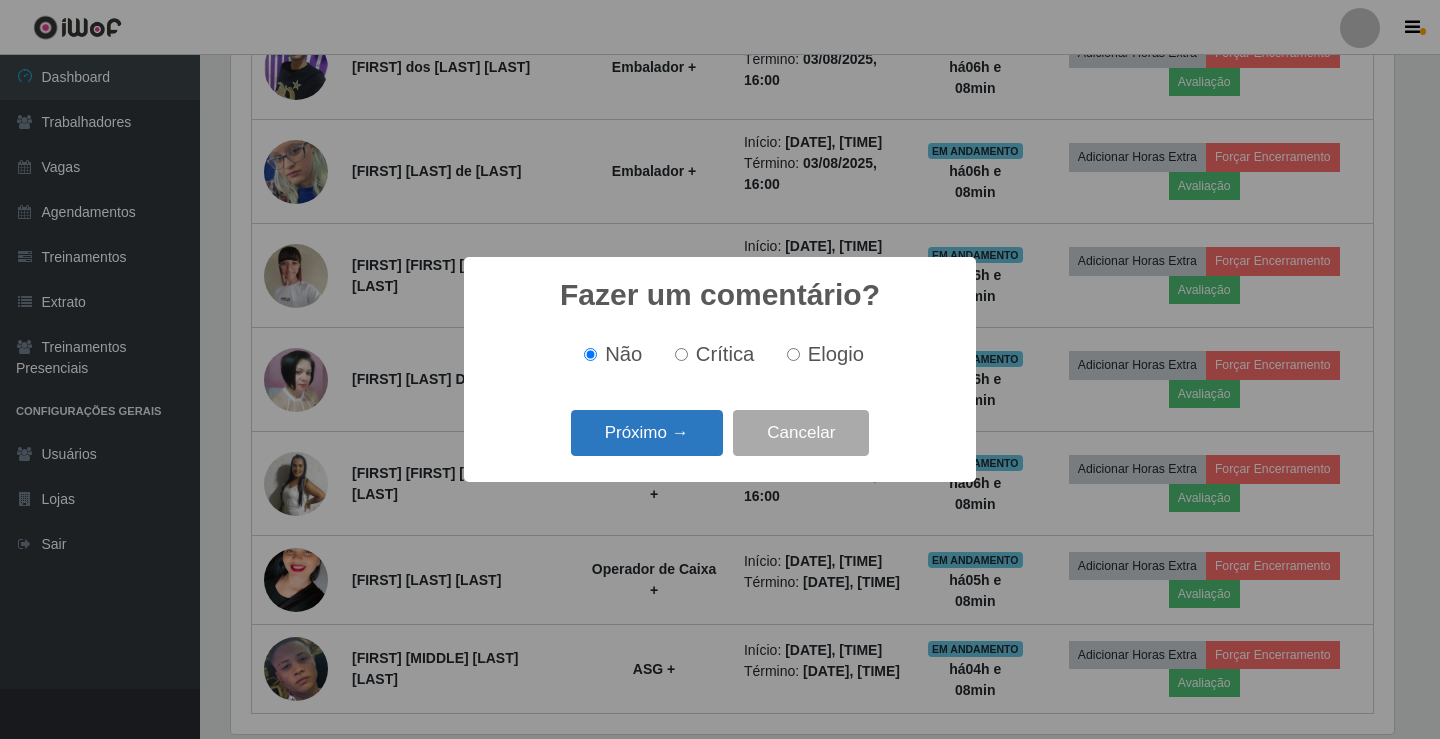 click on "Próximo →" at bounding box center [647, 433] 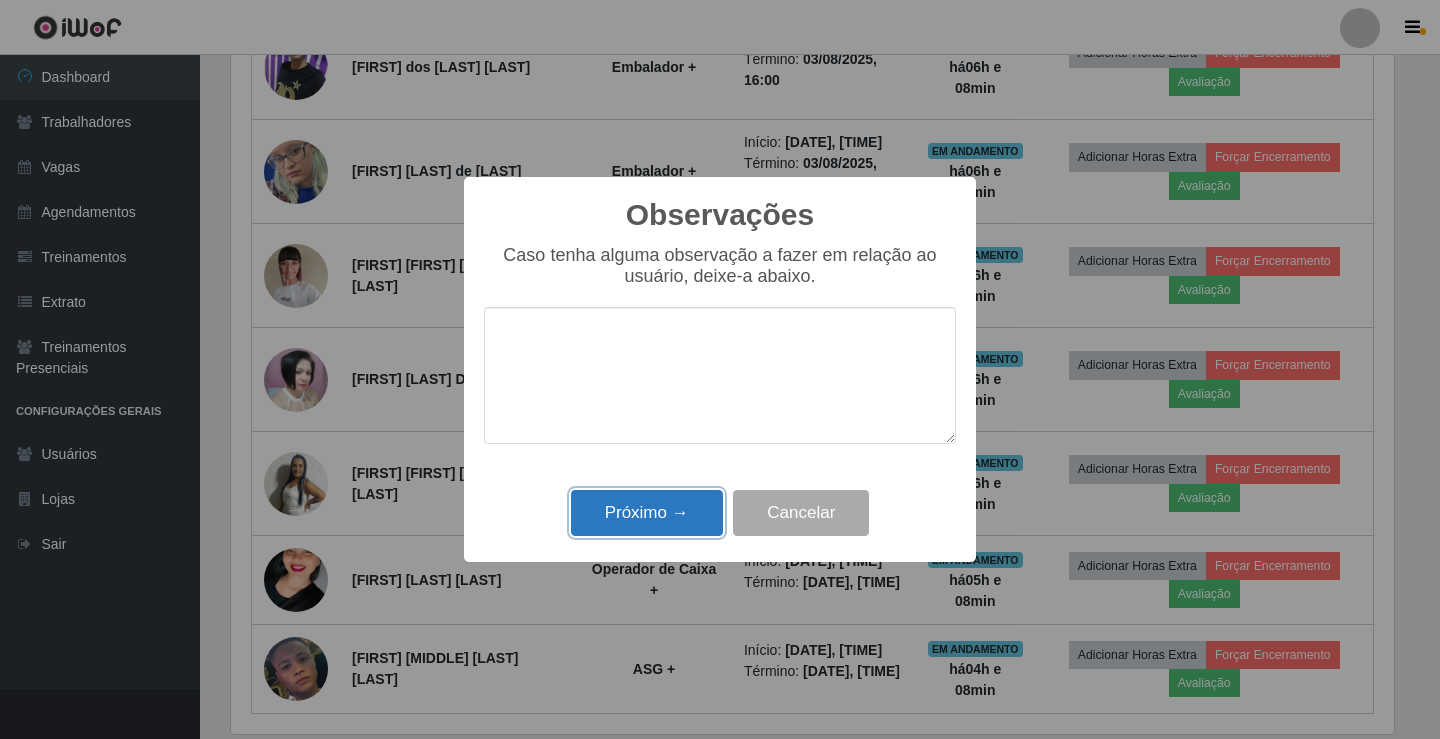click on "Próximo →" at bounding box center (647, 513) 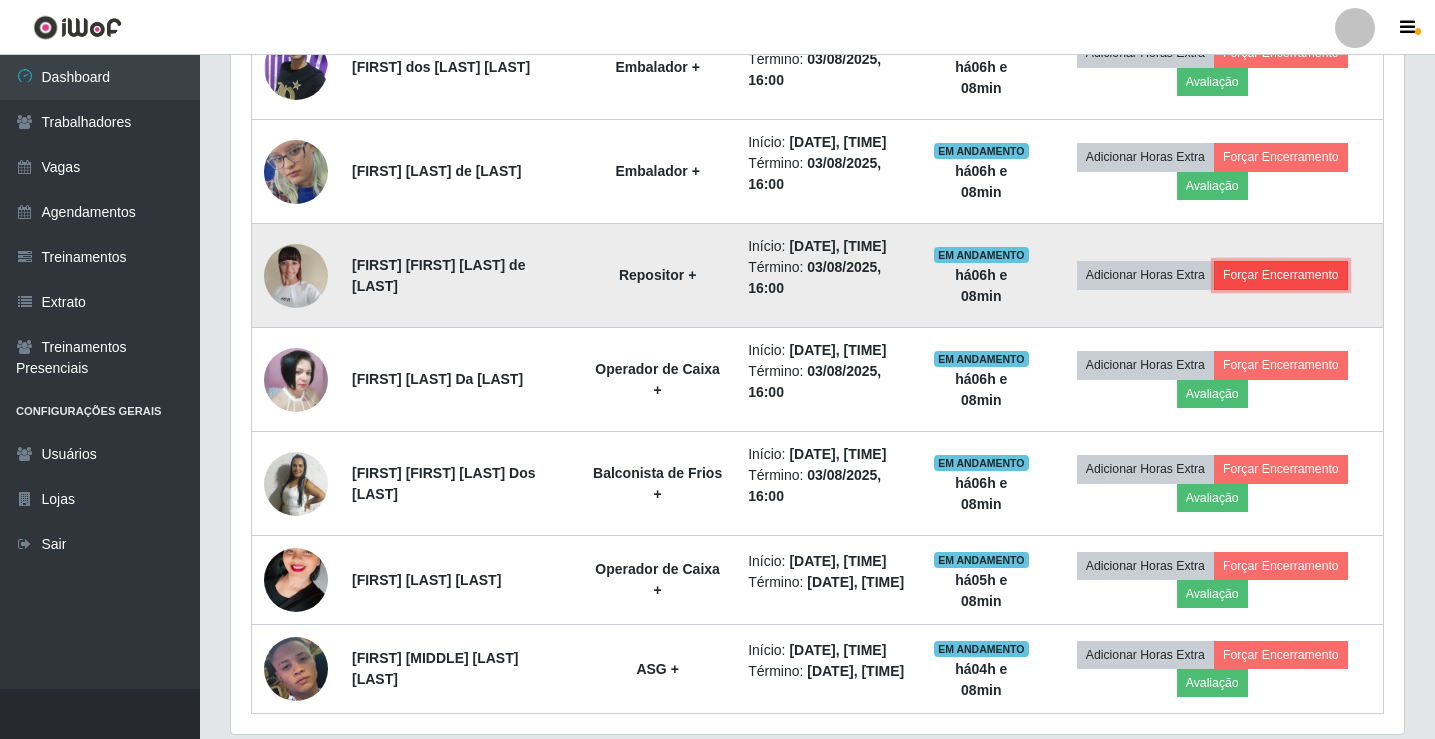 click on "Forçar Encerramento" at bounding box center [1281, 275] 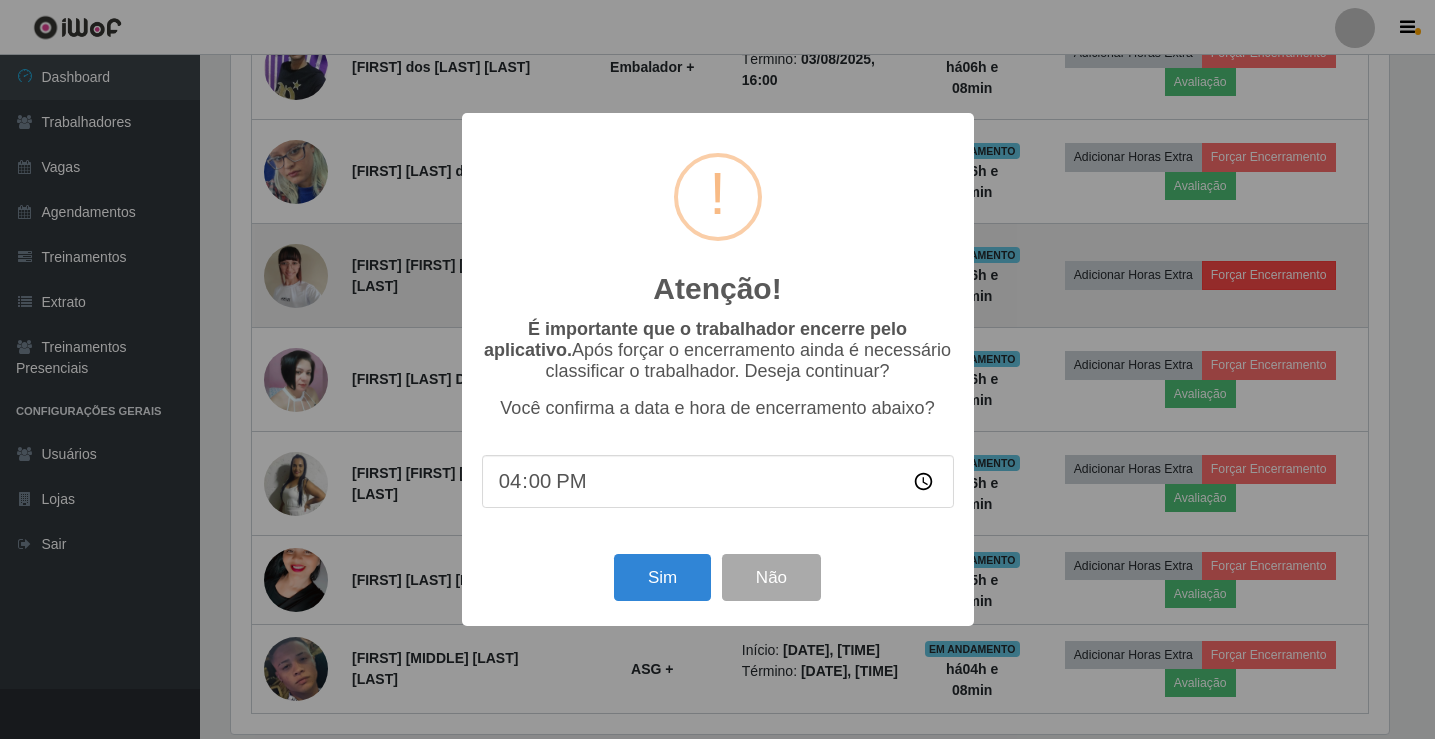scroll, scrollTop: 999585, scrollLeft: 998837, axis: both 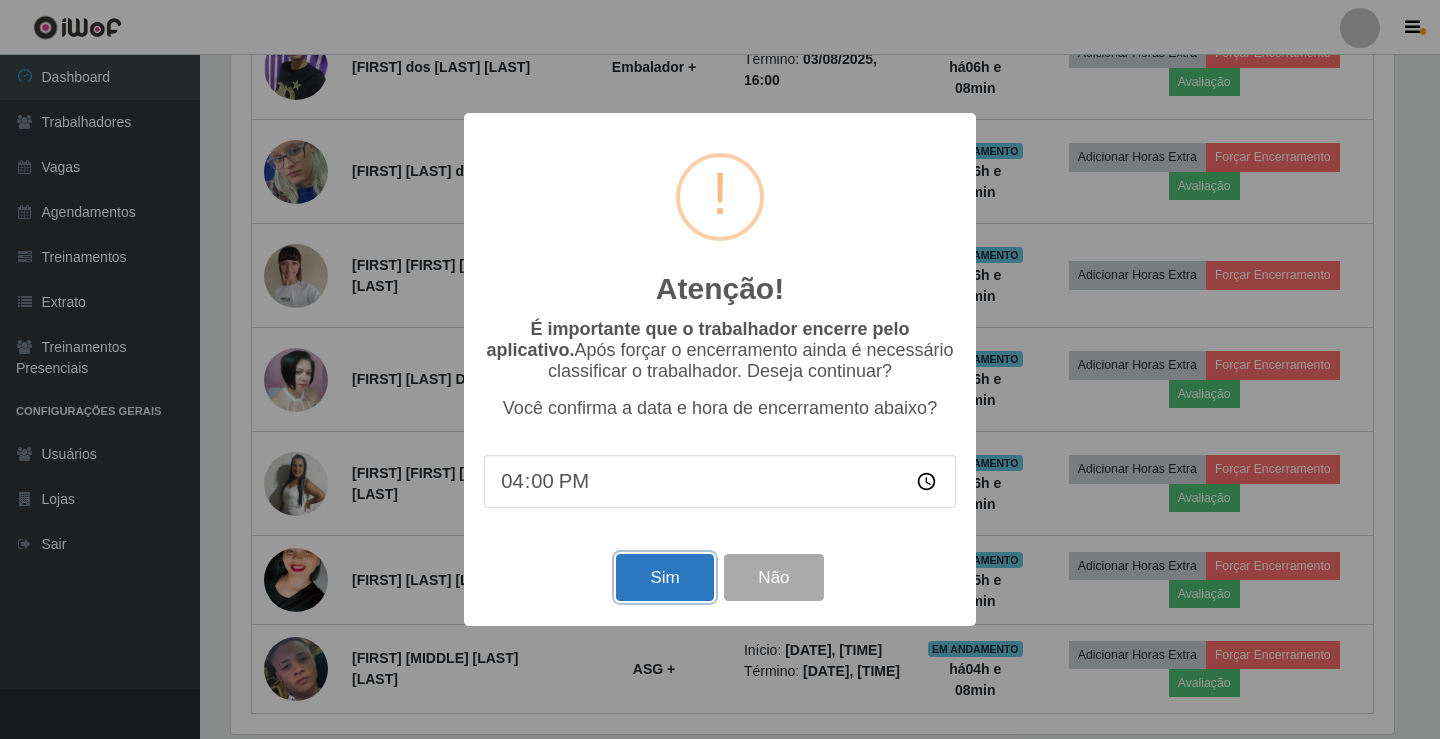 click on "Sim" at bounding box center (664, 577) 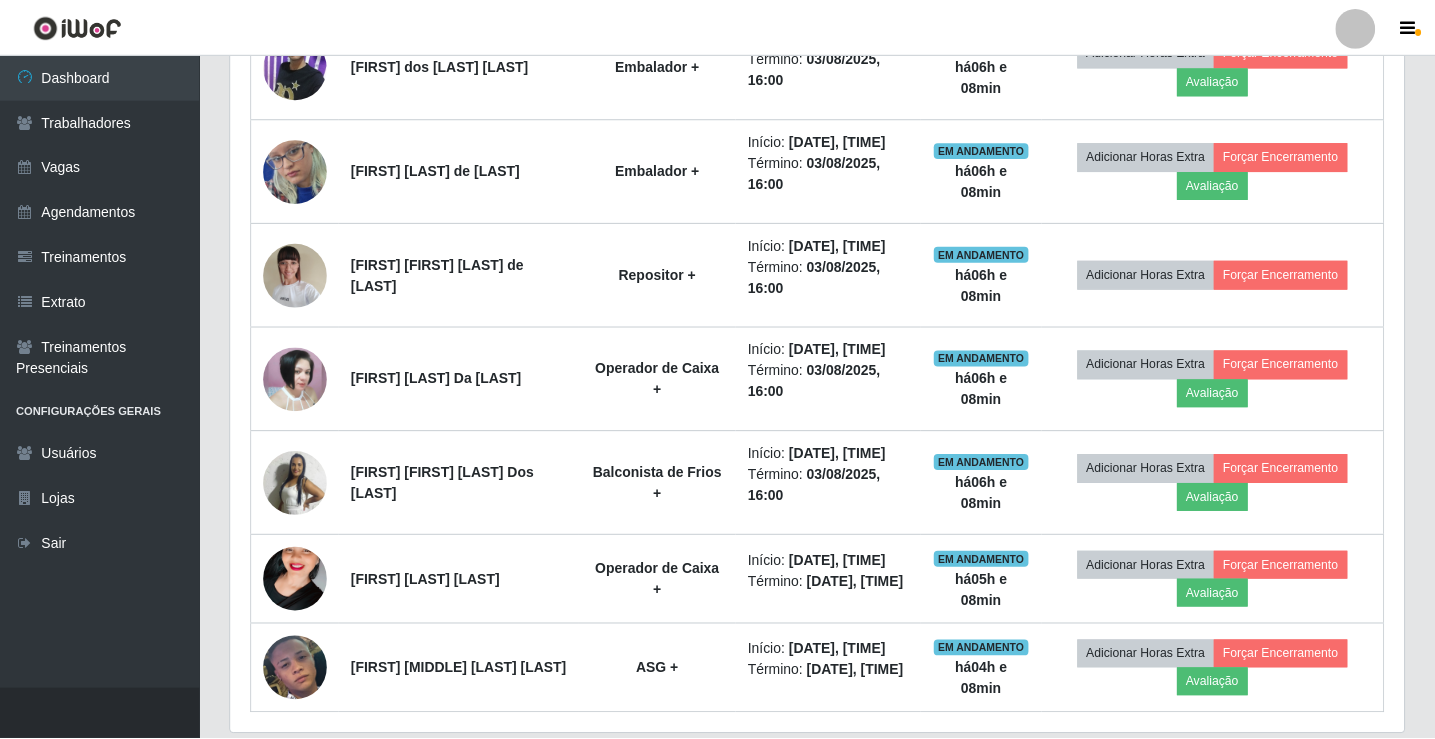 scroll, scrollTop: 999585, scrollLeft: 998827, axis: both 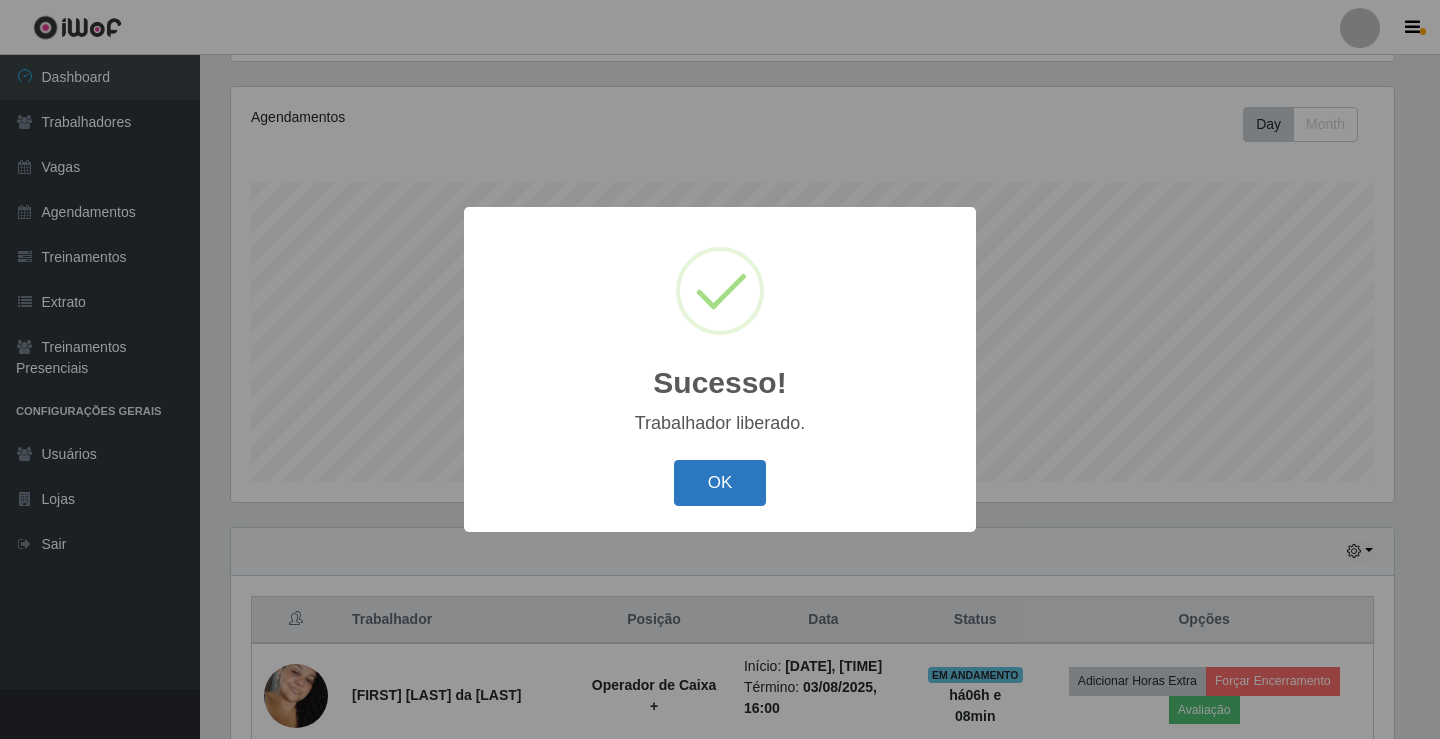 click on "OK" at bounding box center (720, 483) 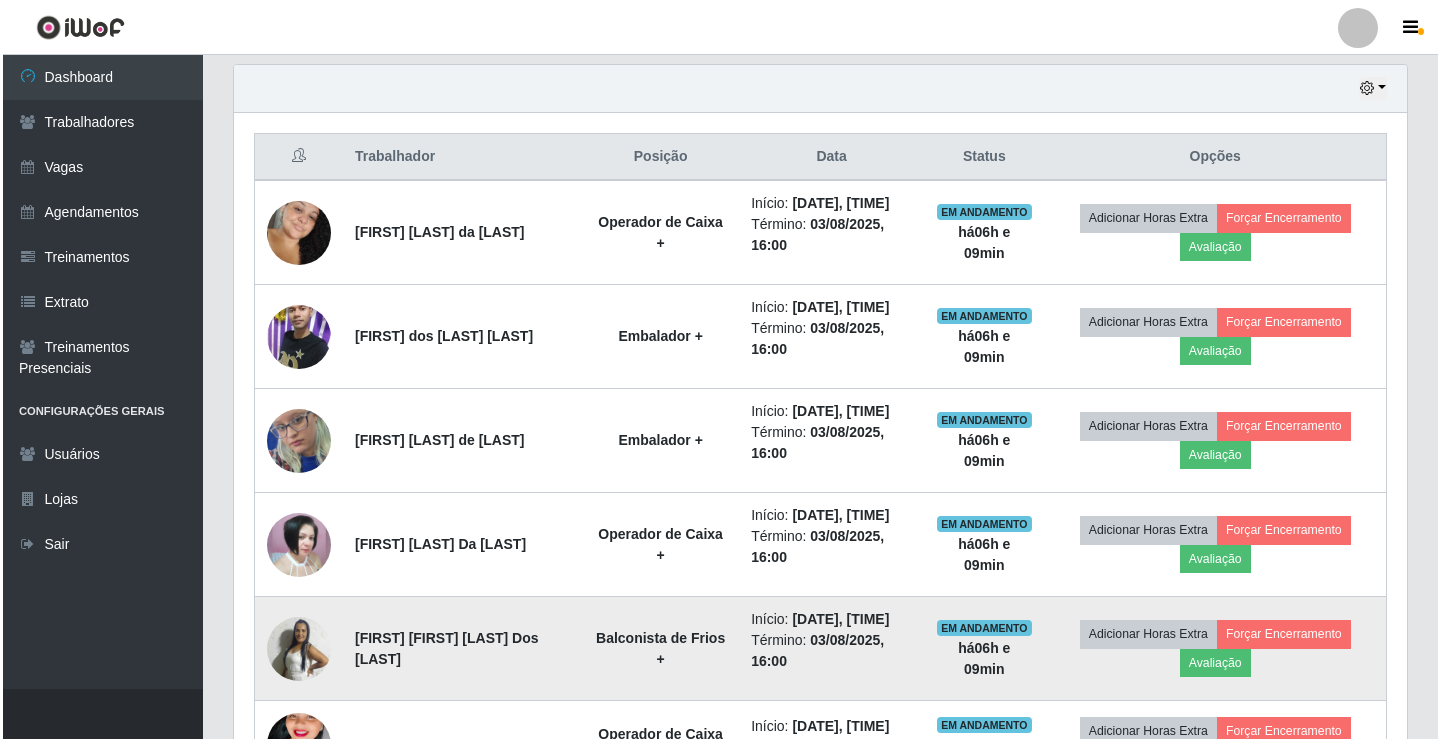 scroll, scrollTop: 661, scrollLeft: 0, axis: vertical 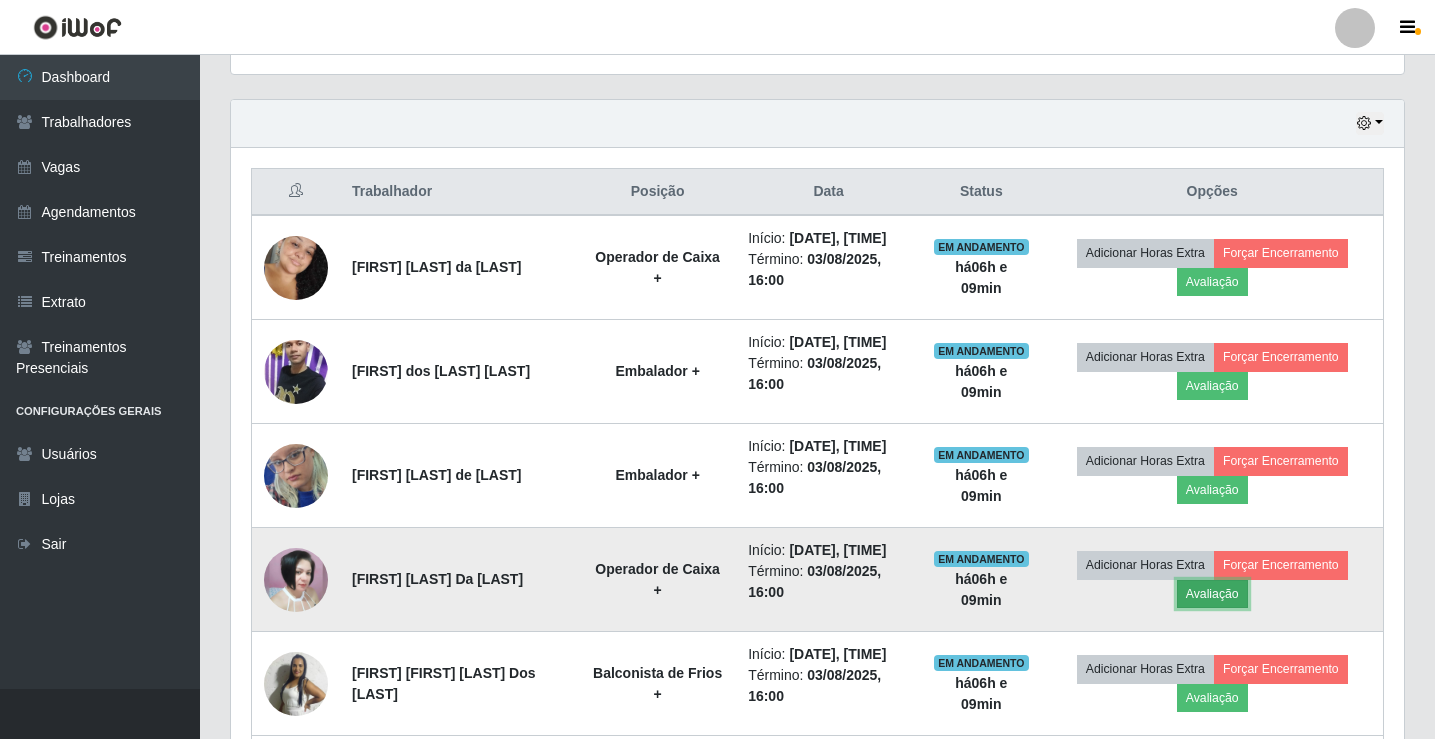 click on "Avaliação" at bounding box center [1212, 594] 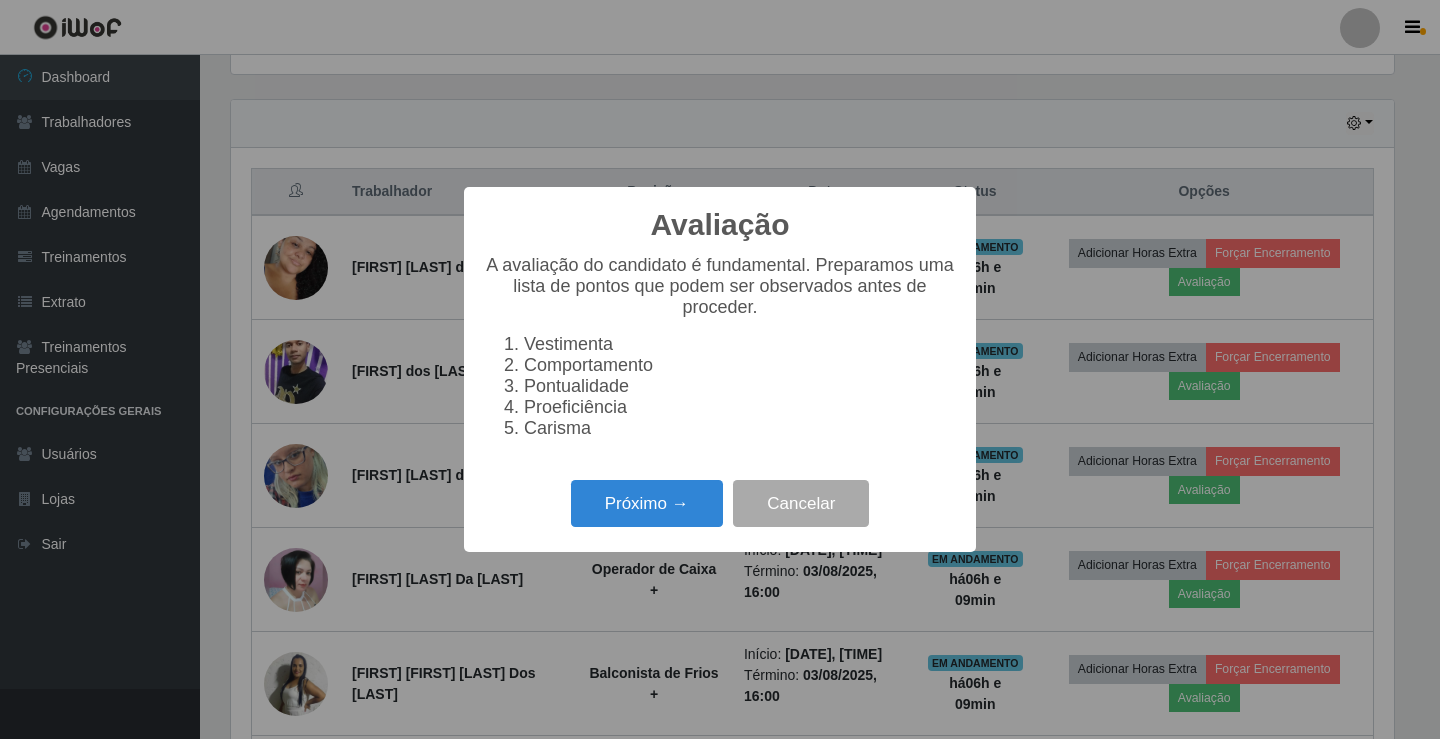 scroll, scrollTop: 999585, scrollLeft: 998837, axis: both 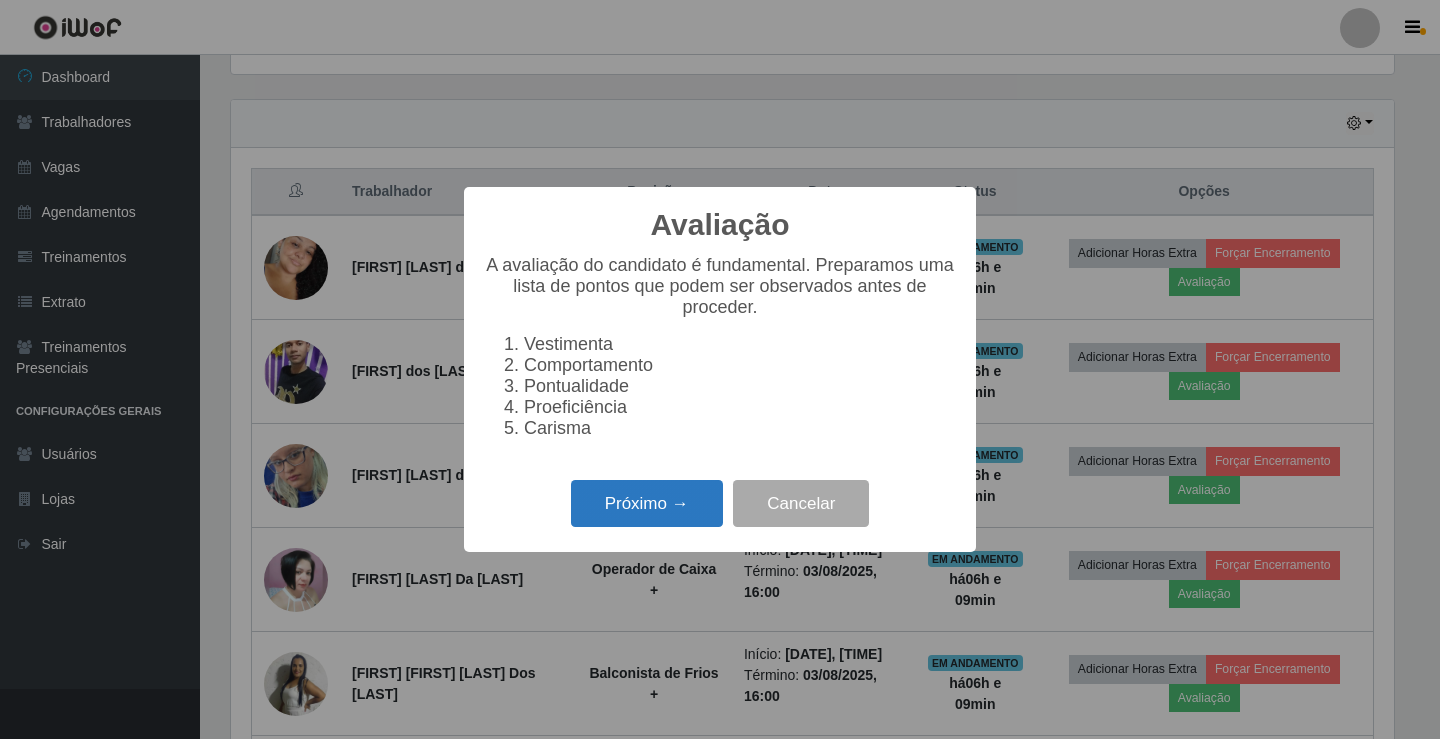 click on "Próximo →" at bounding box center [647, 503] 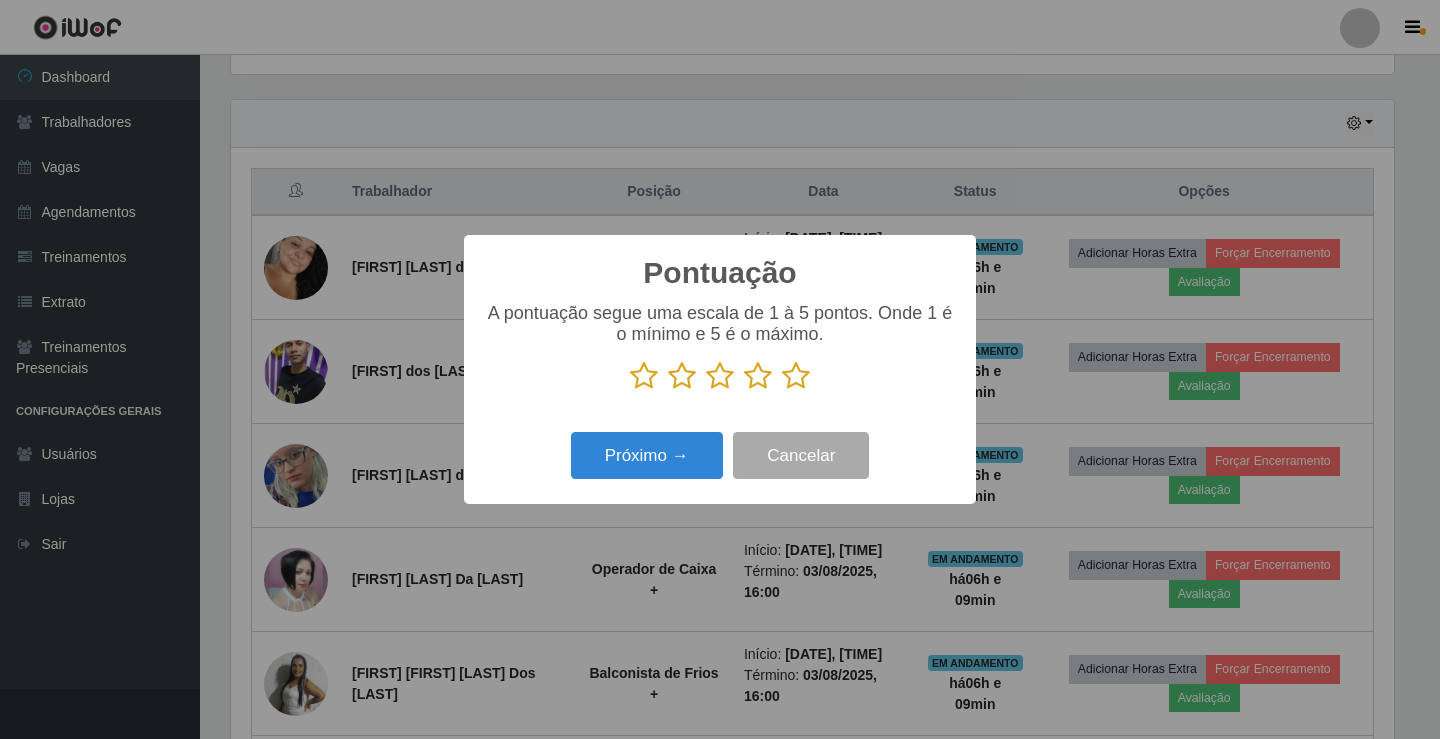 scroll, scrollTop: 999585, scrollLeft: 998837, axis: both 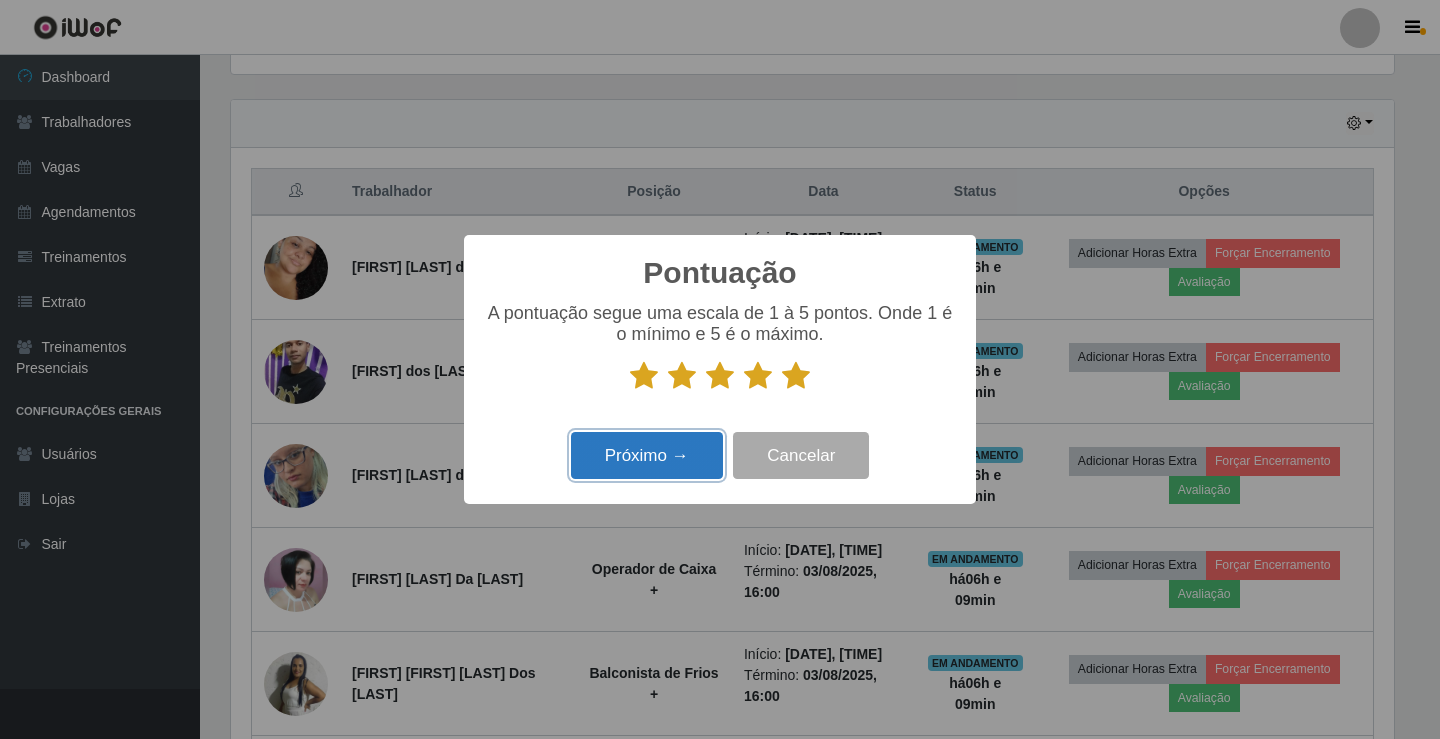 drag, startPoint x: 646, startPoint y: 465, endPoint x: 658, endPoint y: 464, distance: 12.0415945 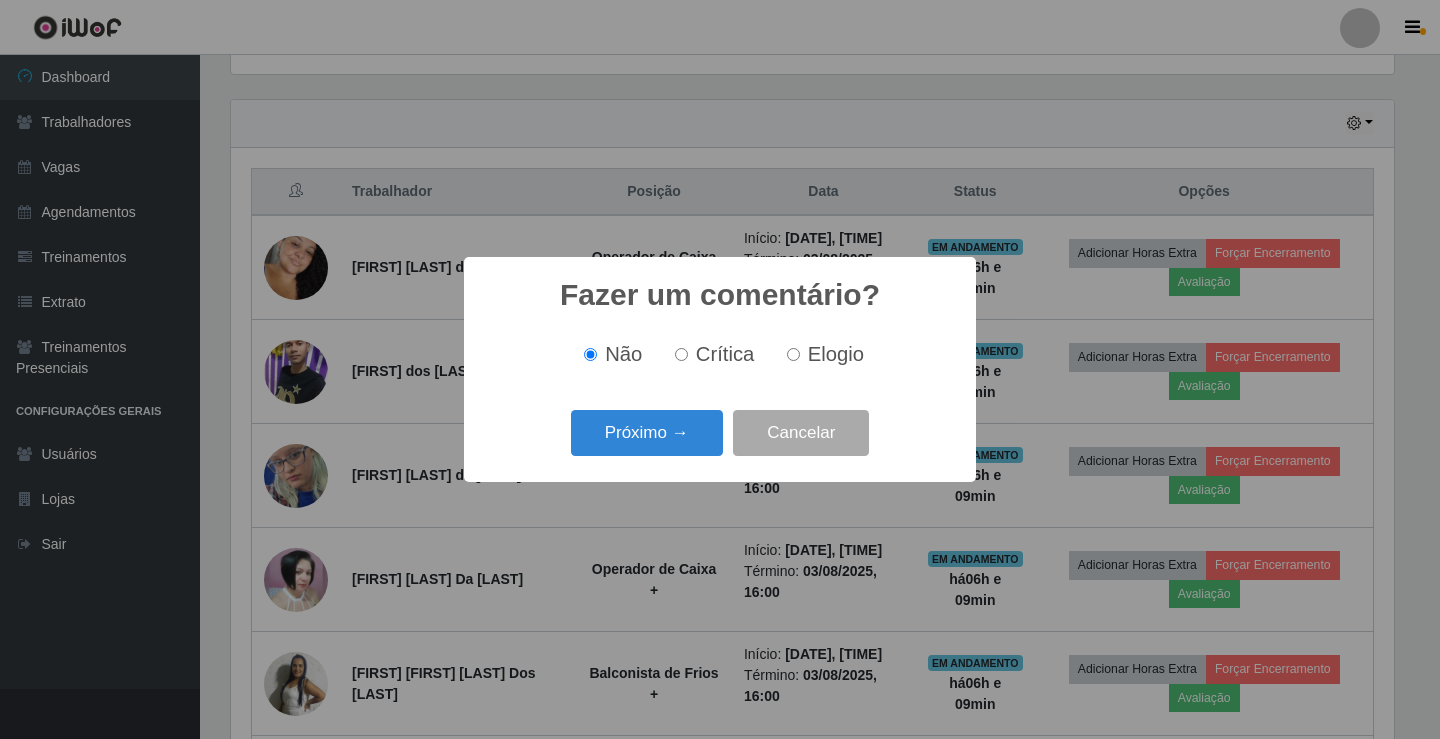 scroll, scrollTop: 999585, scrollLeft: 998837, axis: both 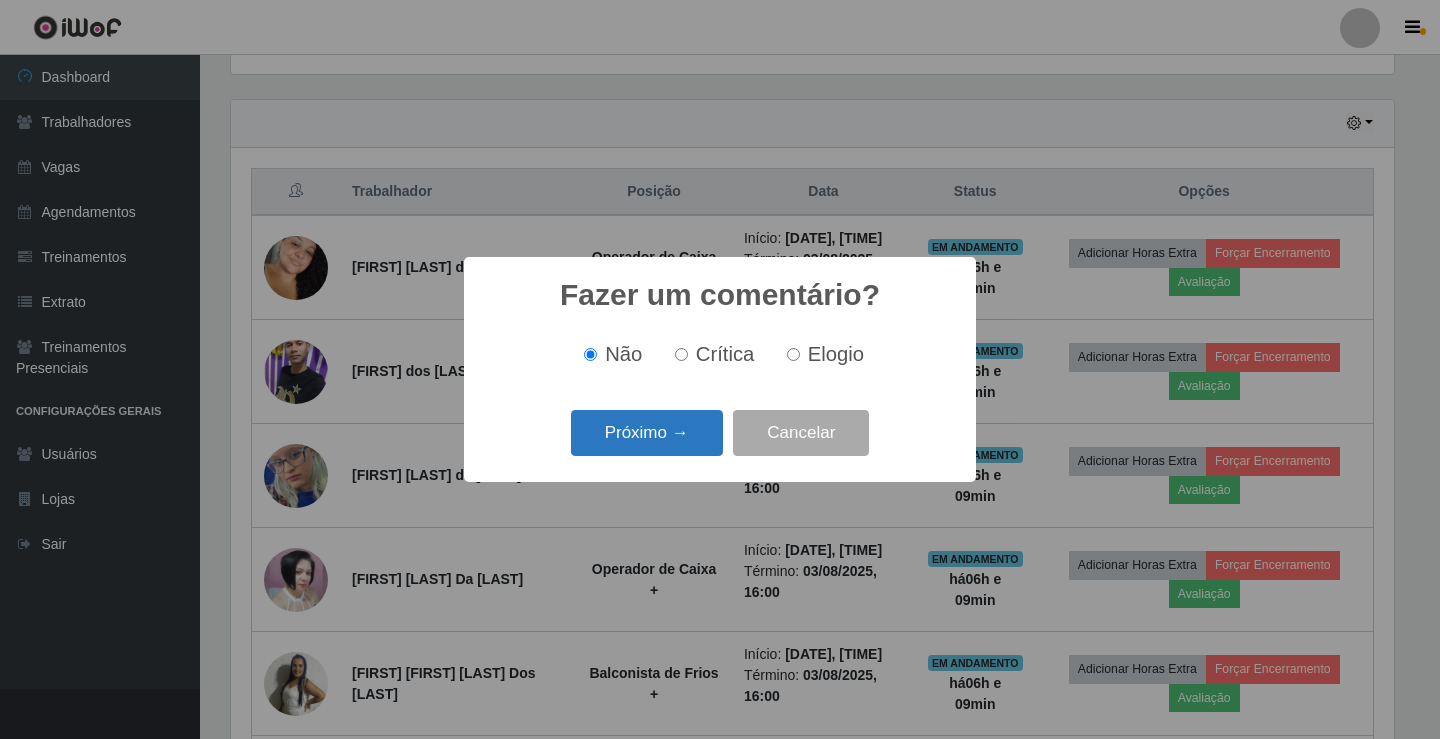 click on "Próximo →" at bounding box center (647, 433) 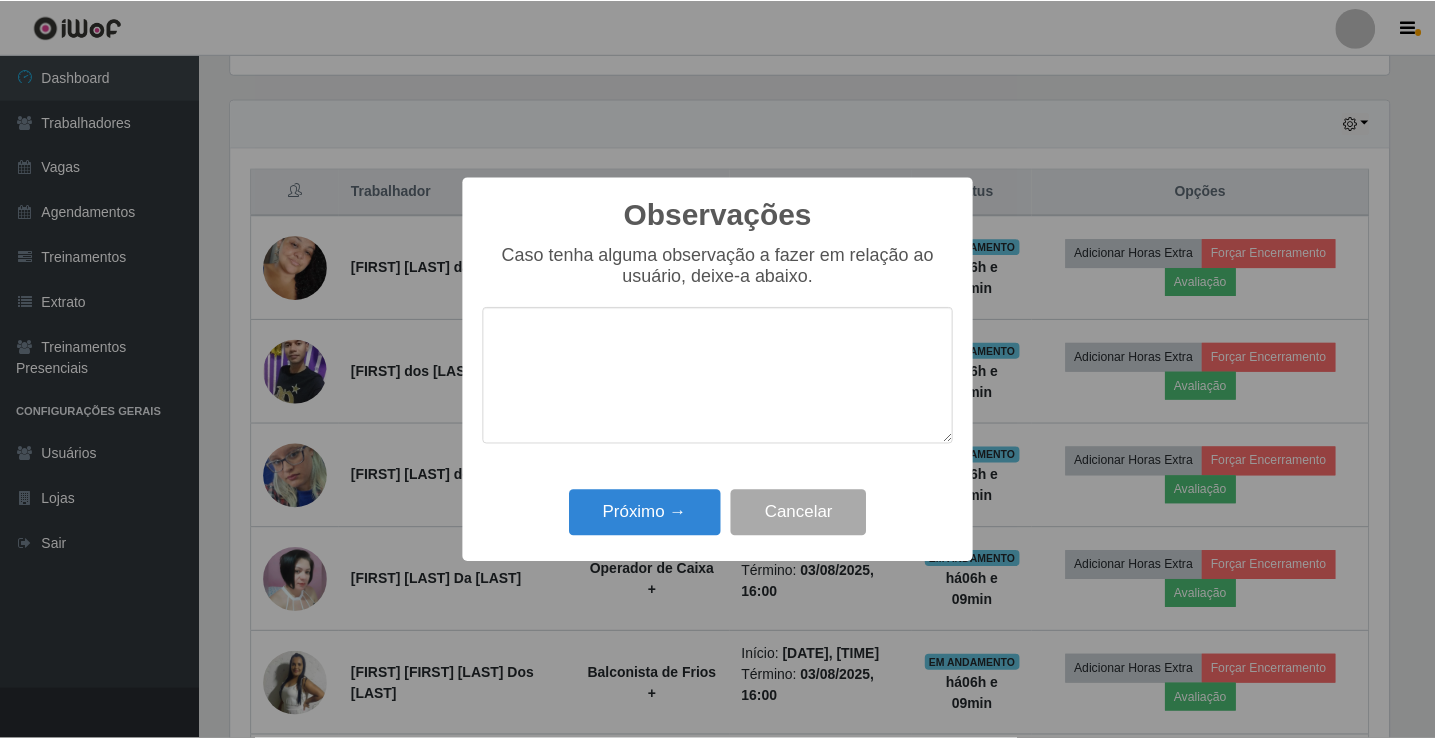 scroll, scrollTop: 999585, scrollLeft: 998837, axis: both 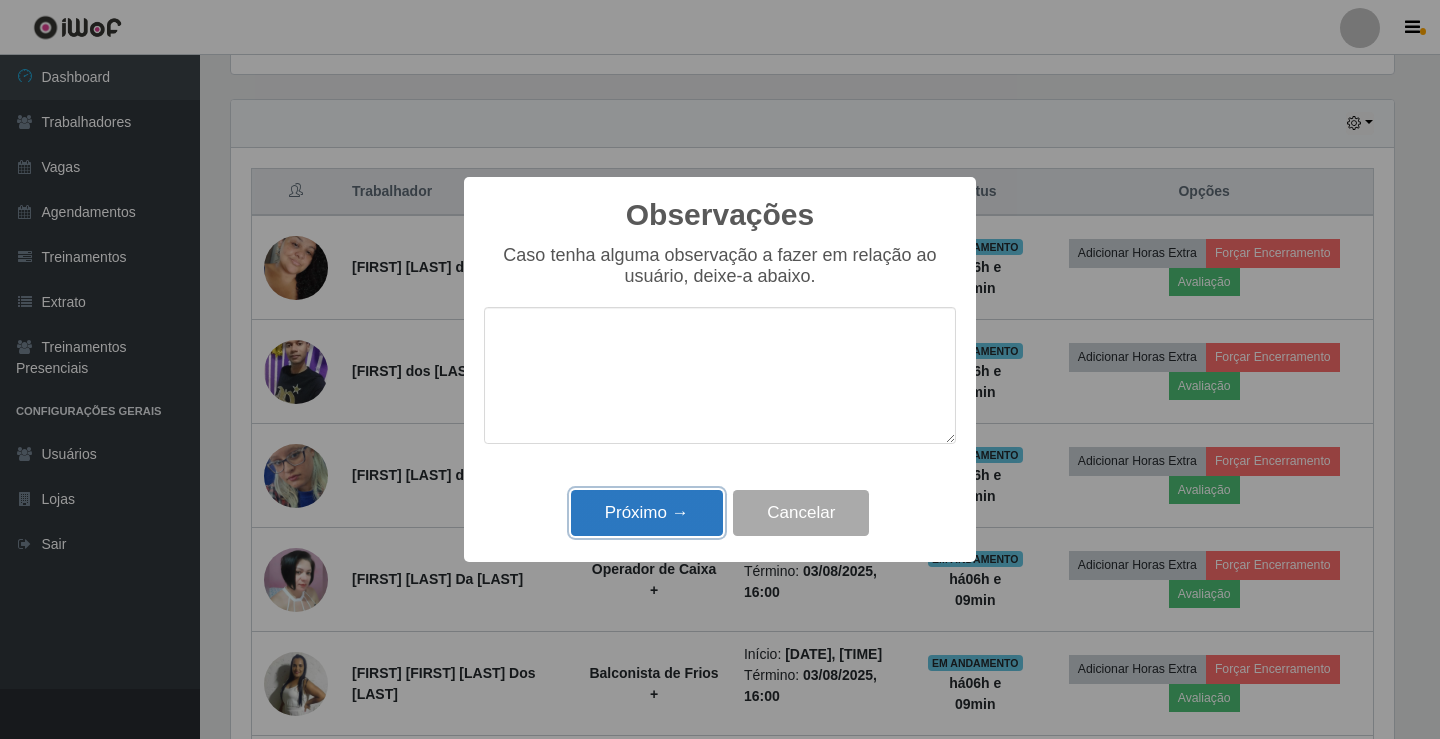 click on "Próximo →" at bounding box center (647, 513) 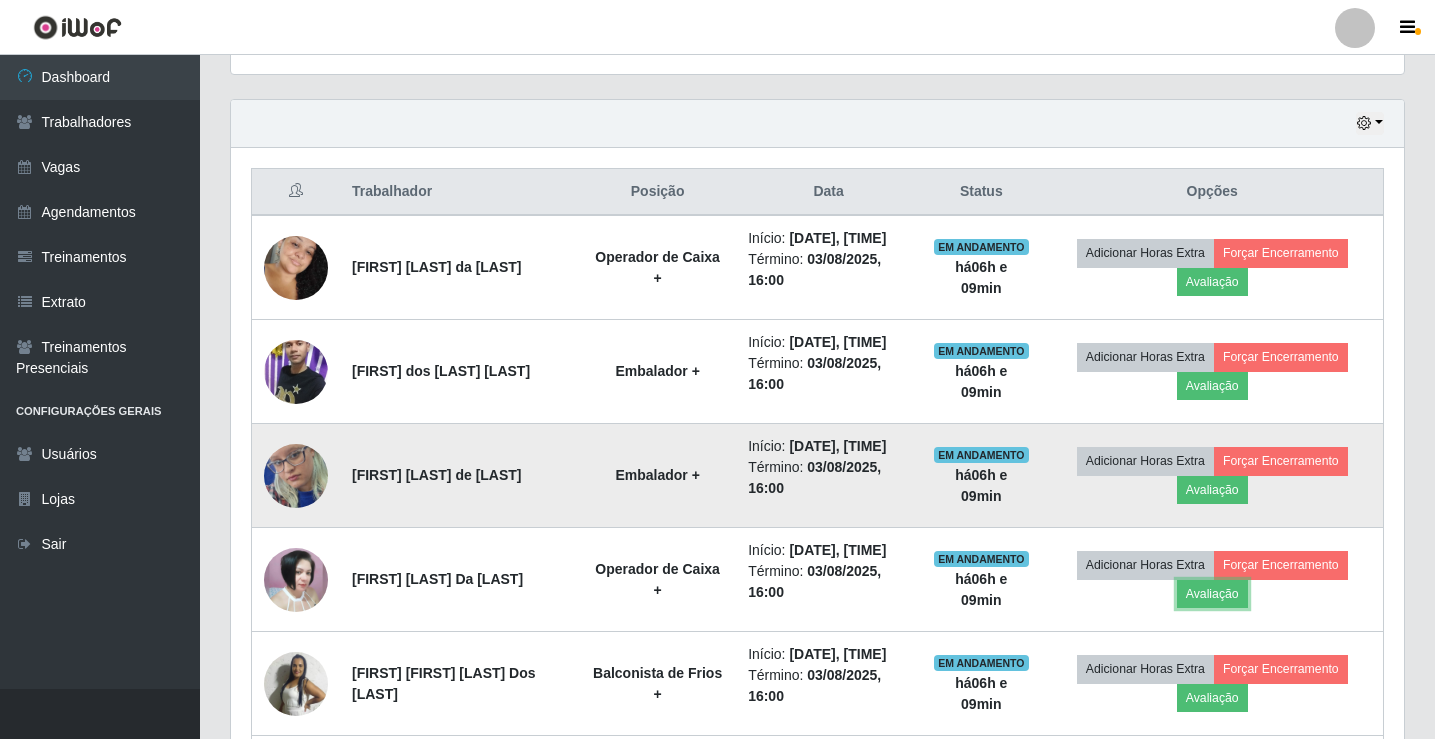 scroll, scrollTop: 999585, scrollLeft: 998827, axis: both 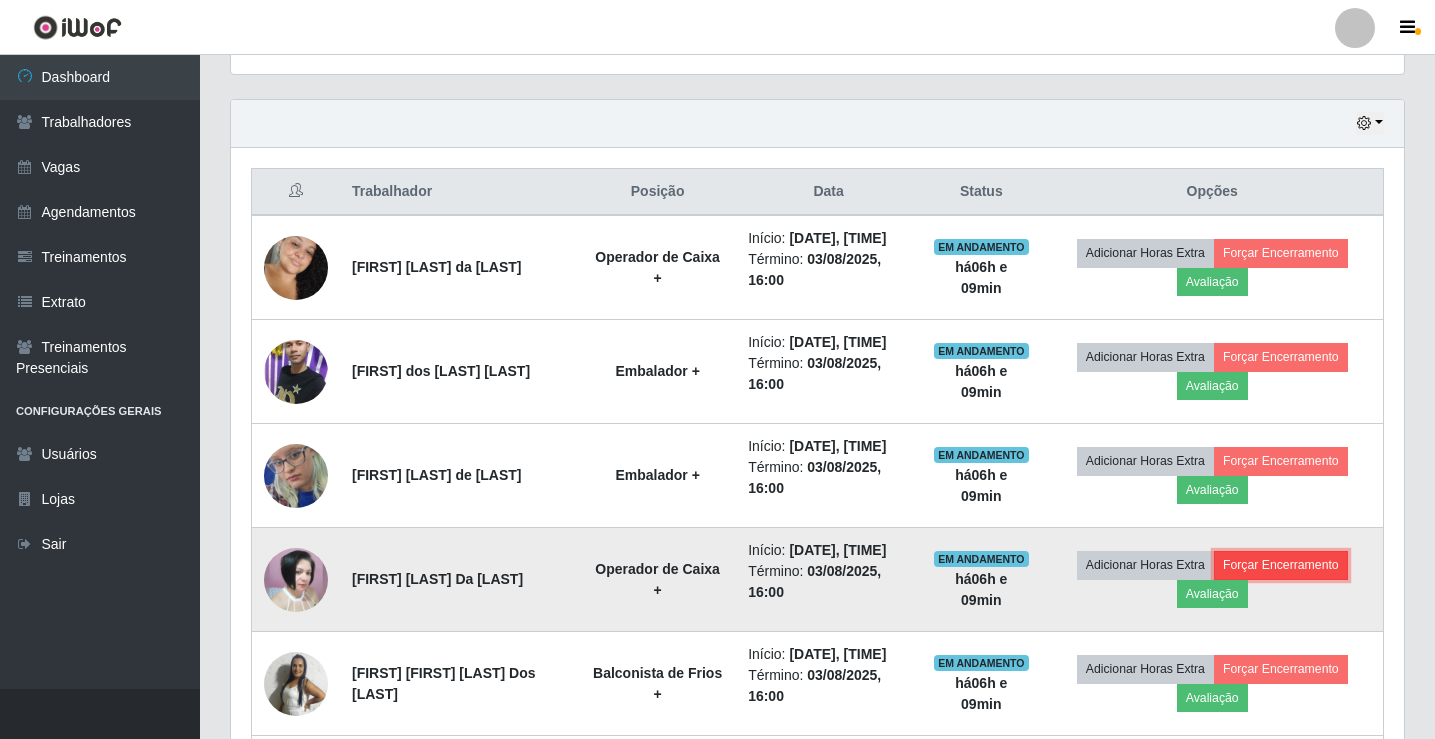 click on "Forçar Encerramento" at bounding box center (1281, 565) 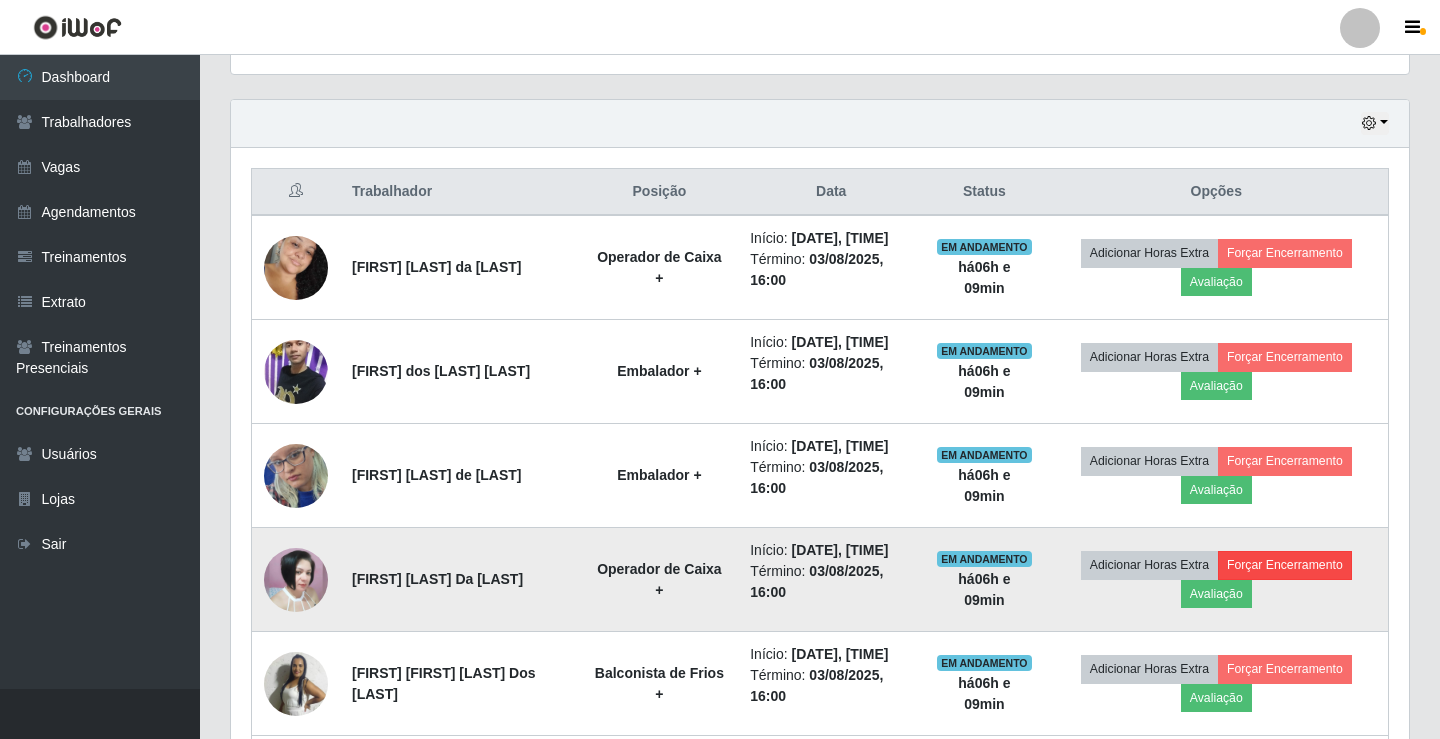 scroll, scrollTop: 999585, scrollLeft: 998837, axis: both 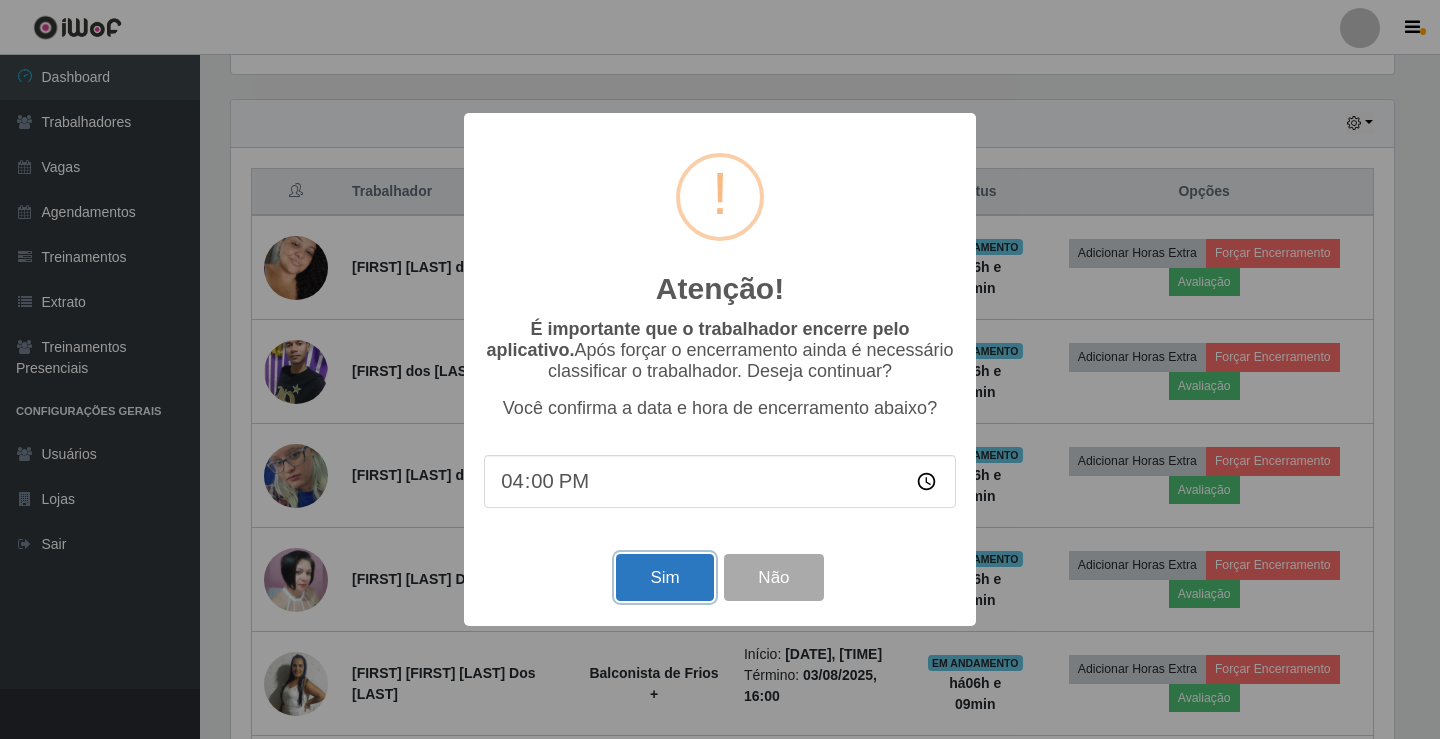 click on "Sim" at bounding box center (664, 577) 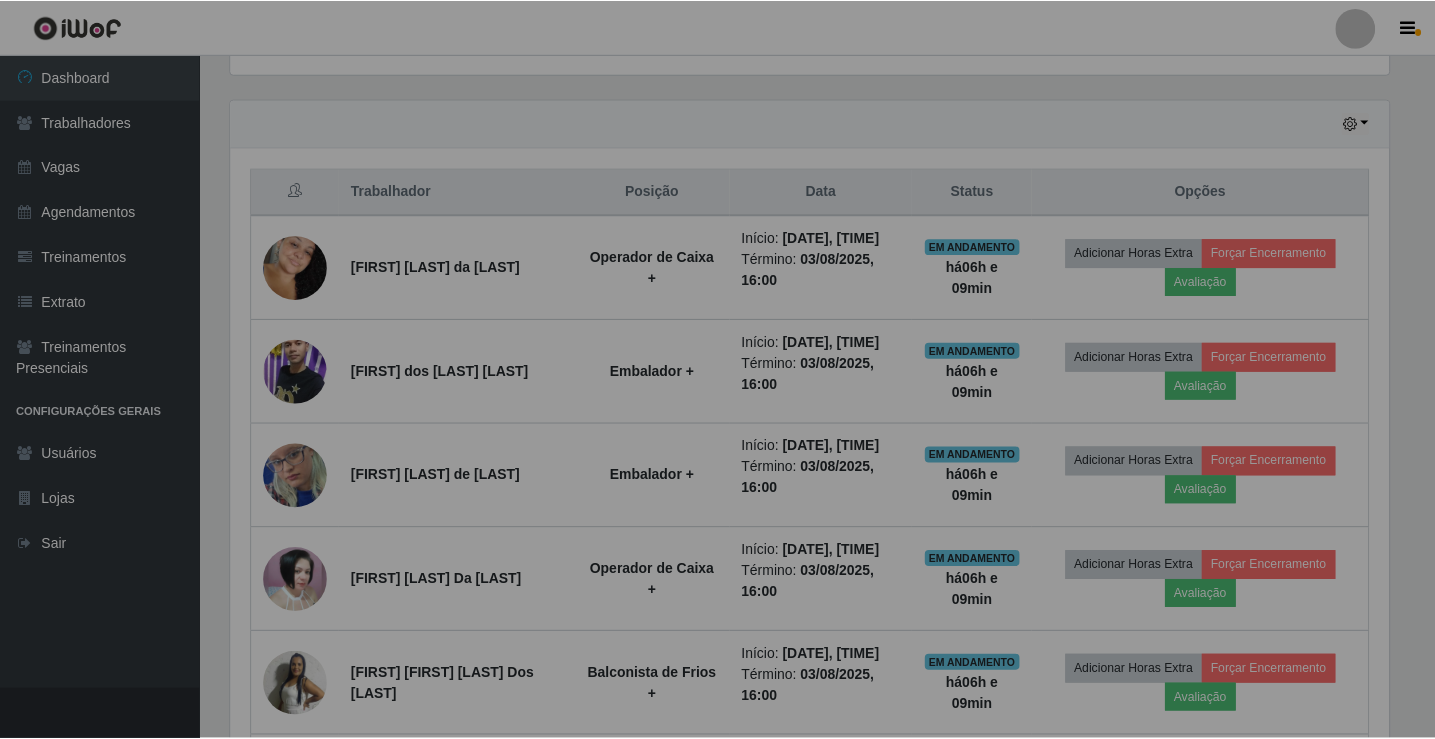 scroll, scrollTop: 999585, scrollLeft: 998827, axis: both 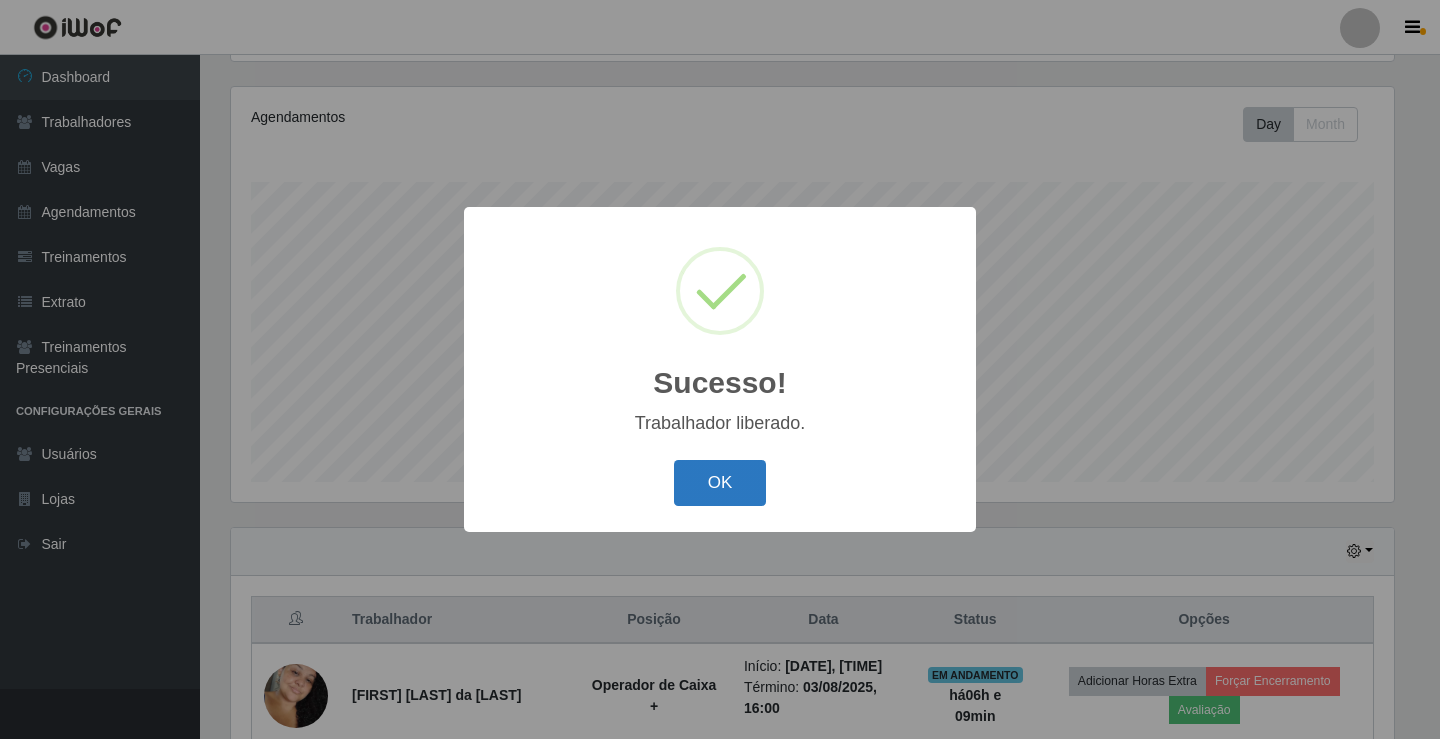click on "OK" at bounding box center [720, 483] 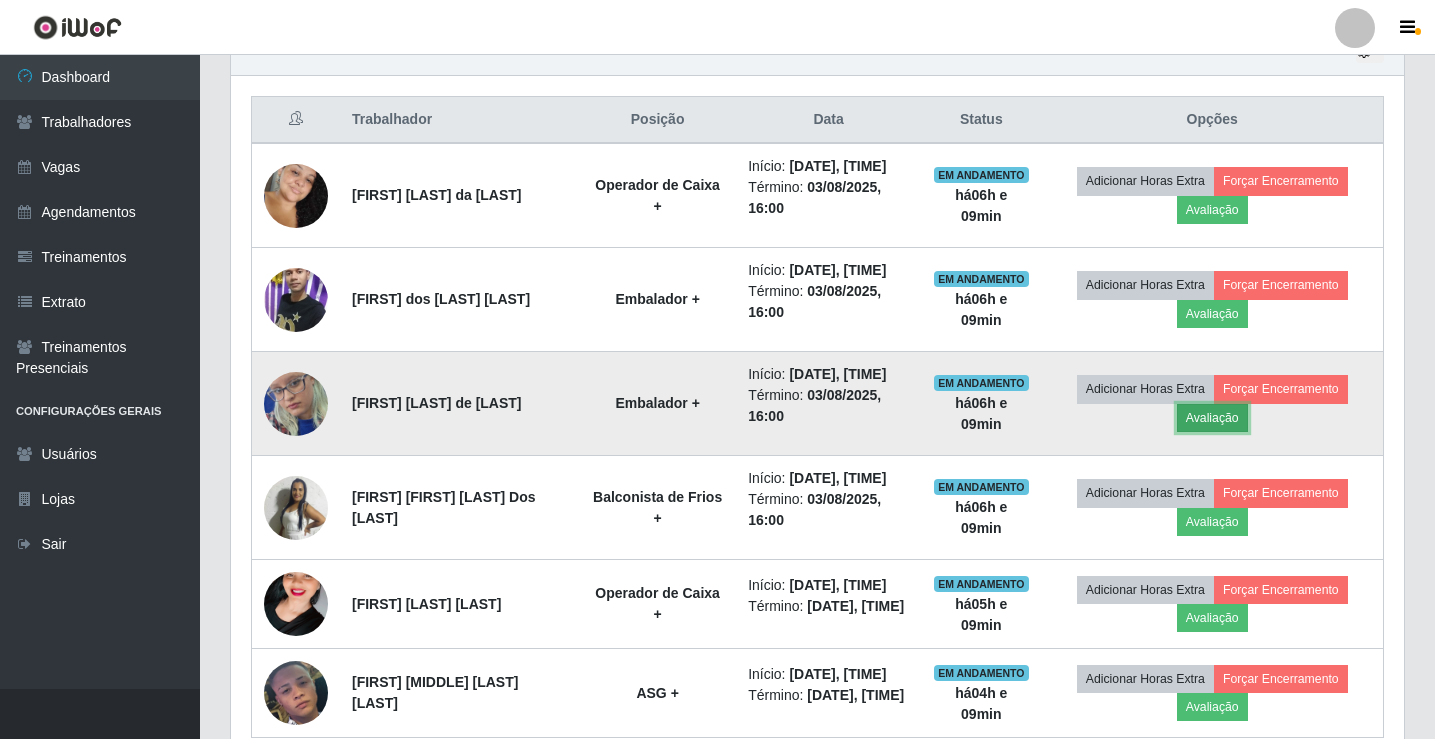 click on "Avaliação" at bounding box center (1212, 418) 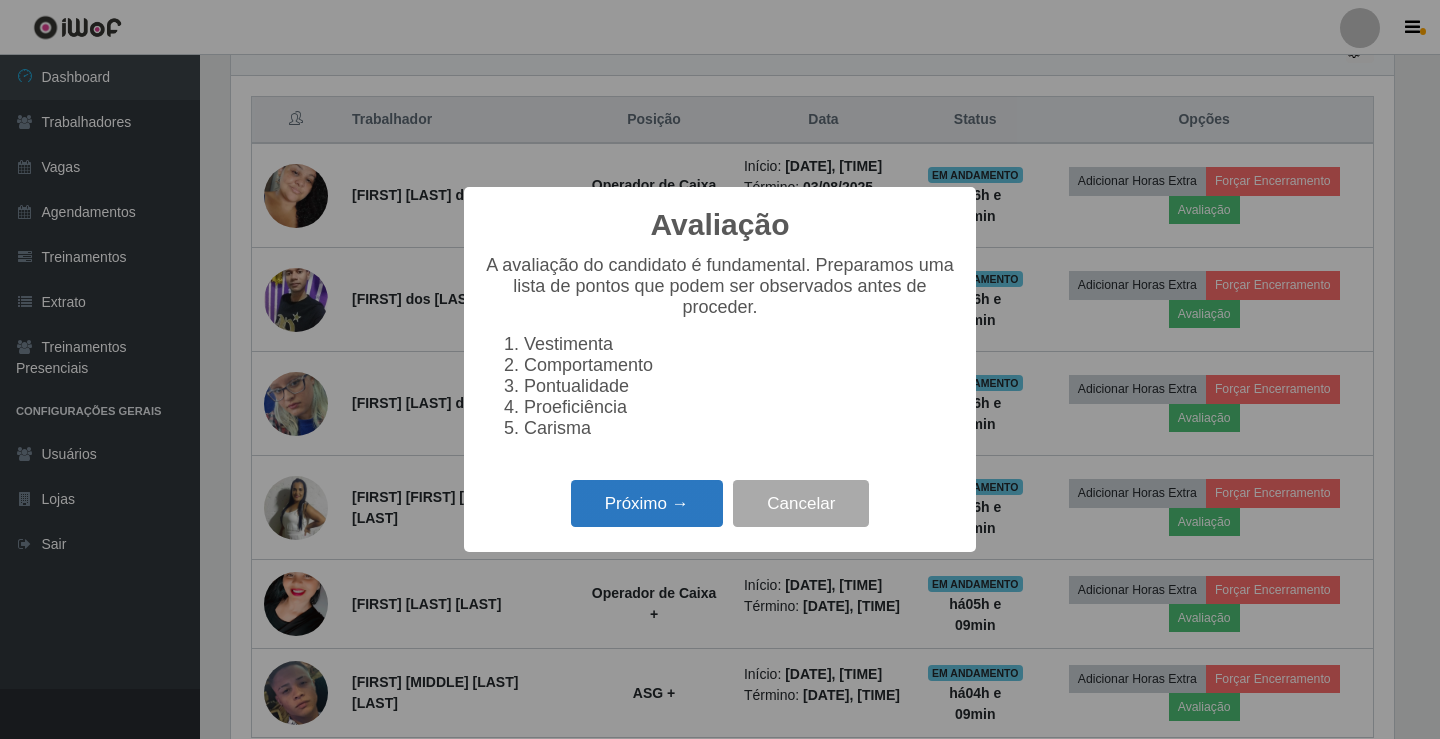 click on "Próximo →" at bounding box center (647, 503) 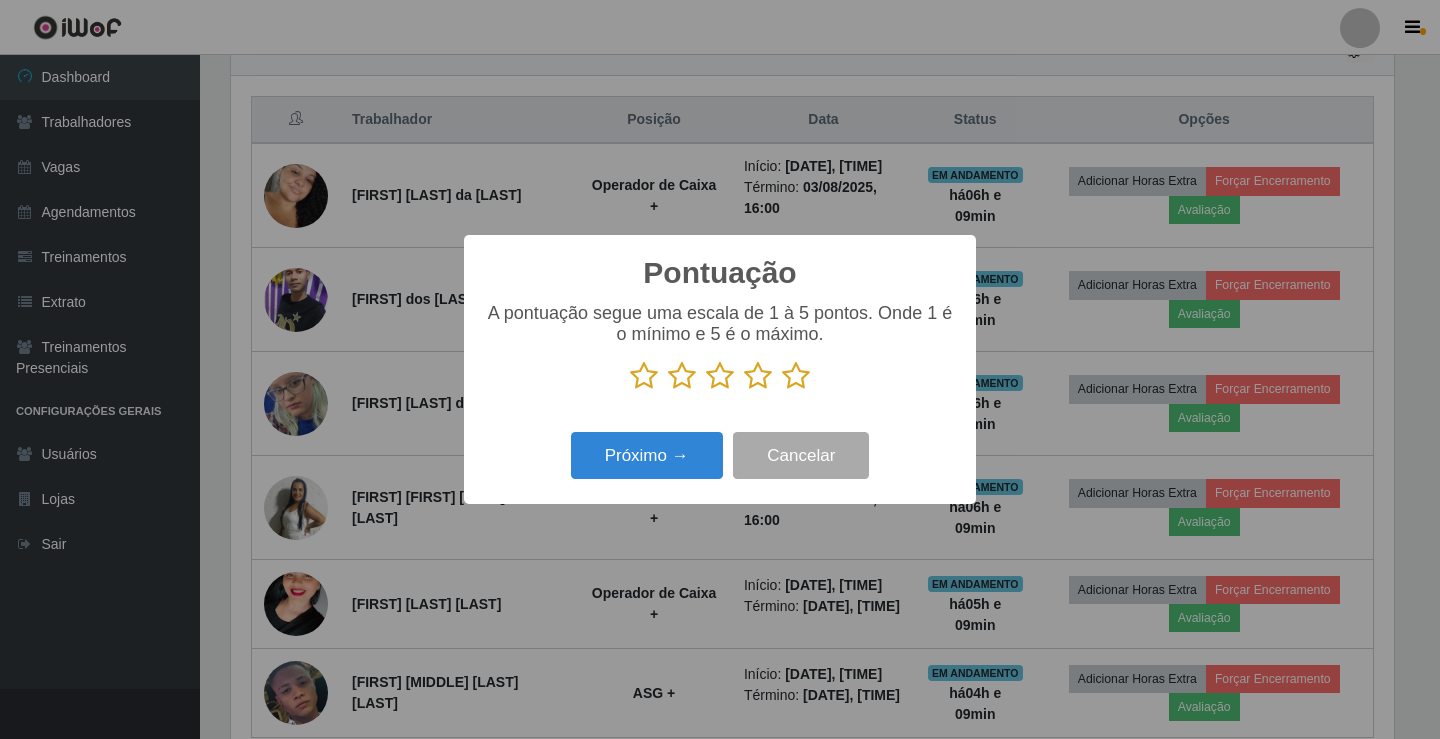 click at bounding box center [796, 376] 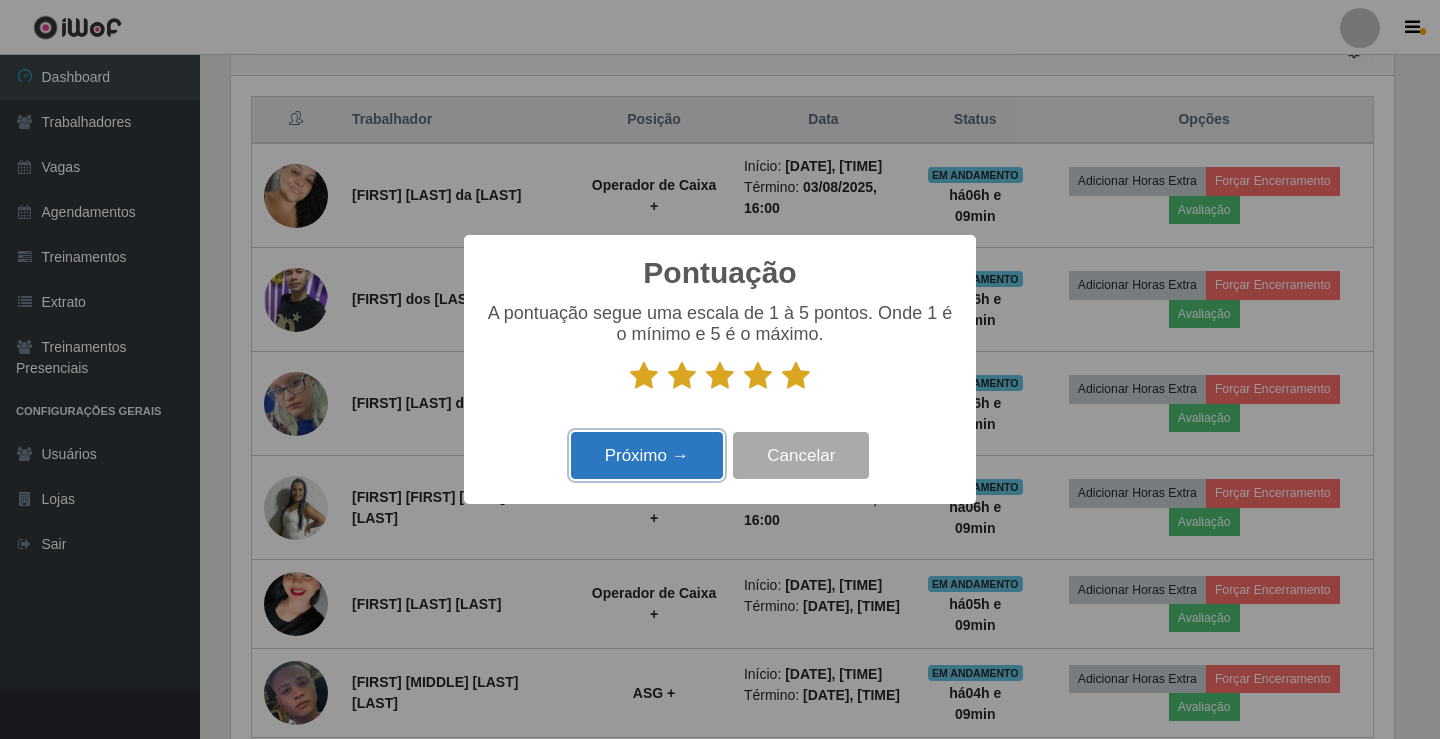 click on "Próximo →" at bounding box center [647, 455] 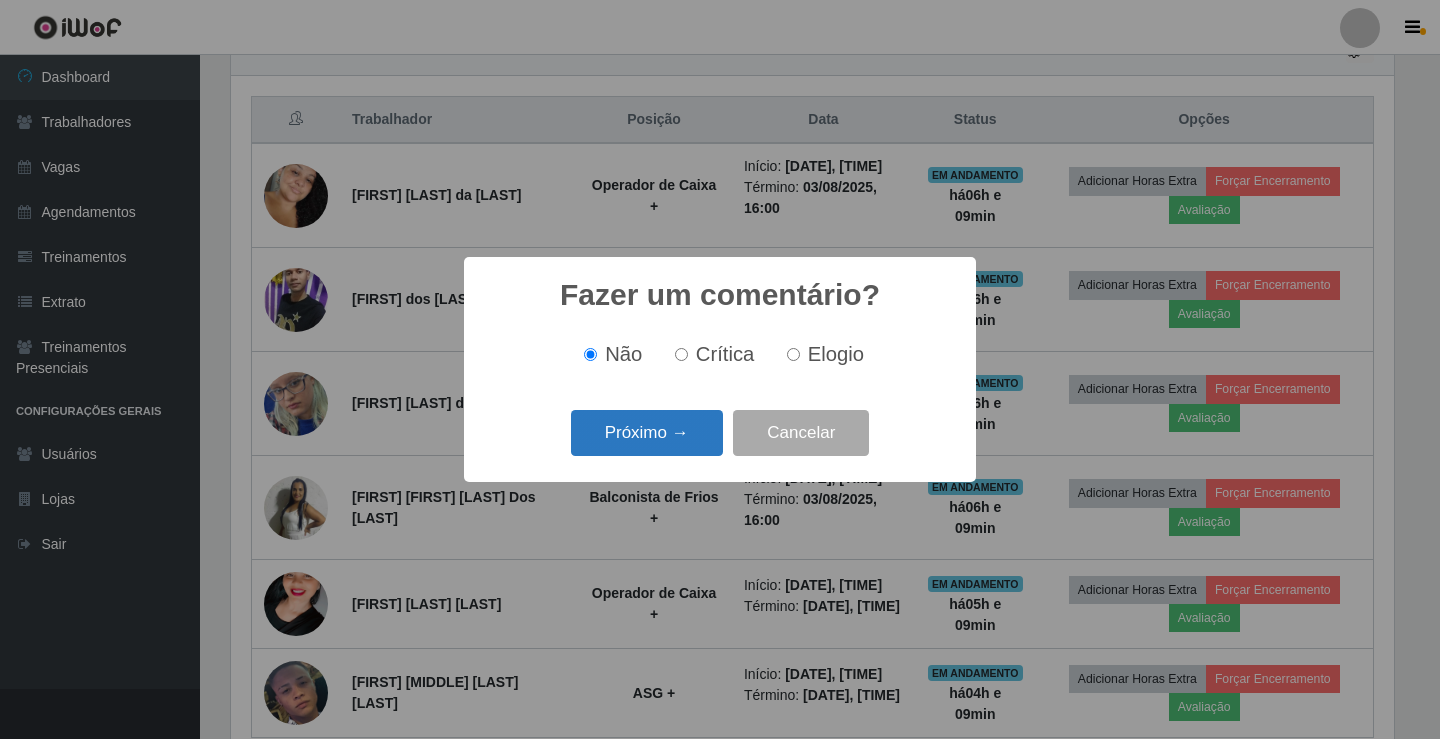 click on "Próximo →" at bounding box center [647, 433] 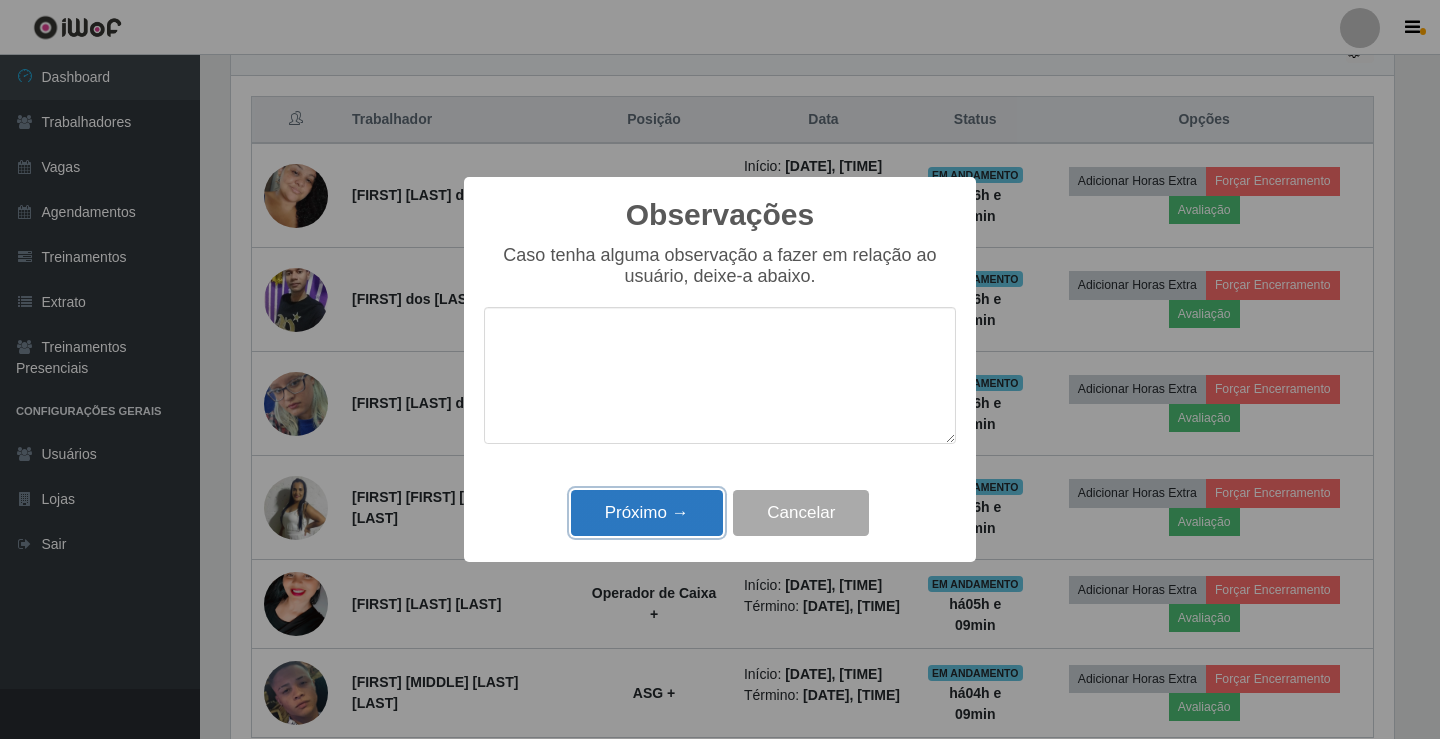 drag, startPoint x: 637, startPoint y: 523, endPoint x: 664, endPoint y: 498, distance: 36.796738 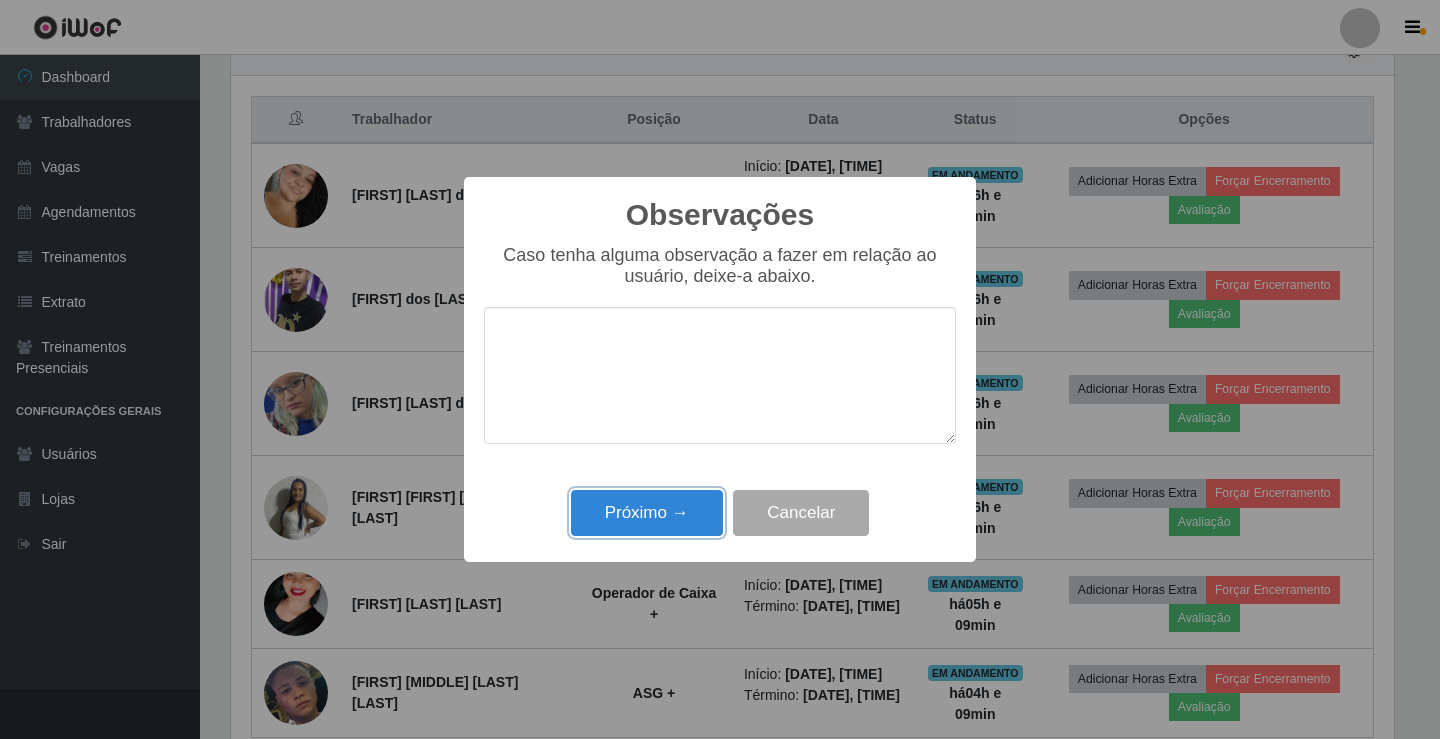 click on "Próximo →" at bounding box center (647, 513) 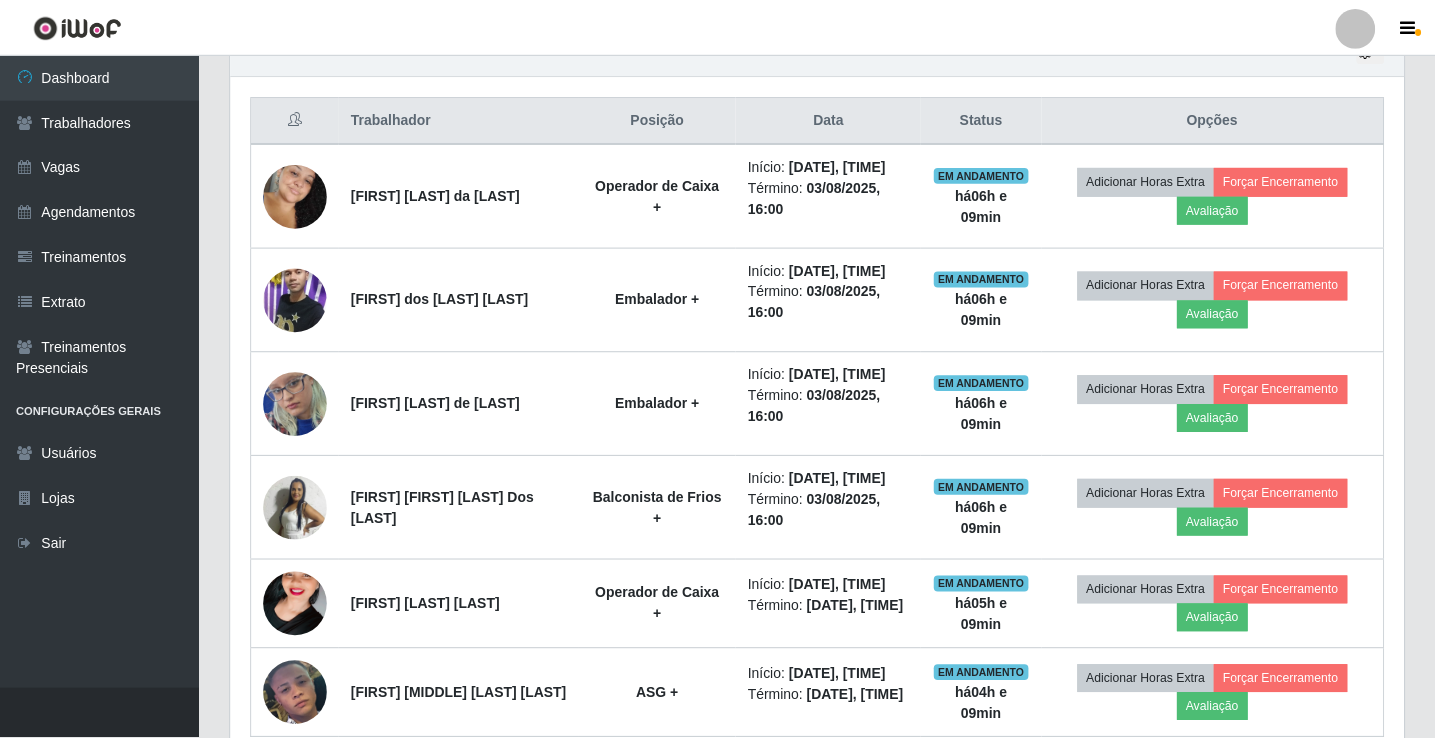 scroll, scrollTop: 999585, scrollLeft: 998827, axis: both 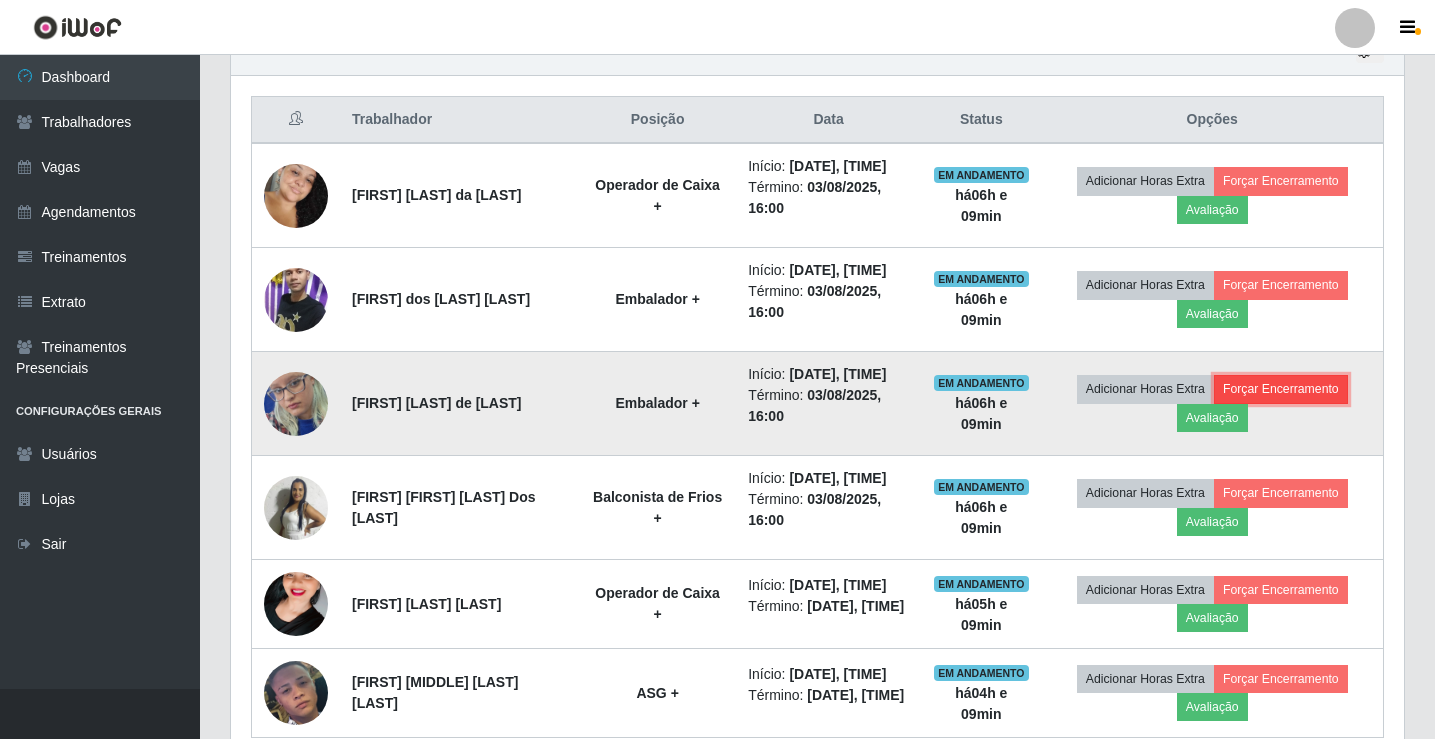 click on "Forçar Encerramento" at bounding box center (1281, 389) 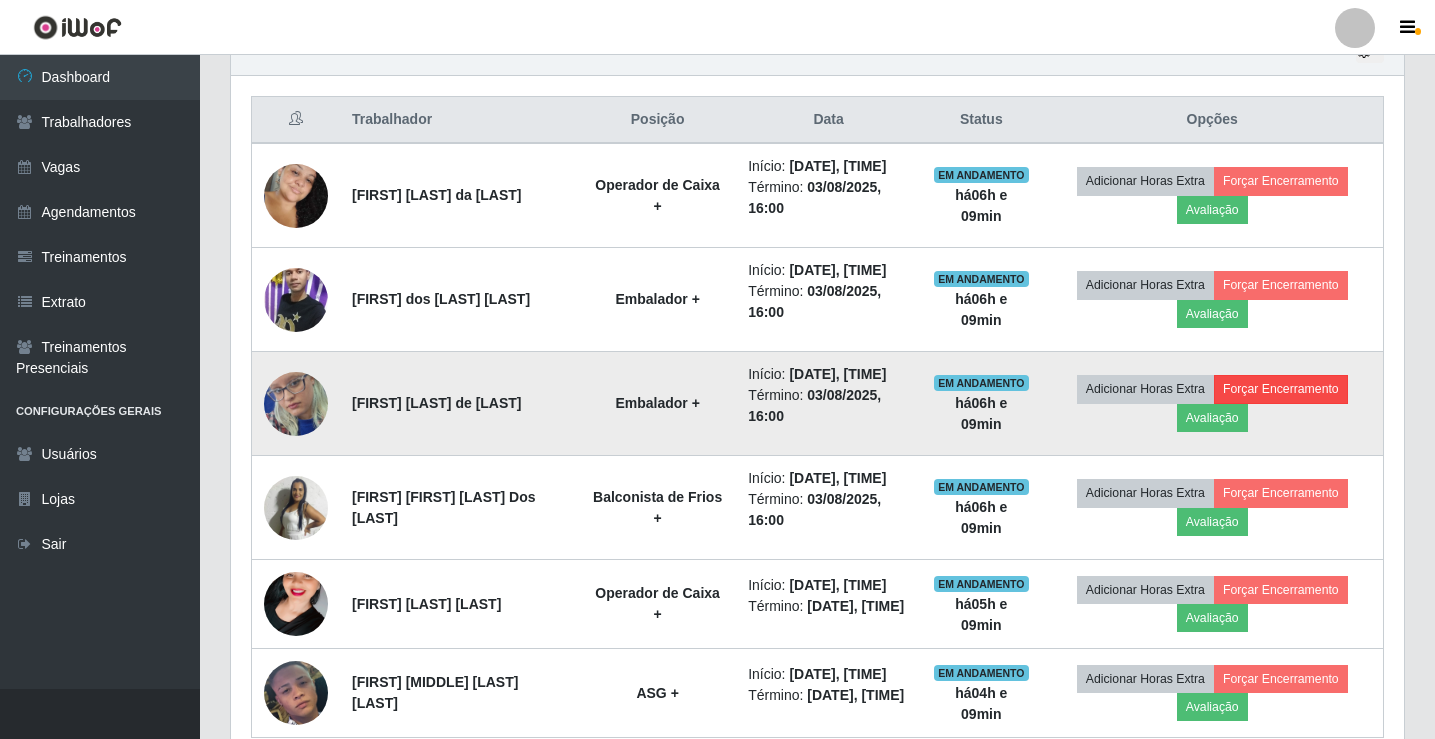 scroll, scrollTop: 999585, scrollLeft: 998837, axis: both 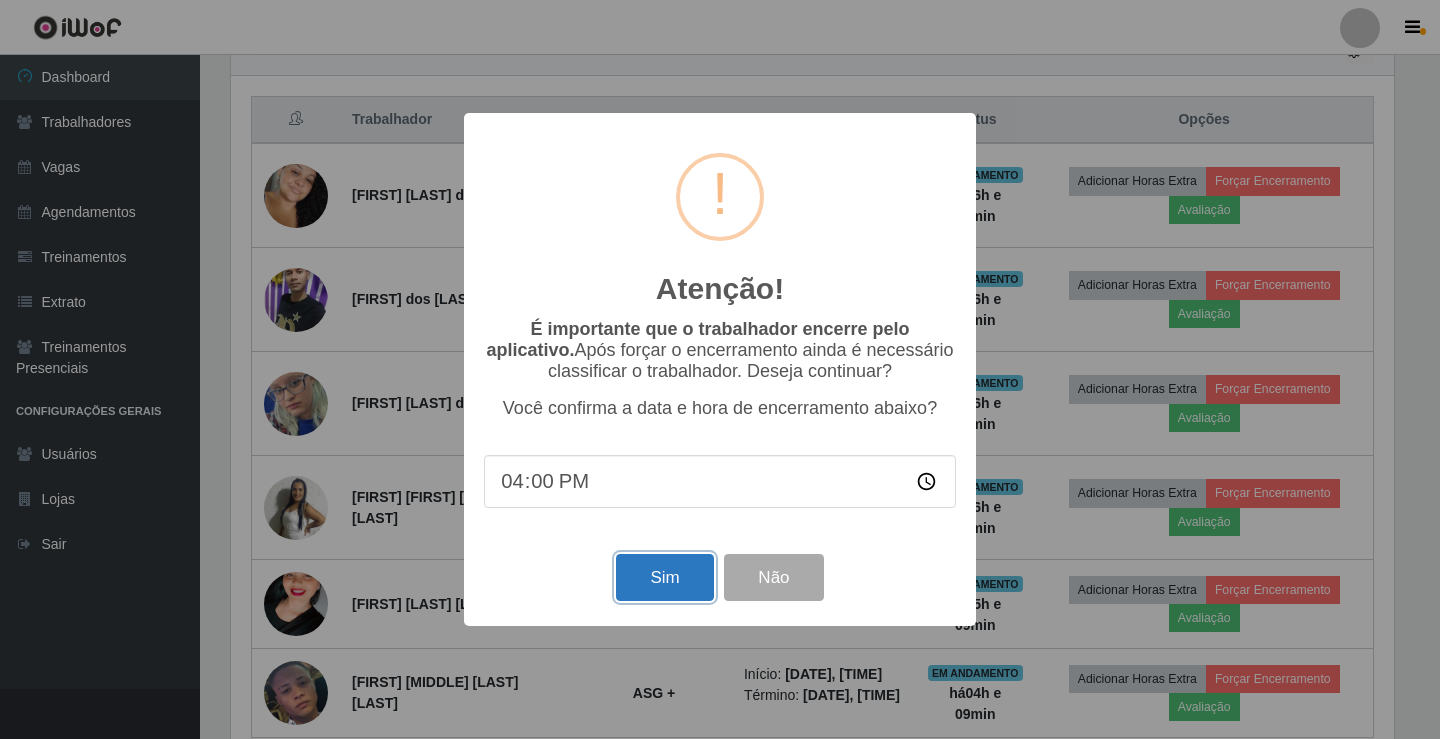 click on "Sim" at bounding box center (664, 577) 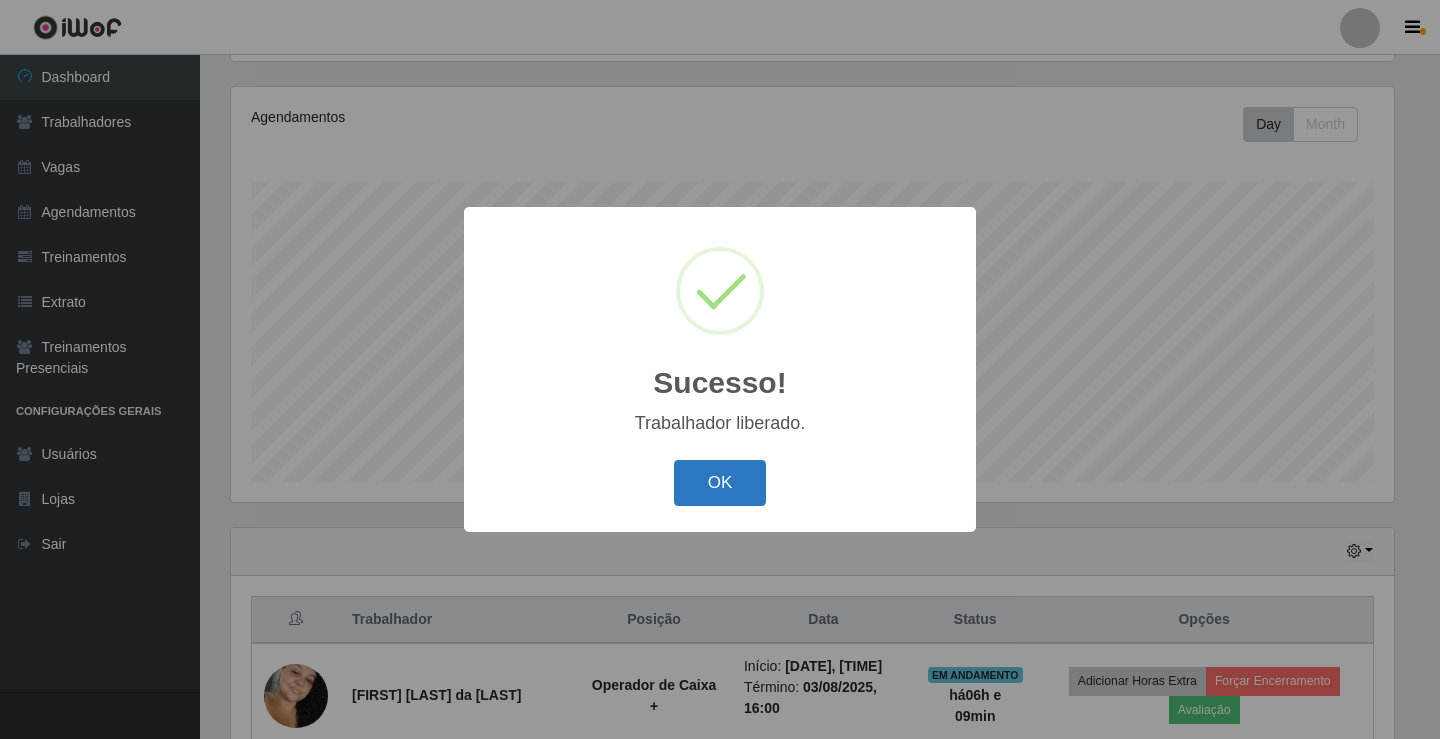 click on "OK" at bounding box center (720, 483) 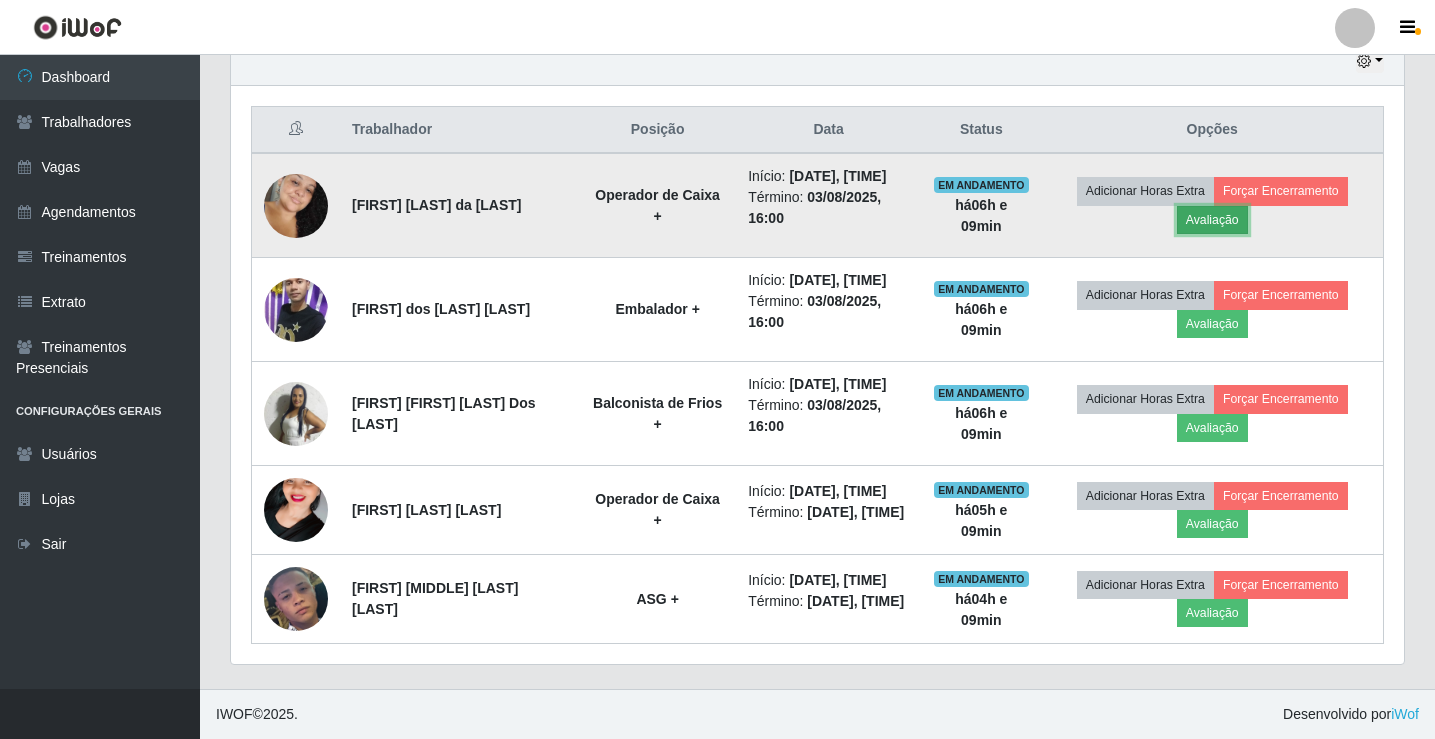 click on "Avaliação" at bounding box center (1212, 220) 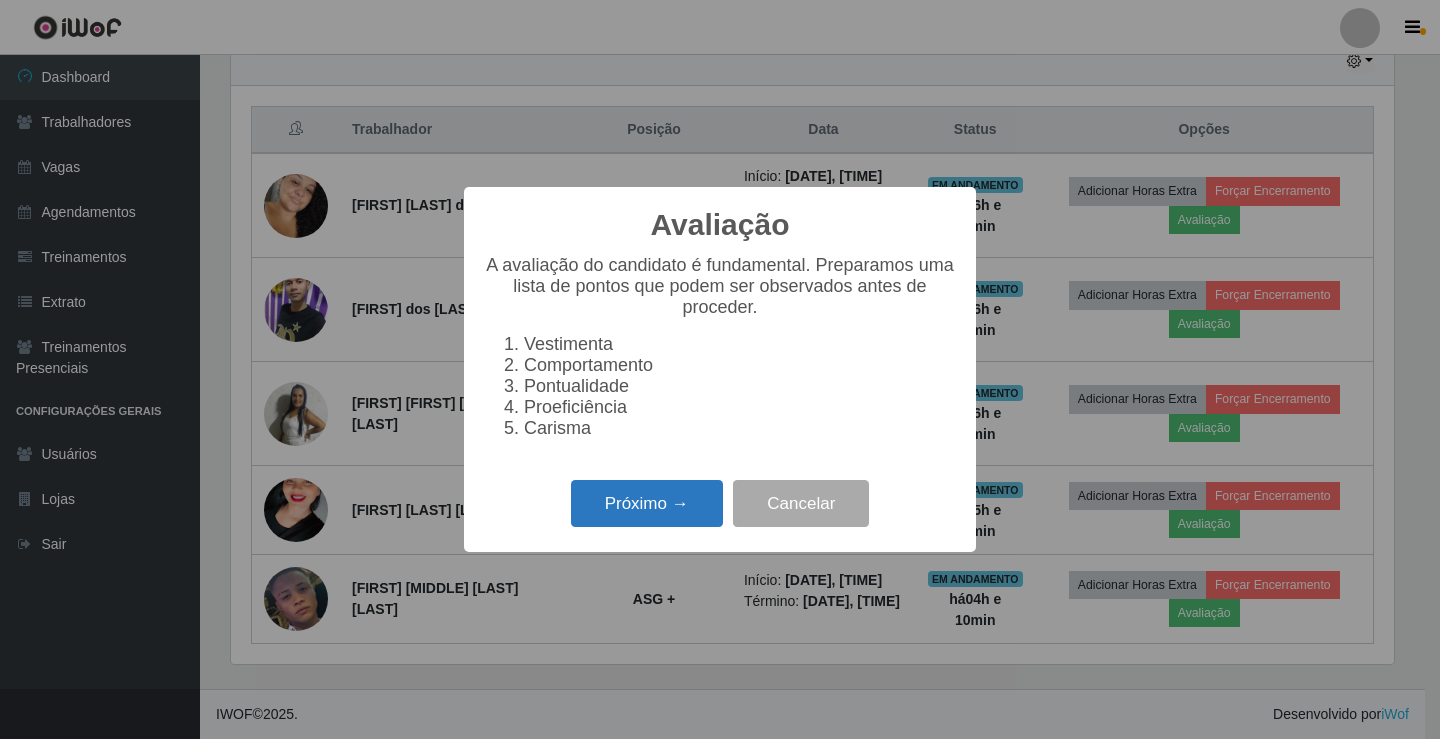 click on "Próximo →" at bounding box center (647, 503) 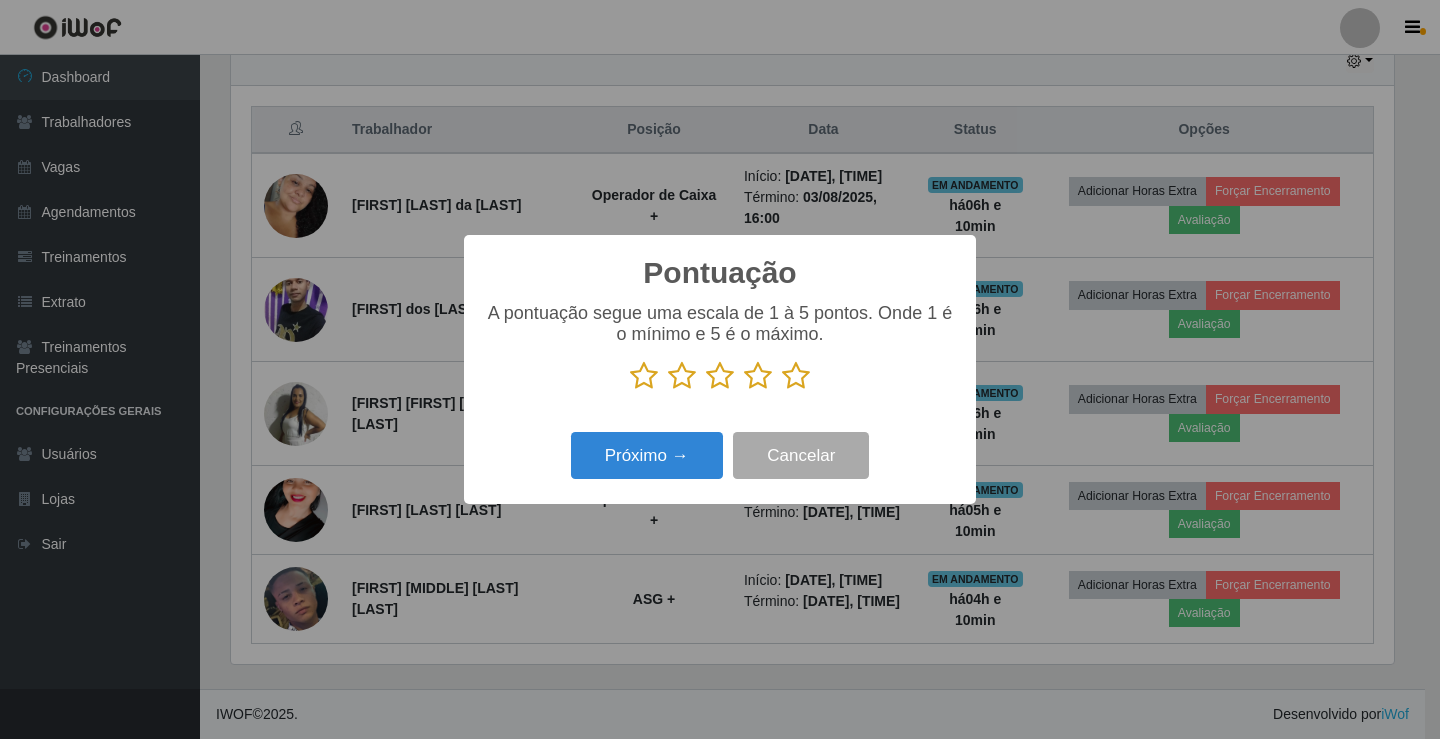 drag, startPoint x: 794, startPoint y: 371, endPoint x: 774, endPoint y: 389, distance: 26.907248 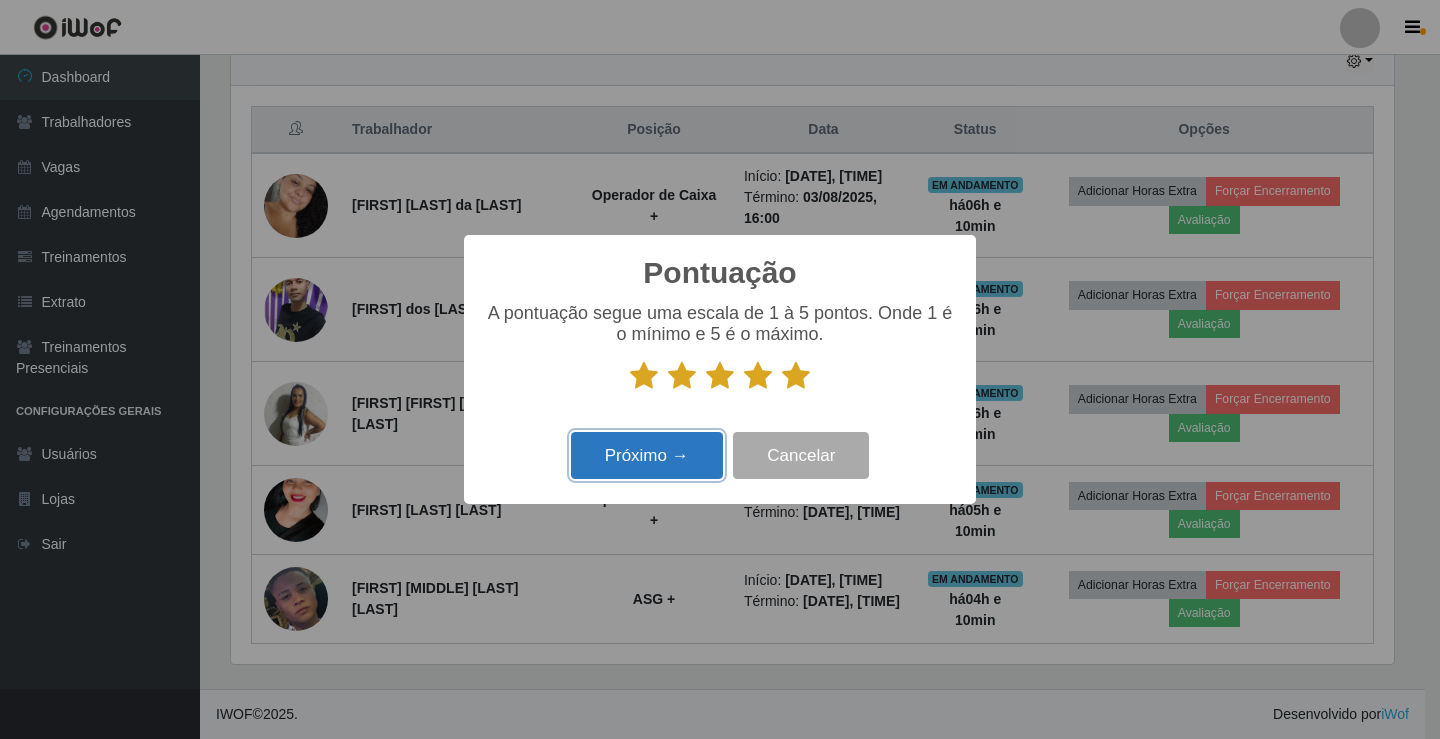 click on "Próximo →" at bounding box center (647, 455) 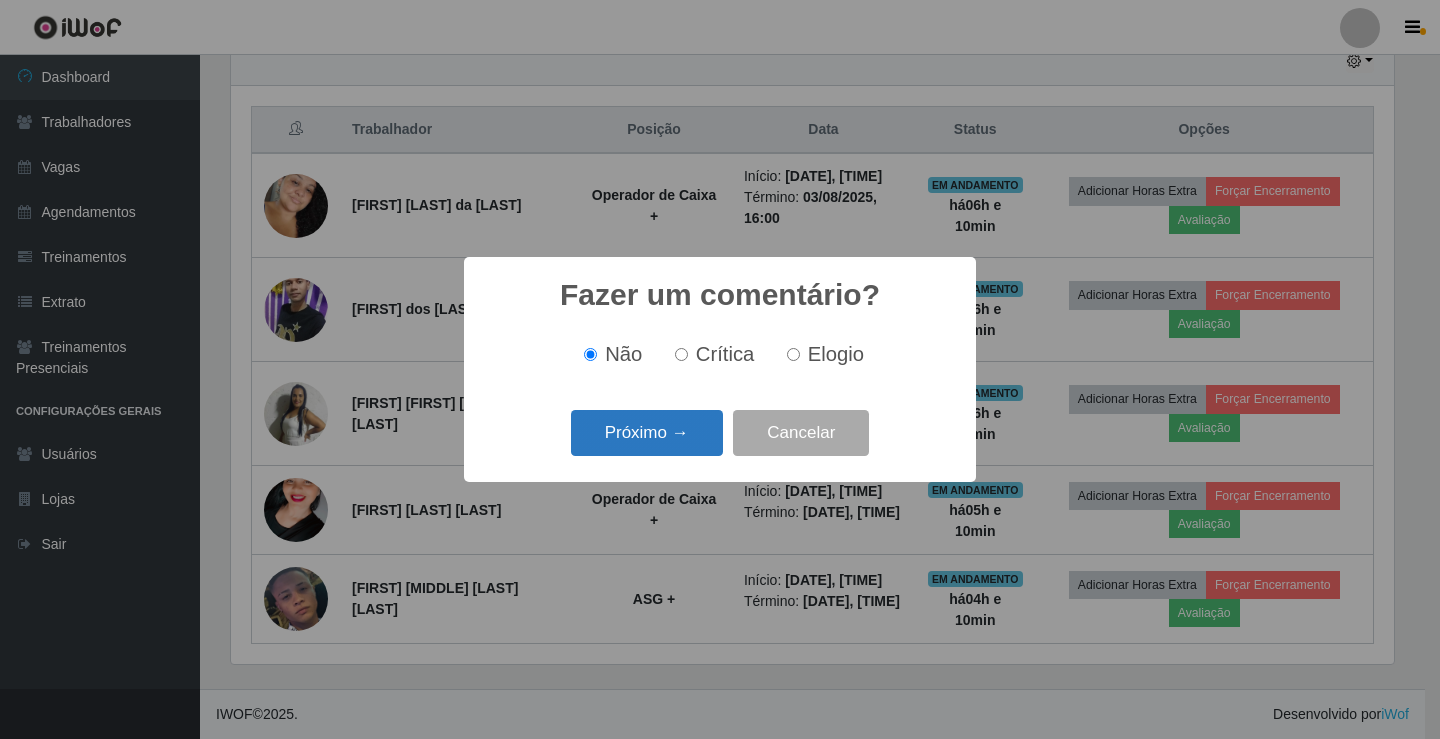click on "Próximo →" at bounding box center [647, 433] 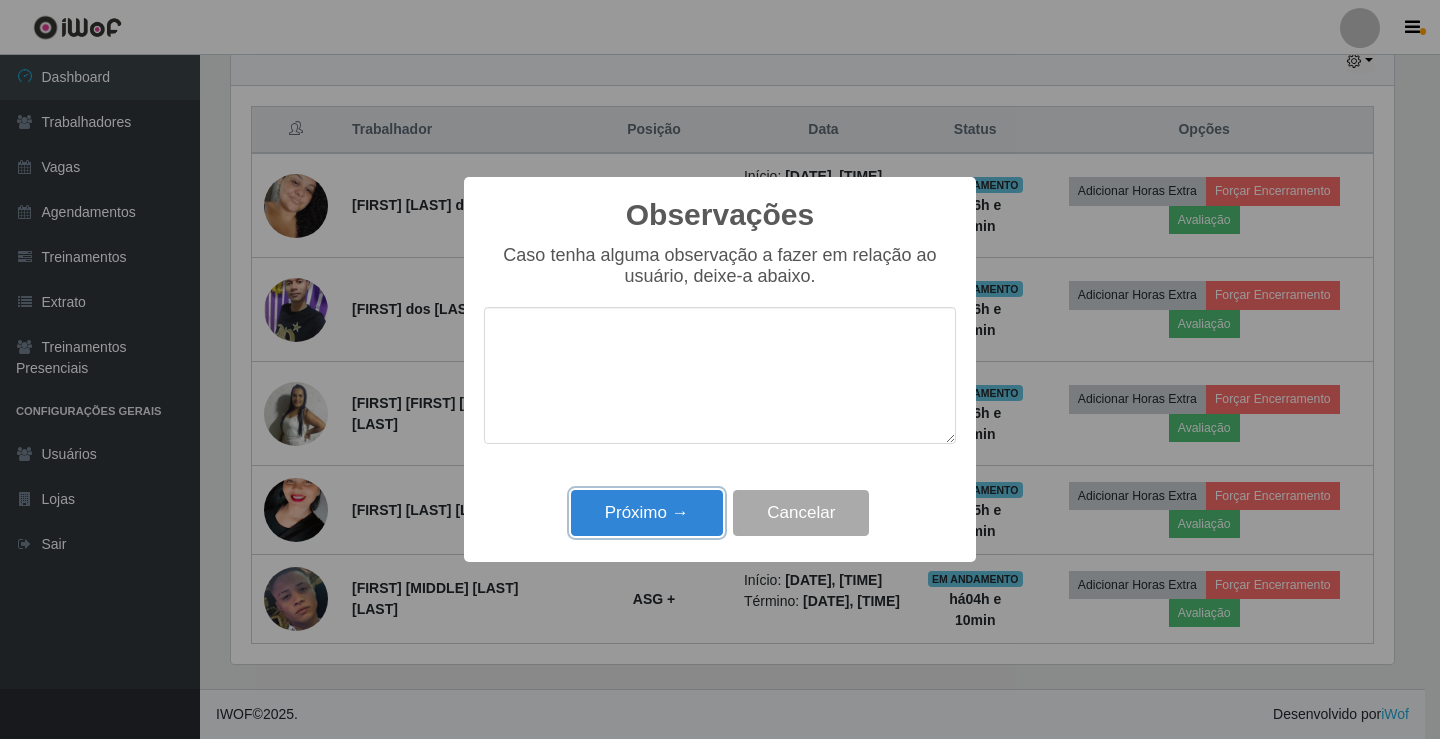 drag, startPoint x: 702, startPoint y: 505, endPoint x: 700, endPoint y: 495, distance: 10.198039 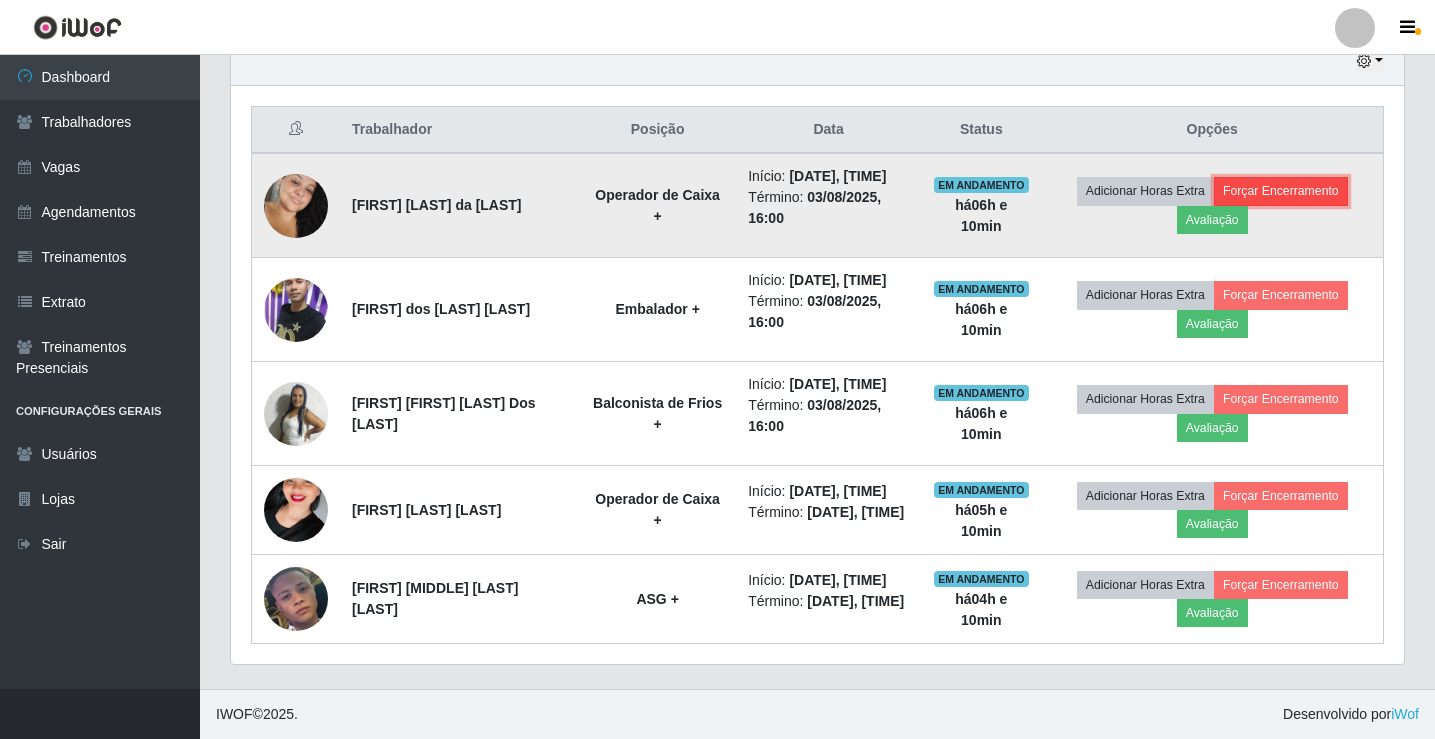 click on "Forçar Encerramento" at bounding box center [1281, 191] 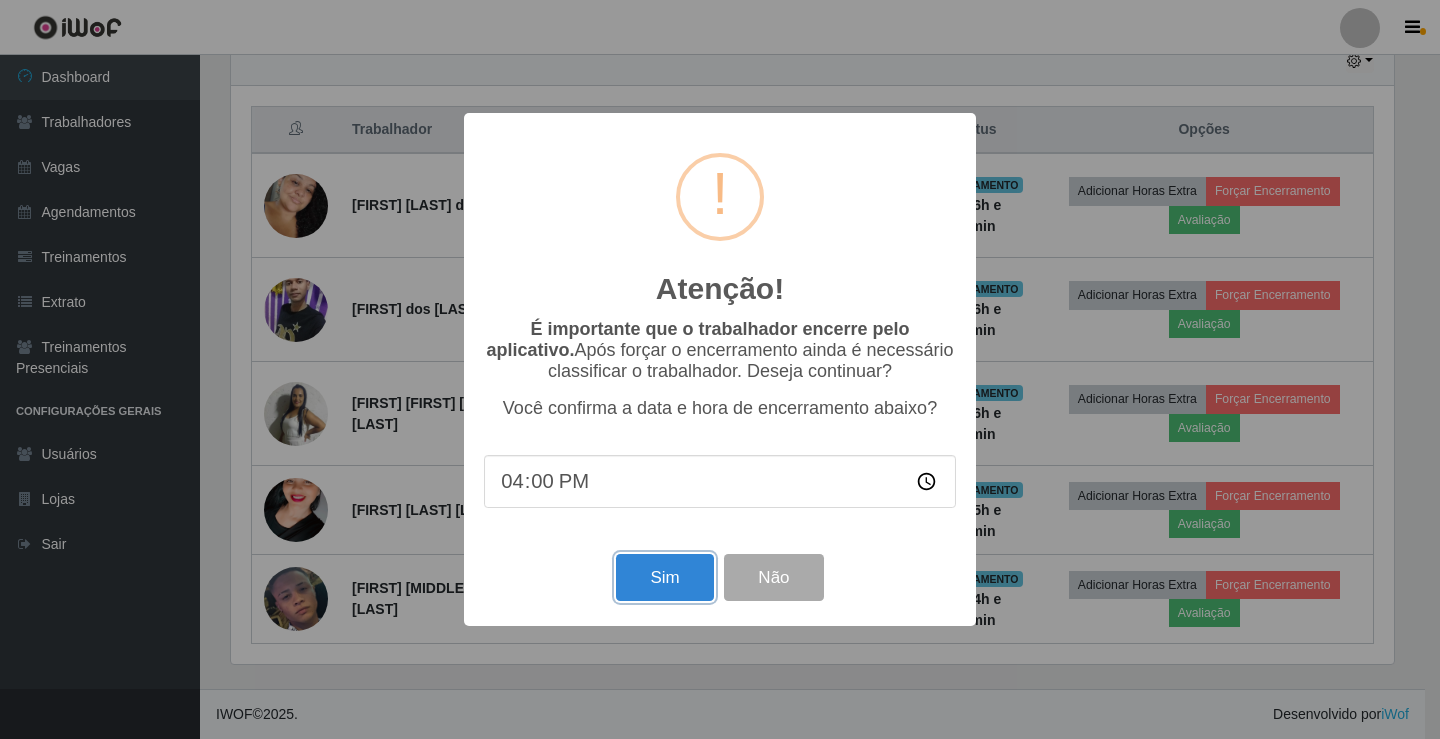 drag, startPoint x: 687, startPoint y: 590, endPoint x: 679, endPoint y: 561, distance: 30.083218 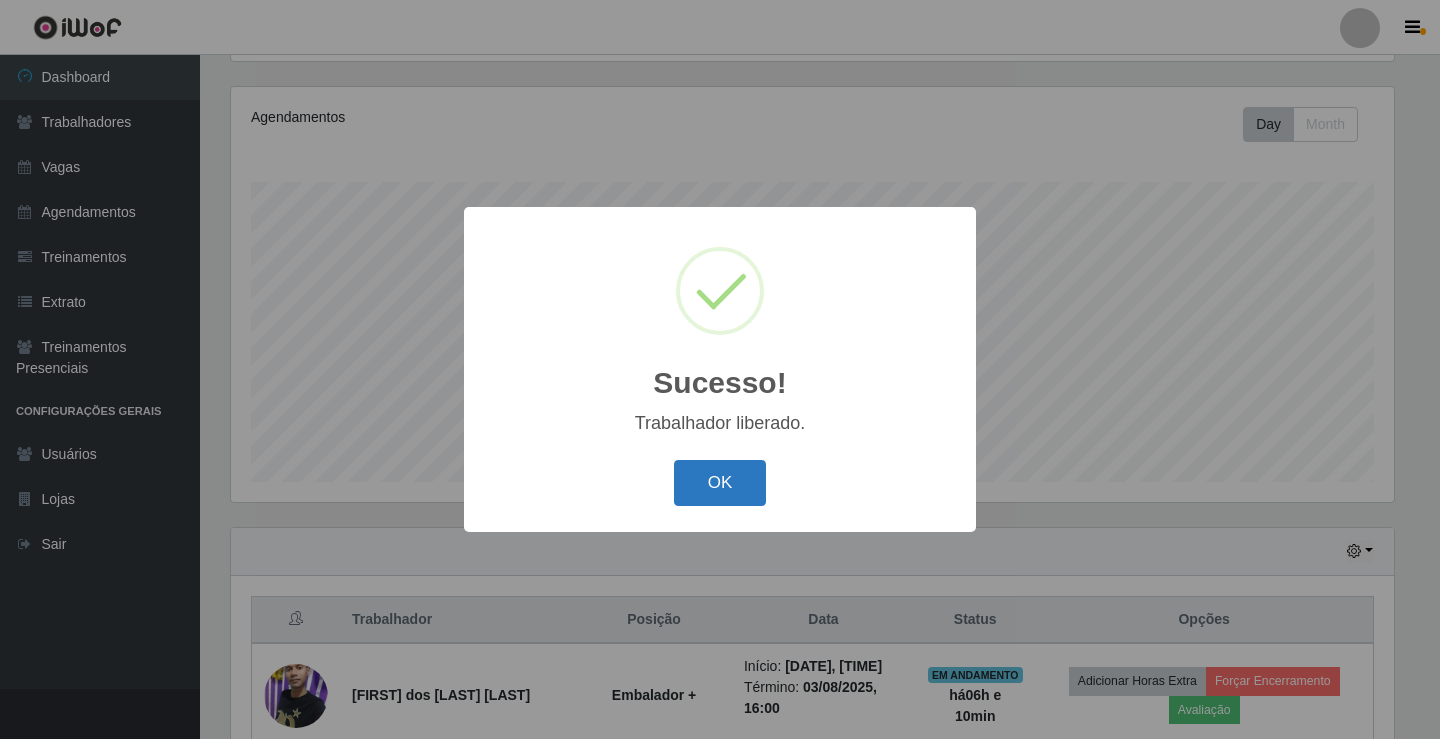 click on "OK" at bounding box center [720, 483] 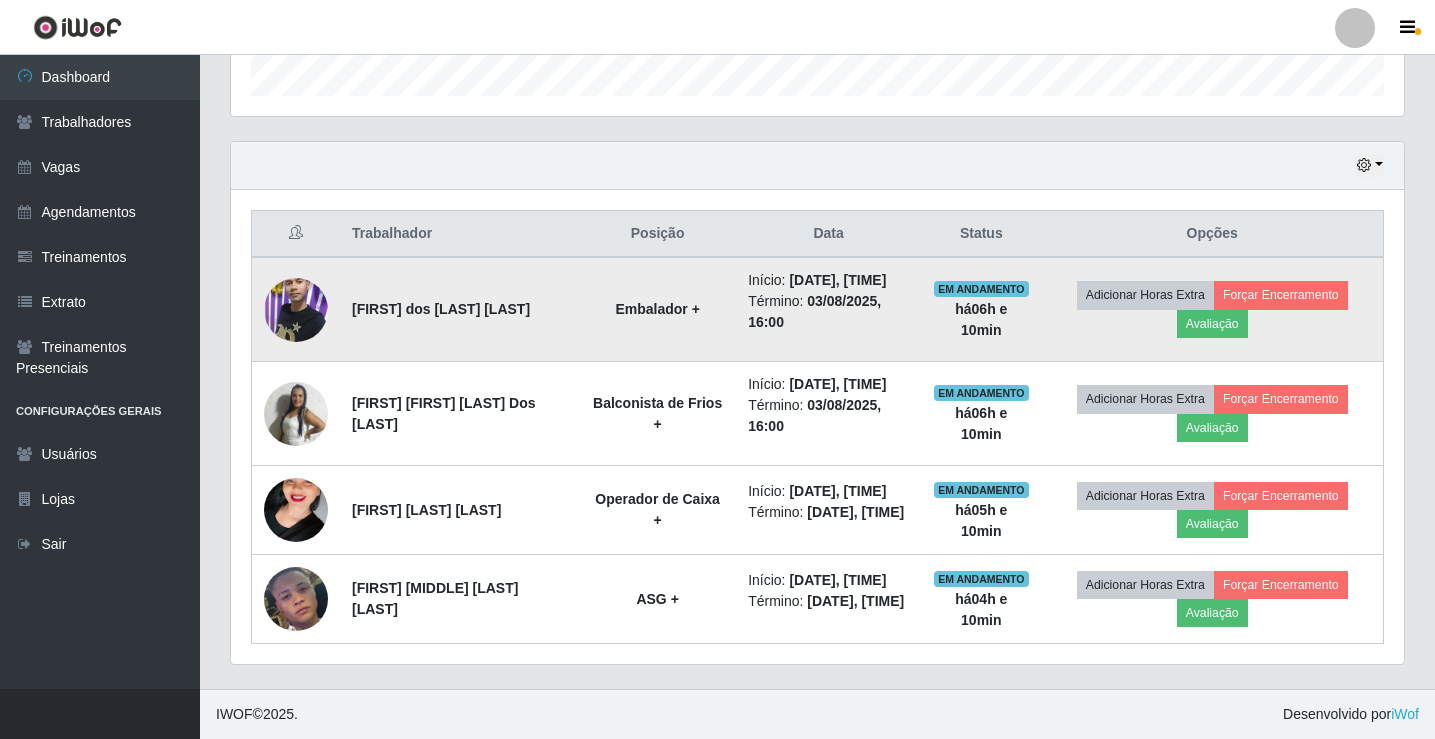 click on "Adicionar Horas Extra Forçar Encerramento Avaliação" at bounding box center (1212, 309) 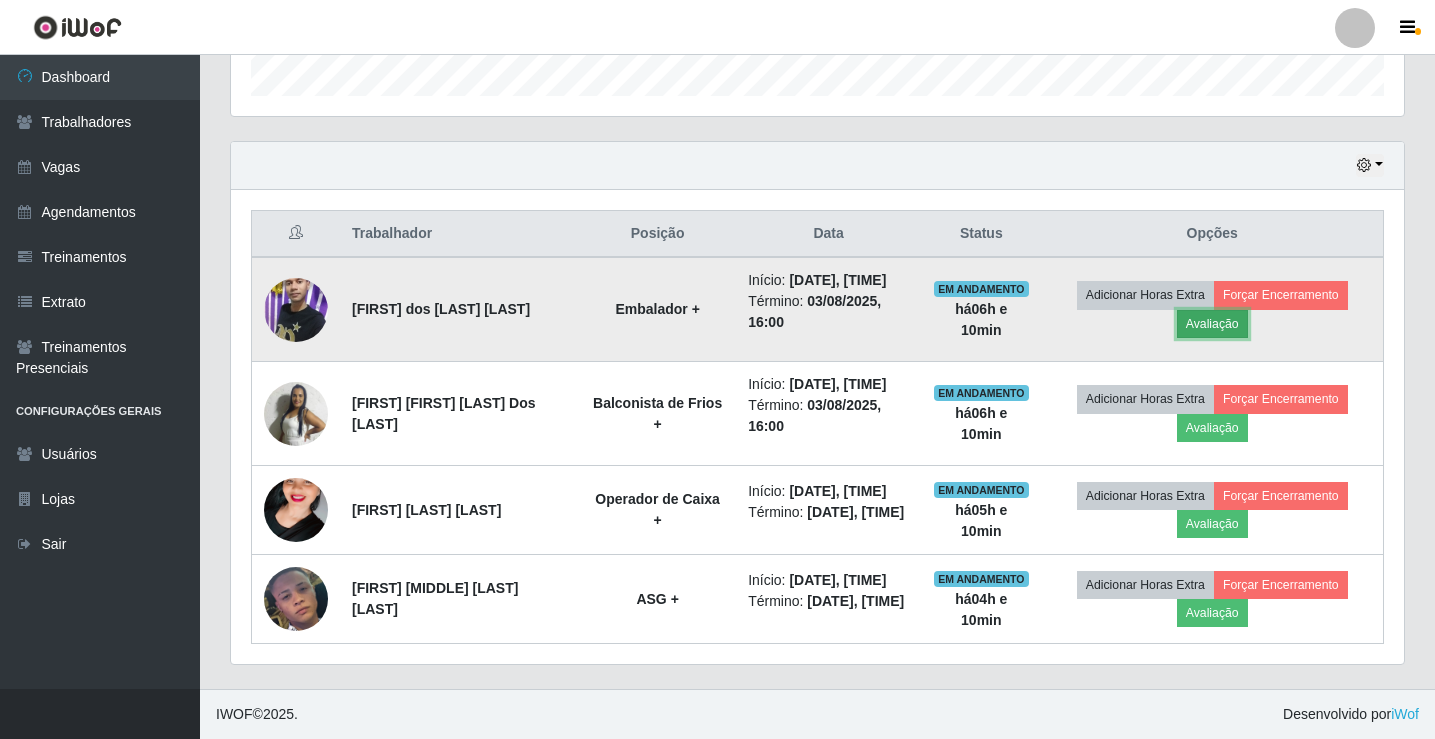 click on "Avaliação" at bounding box center (1212, 324) 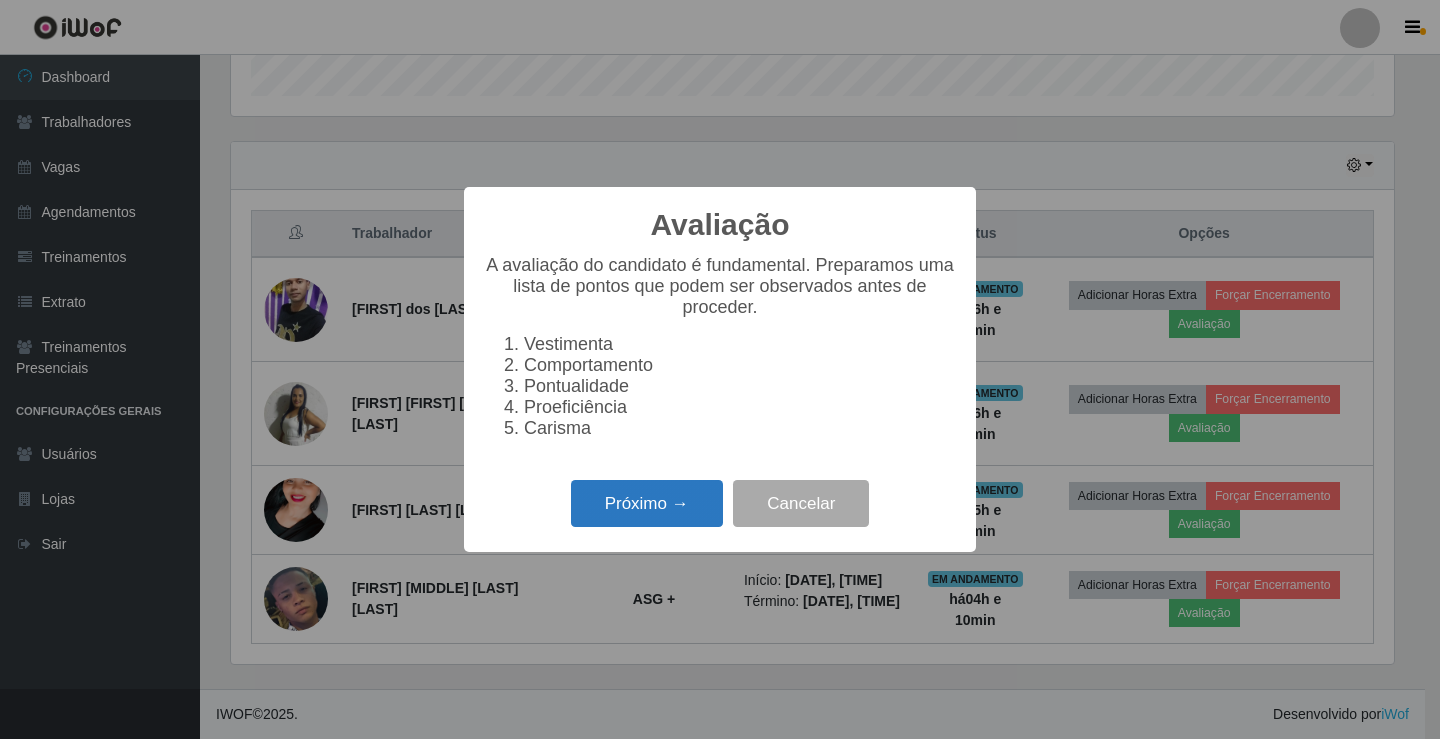 click on "Próximo →" at bounding box center [647, 503] 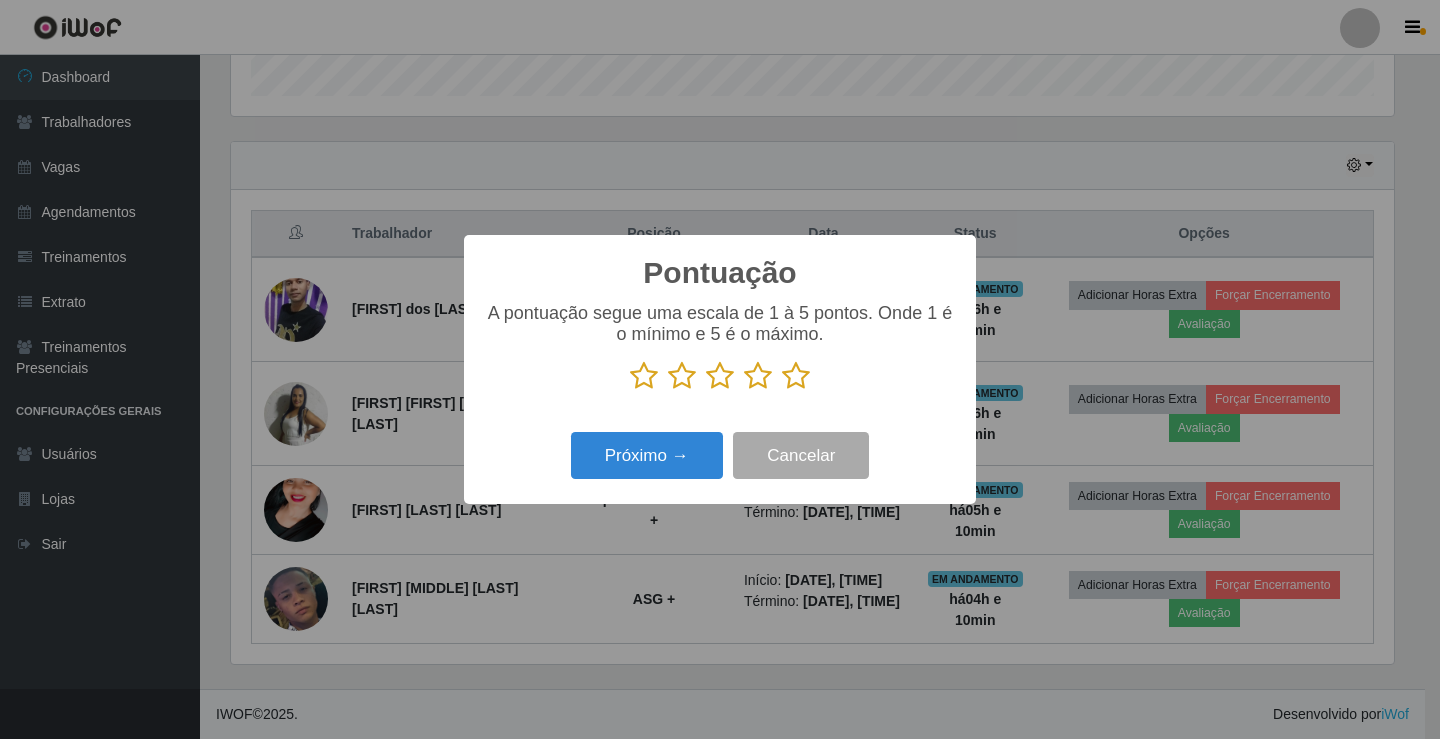 click at bounding box center [682, 376] 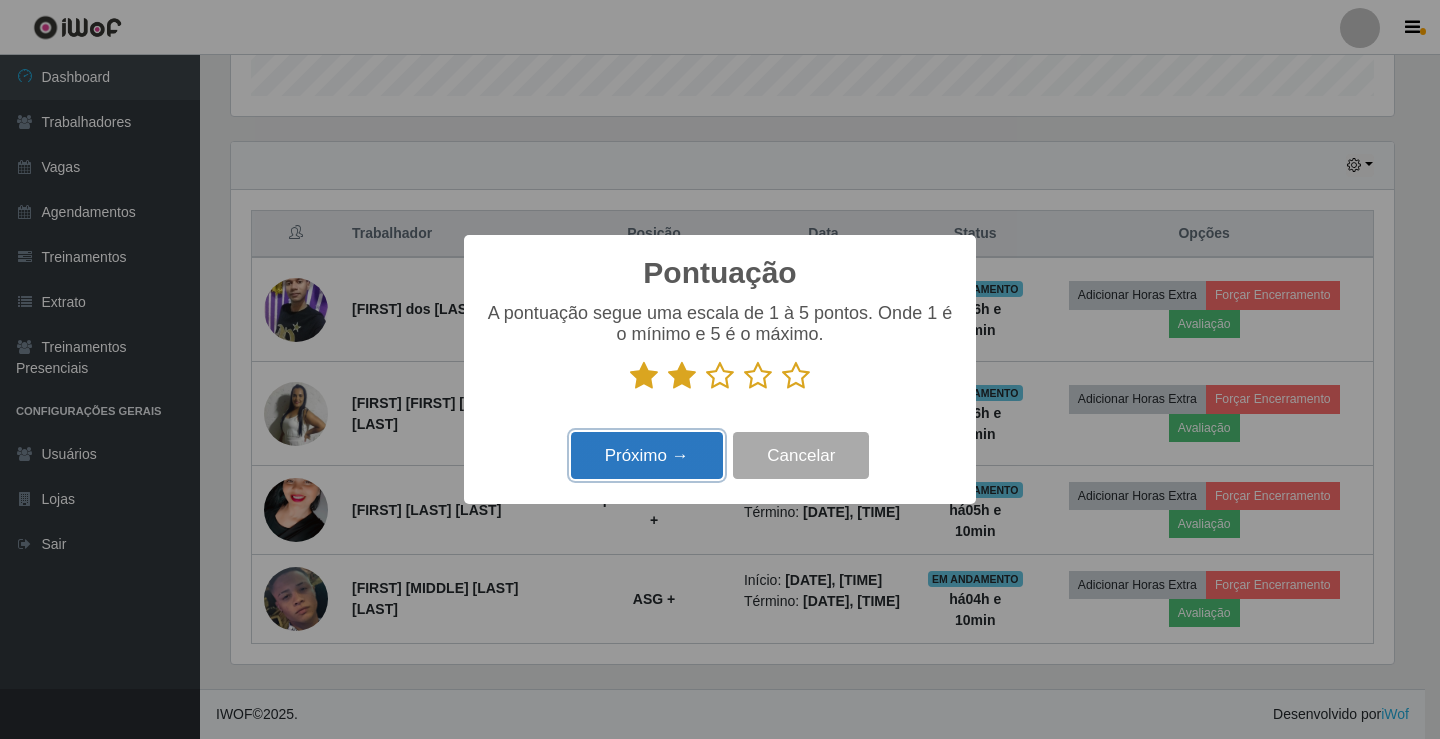 click on "Próximo →" at bounding box center (647, 455) 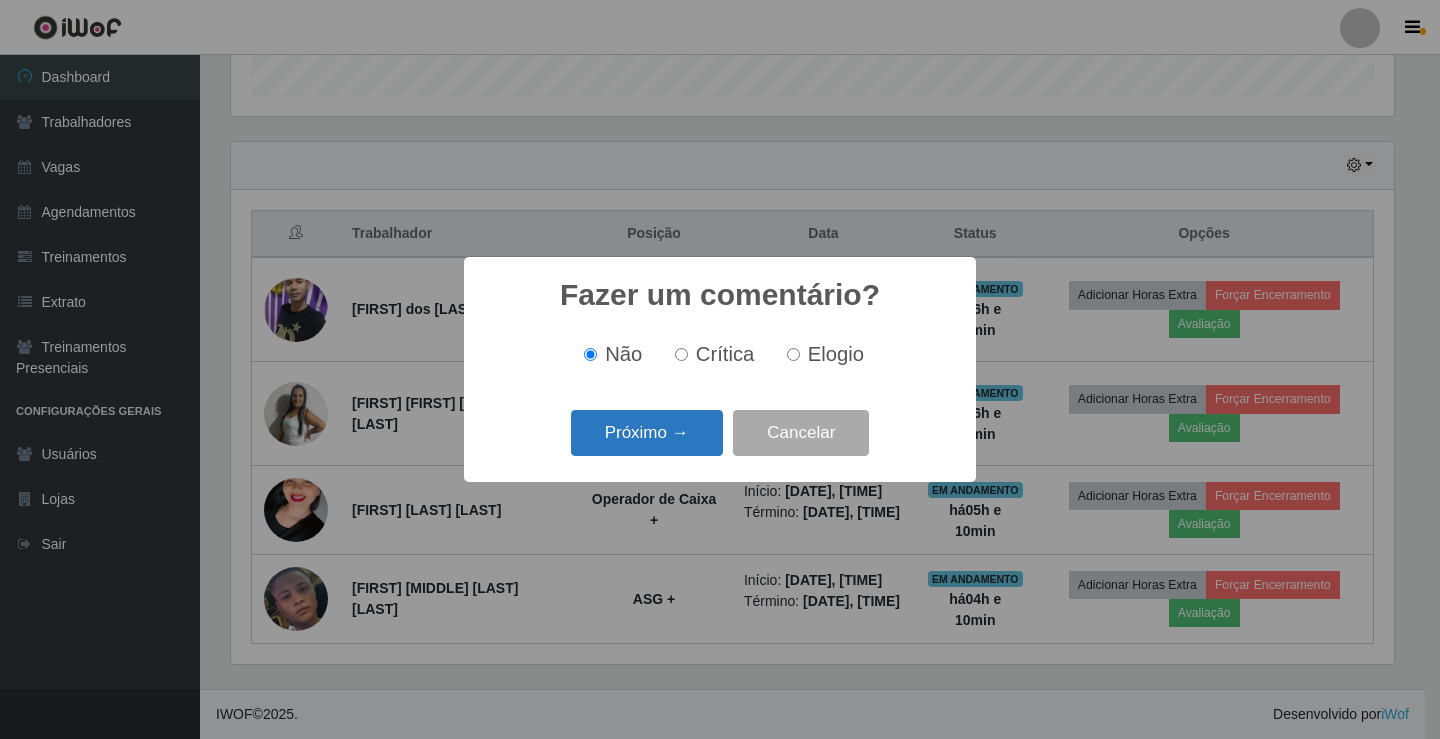 click on "Próximo →" at bounding box center (647, 433) 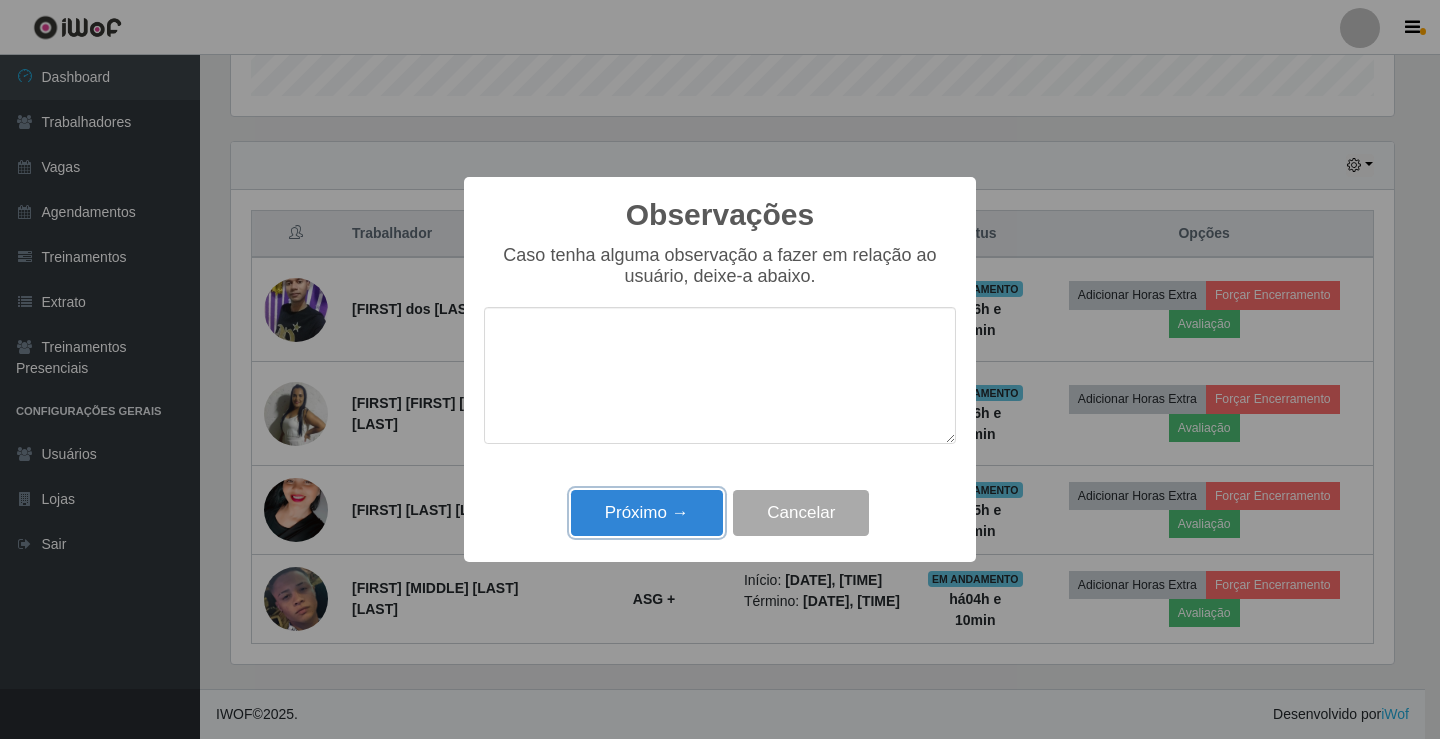 click on "Próximo → Cancelar" at bounding box center [720, 512] 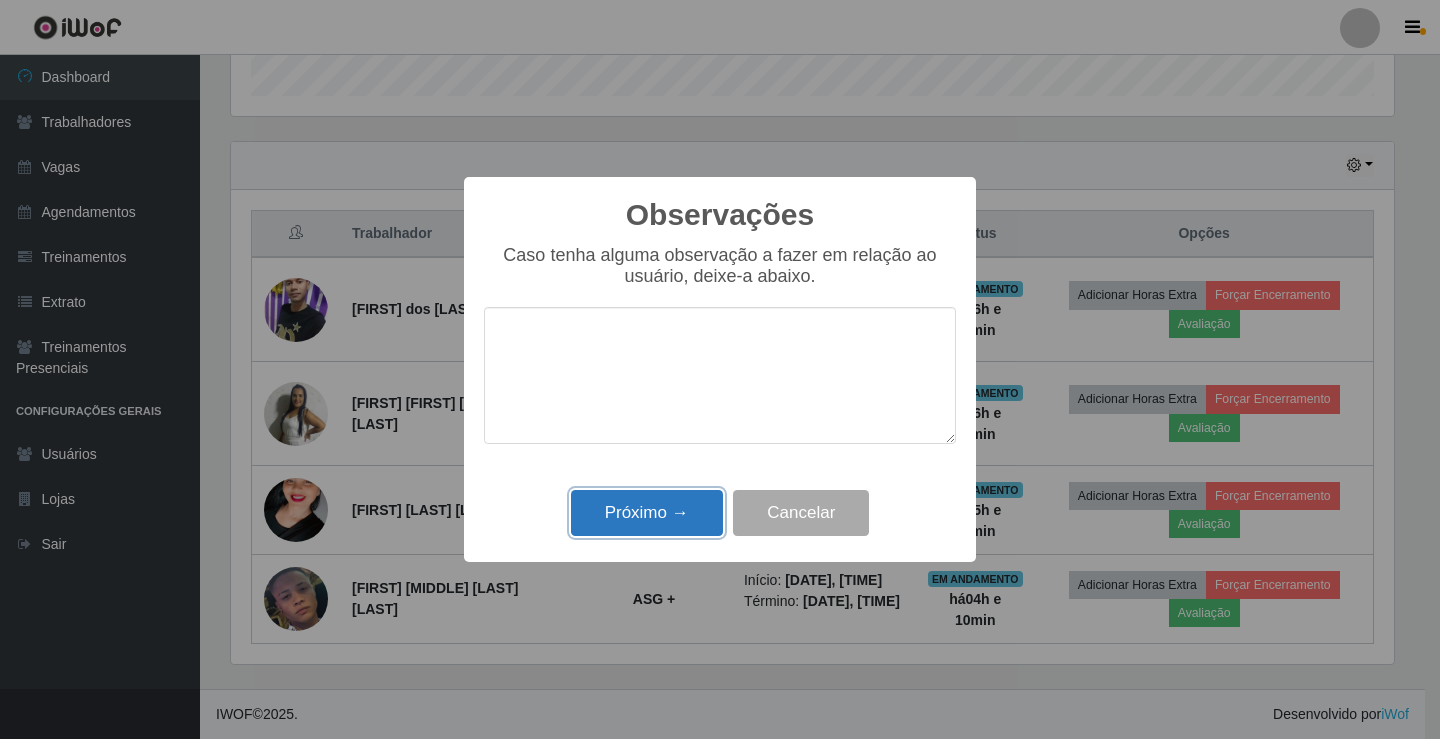 click on "Próximo →" at bounding box center [647, 513] 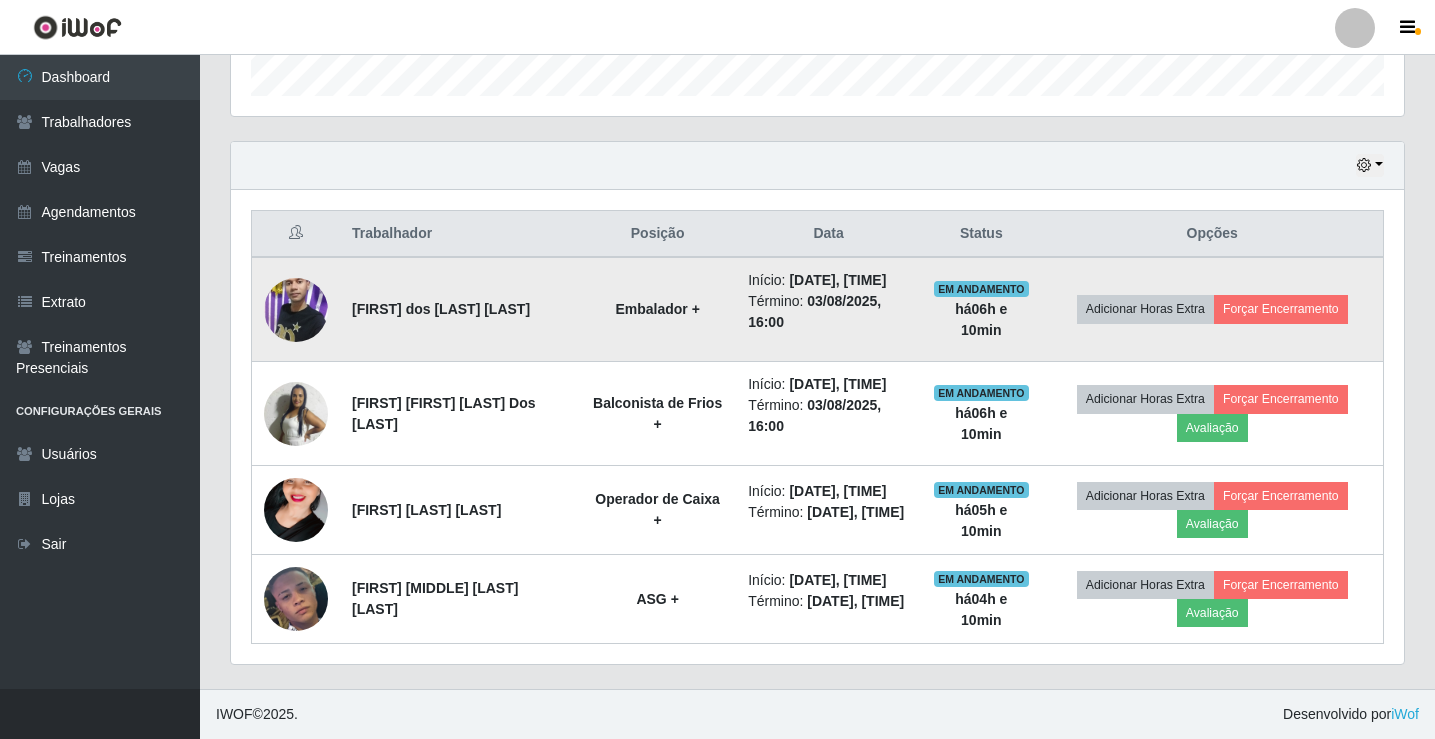 click on "Adicionar Horas Extra Forçar Encerramento" at bounding box center [1212, 309] 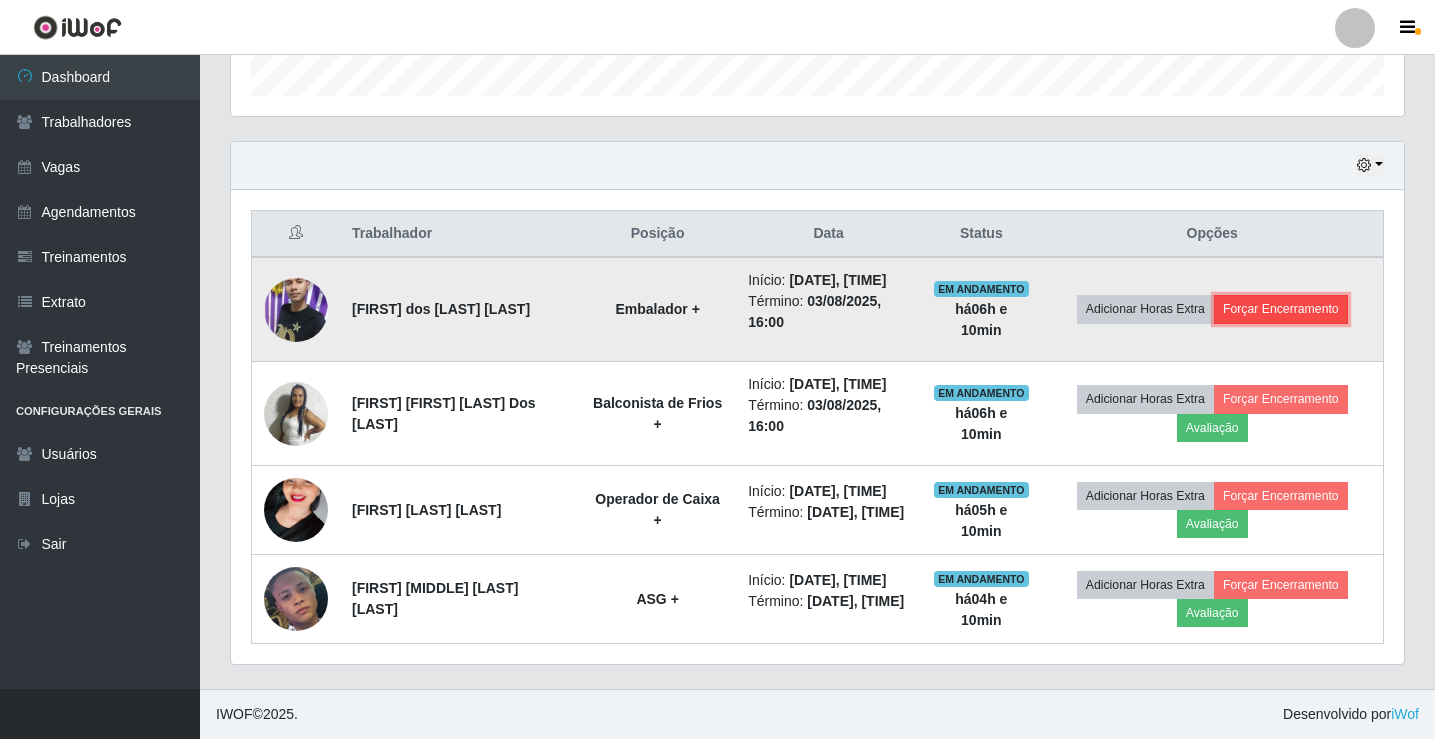 click on "Forçar Encerramento" at bounding box center [1281, 309] 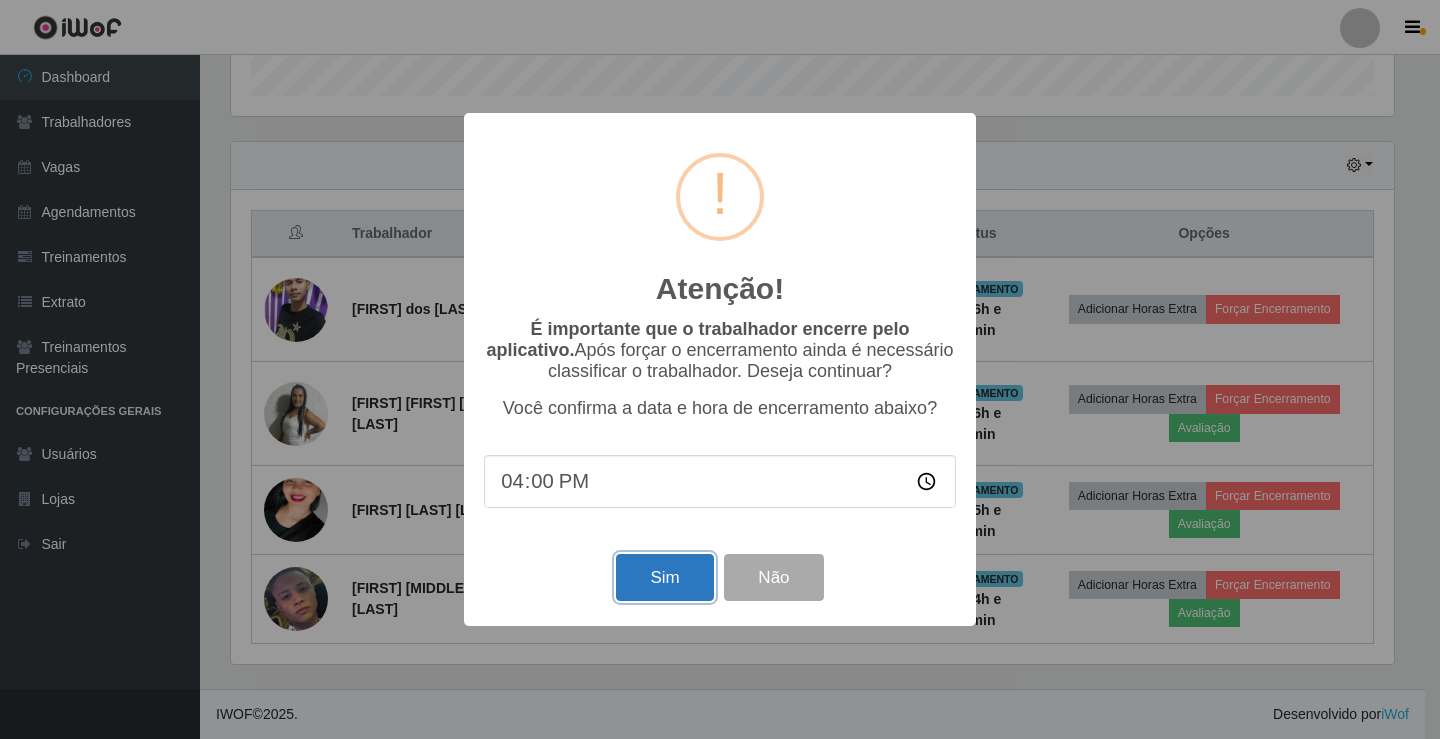 drag, startPoint x: 685, startPoint y: 575, endPoint x: 687, endPoint y: 563, distance: 12.165525 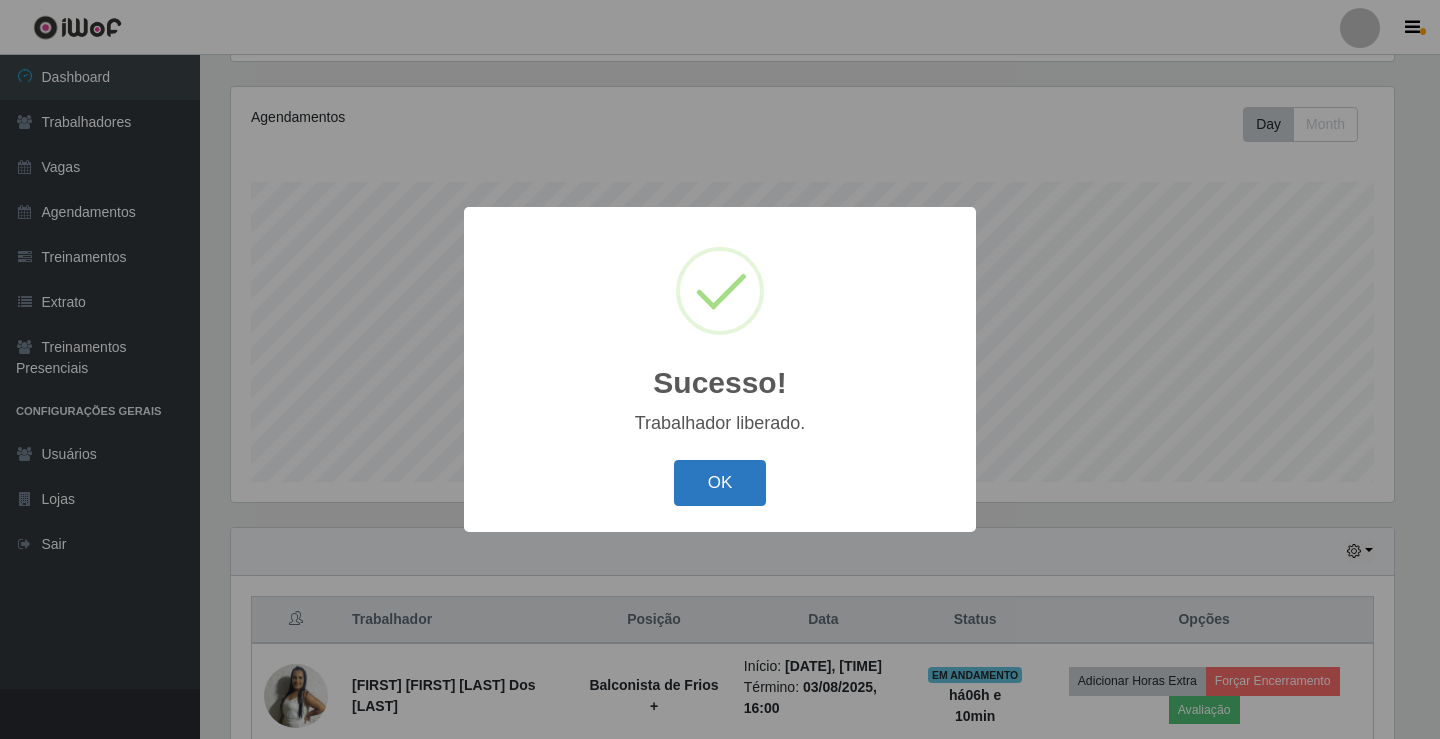 click on "OK" at bounding box center (720, 483) 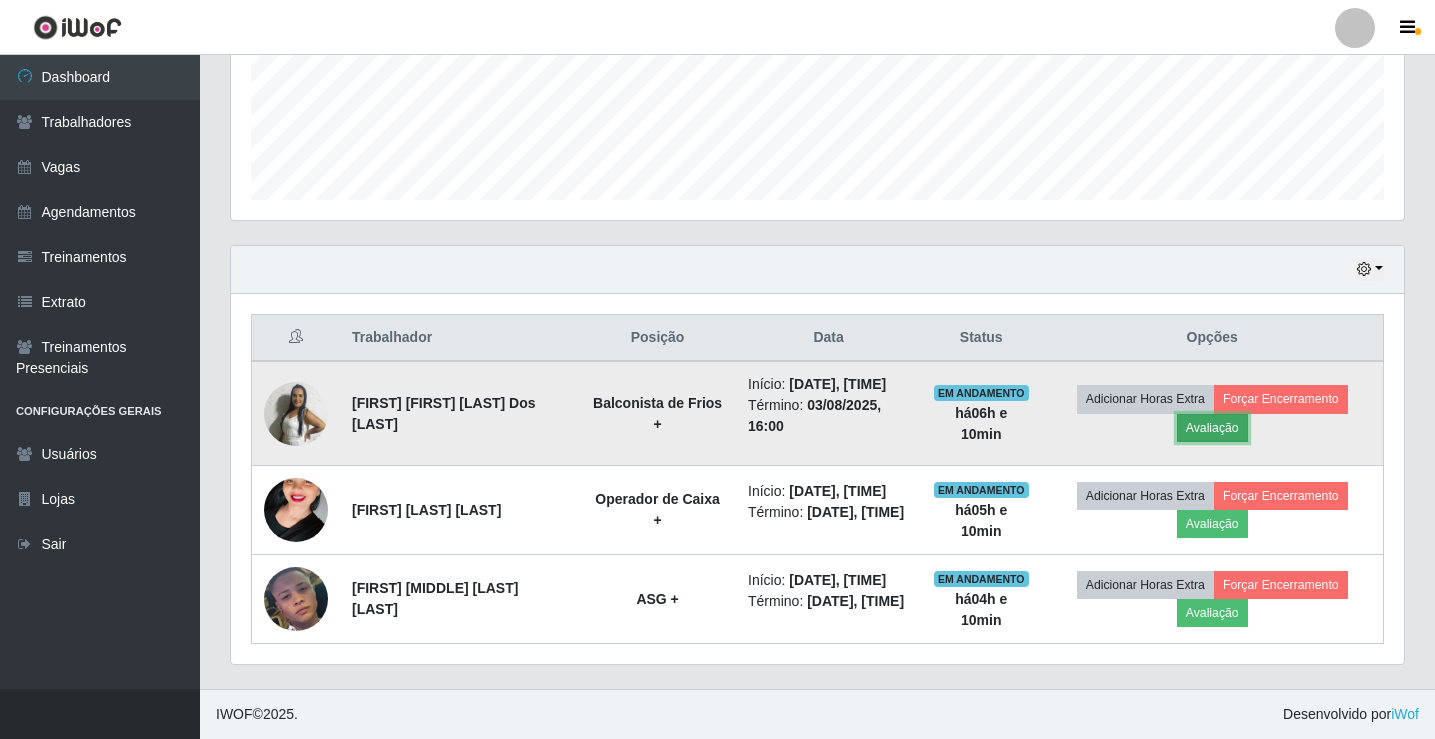 click on "Avaliação" at bounding box center (1212, 428) 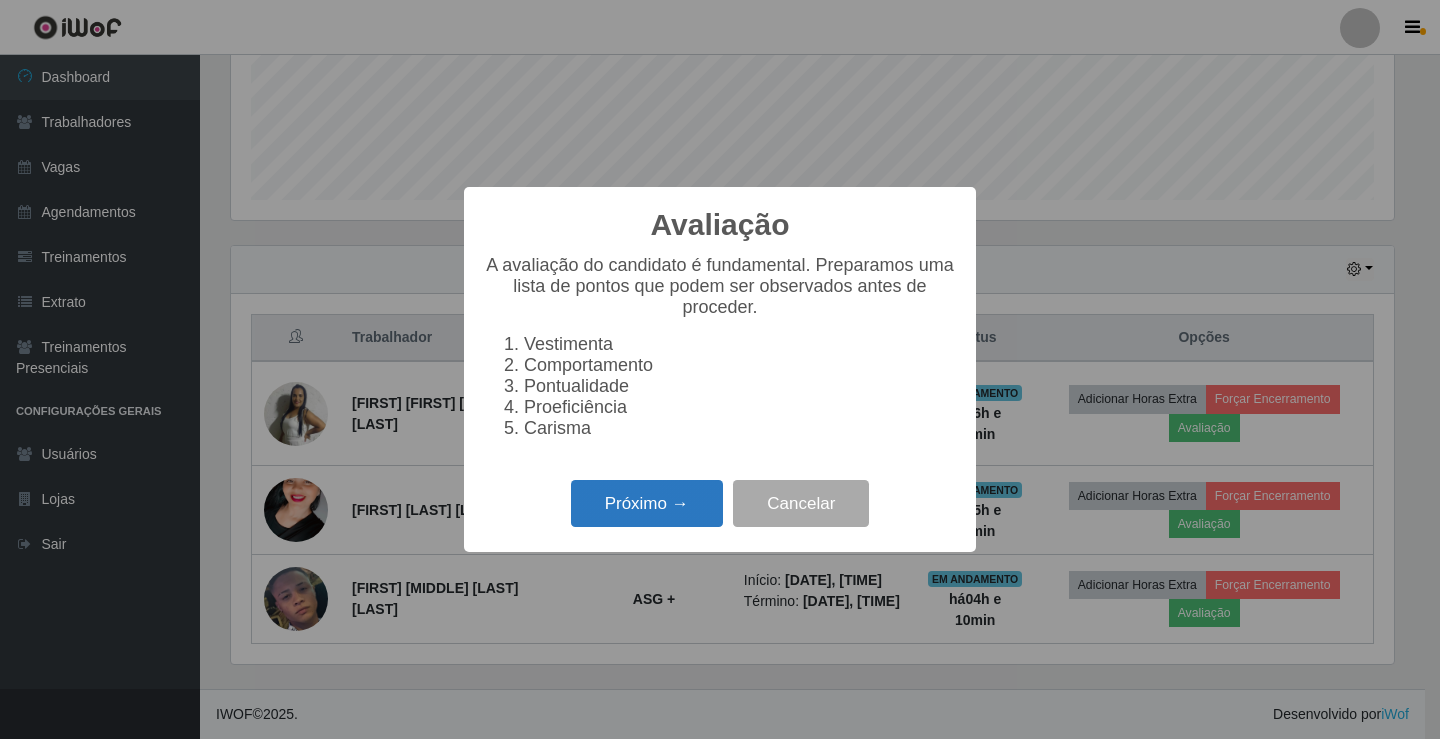 click on "Próximo →" at bounding box center (647, 503) 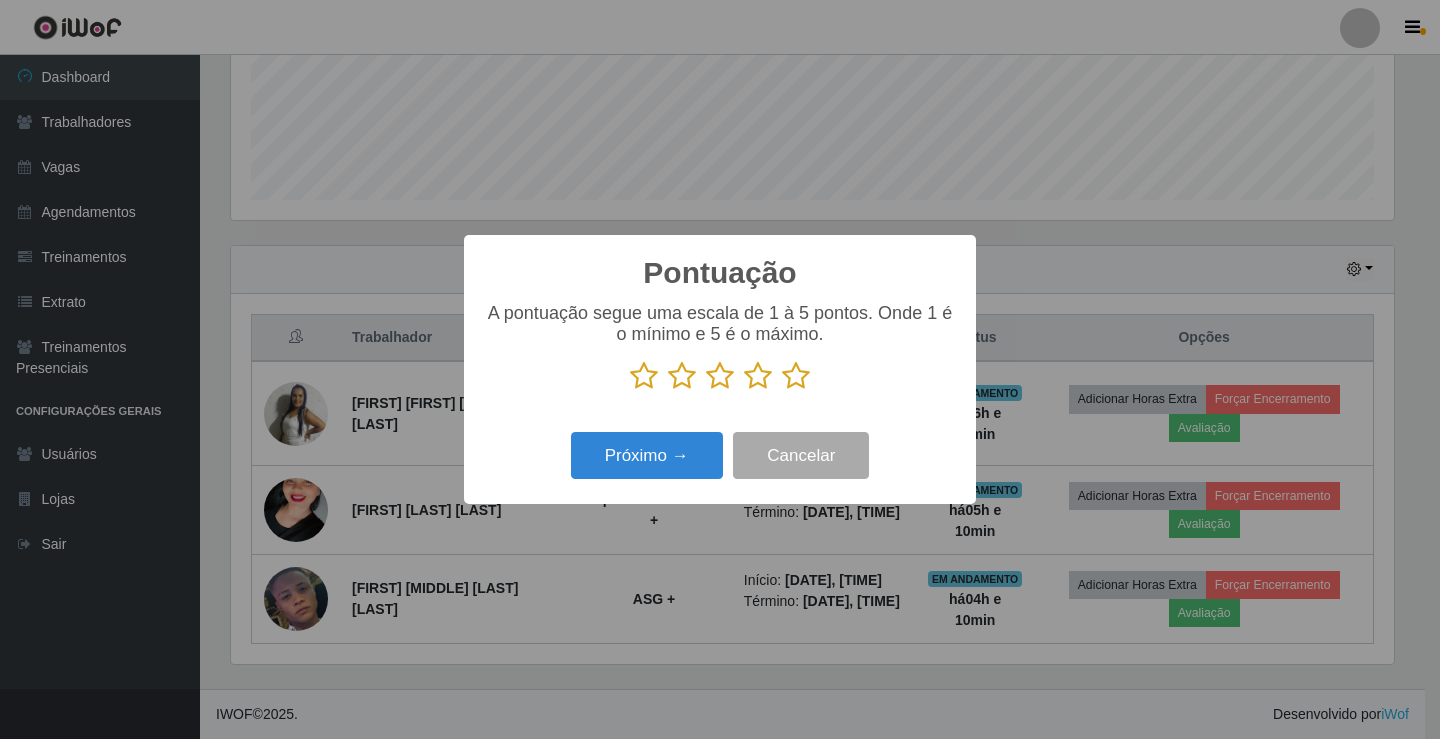 click on "Próximo →" at bounding box center (647, 455) 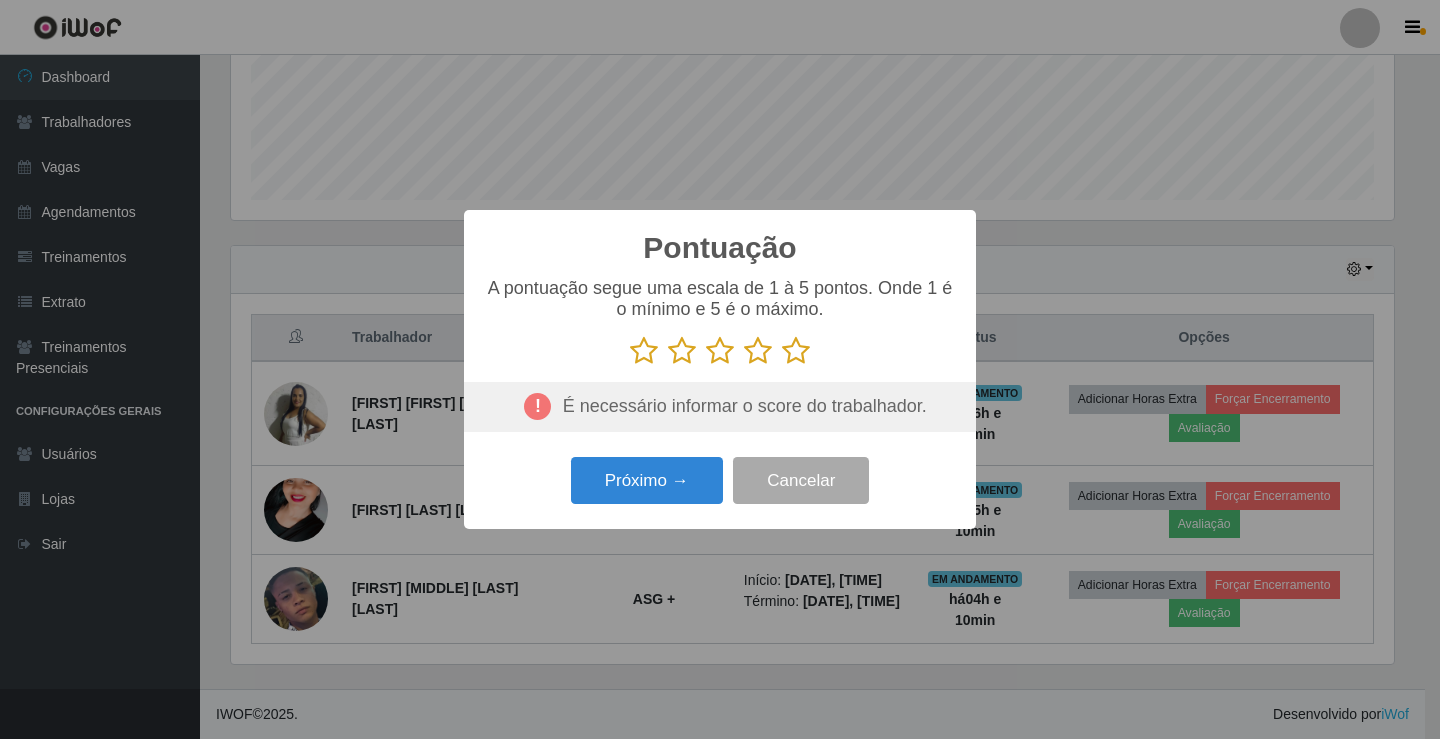 click at bounding box center [720, 351] 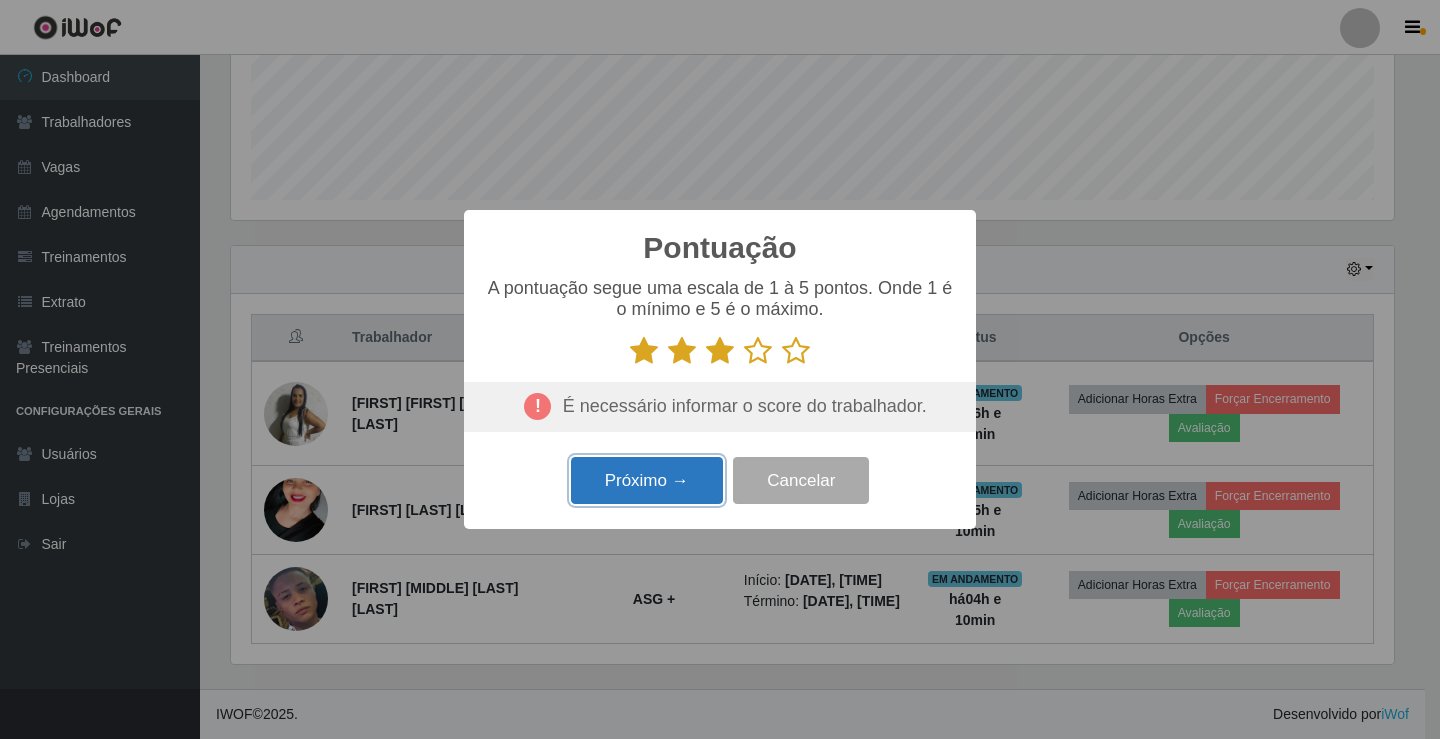 click on "Próximo →" at bounding box center [647, 480] 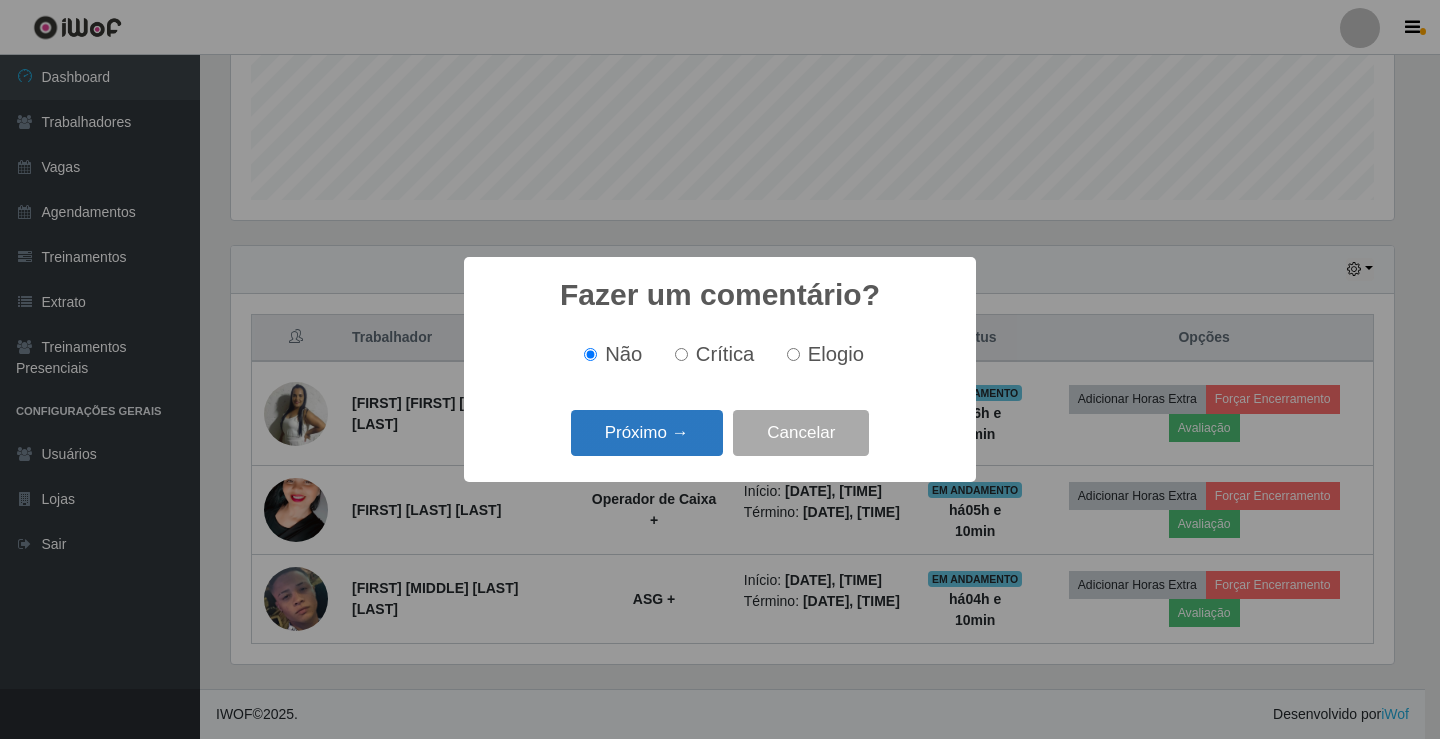 click on "Próximo →" at bounding box center (647, 433) 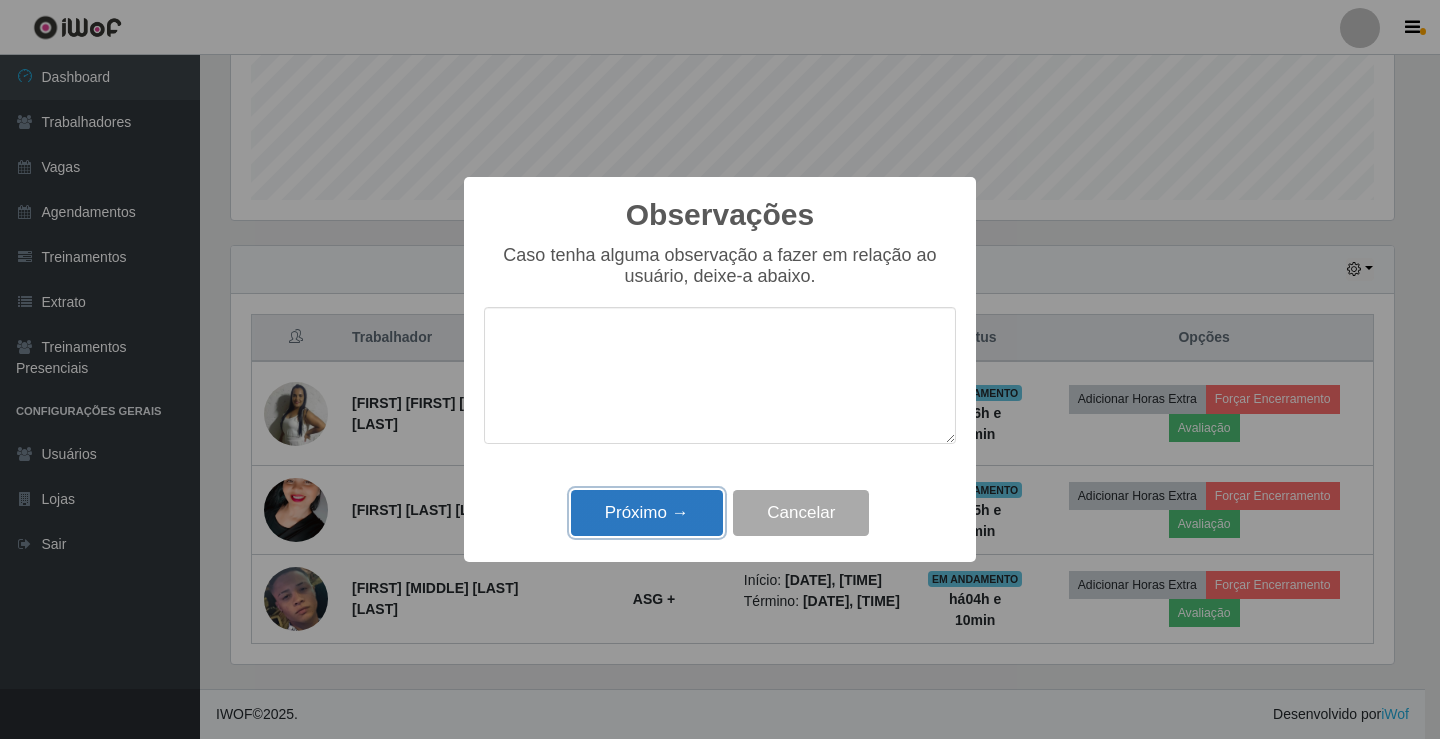 click on "Próximo →" at bounding box center (647, 513) 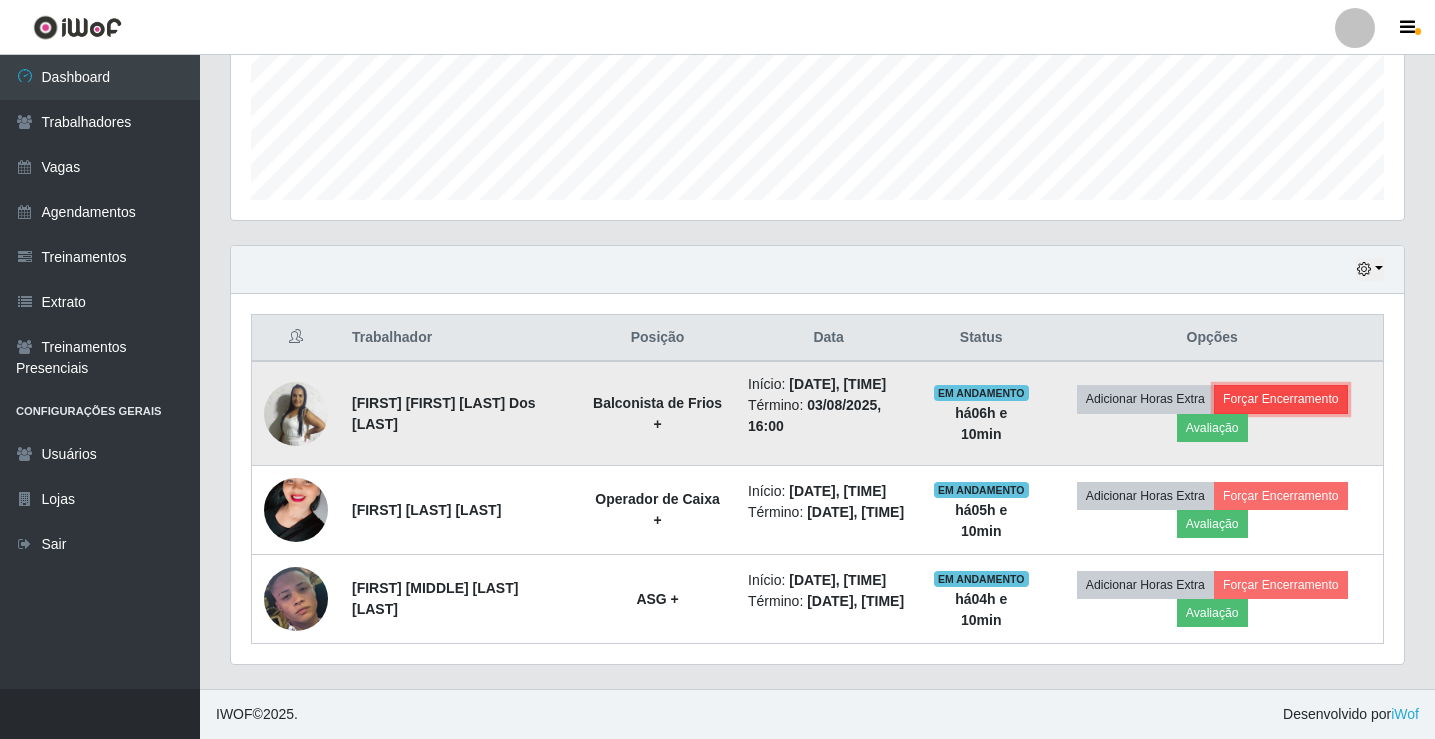 click on "Forçar Encerramento" at bounding box center [1281, 399] 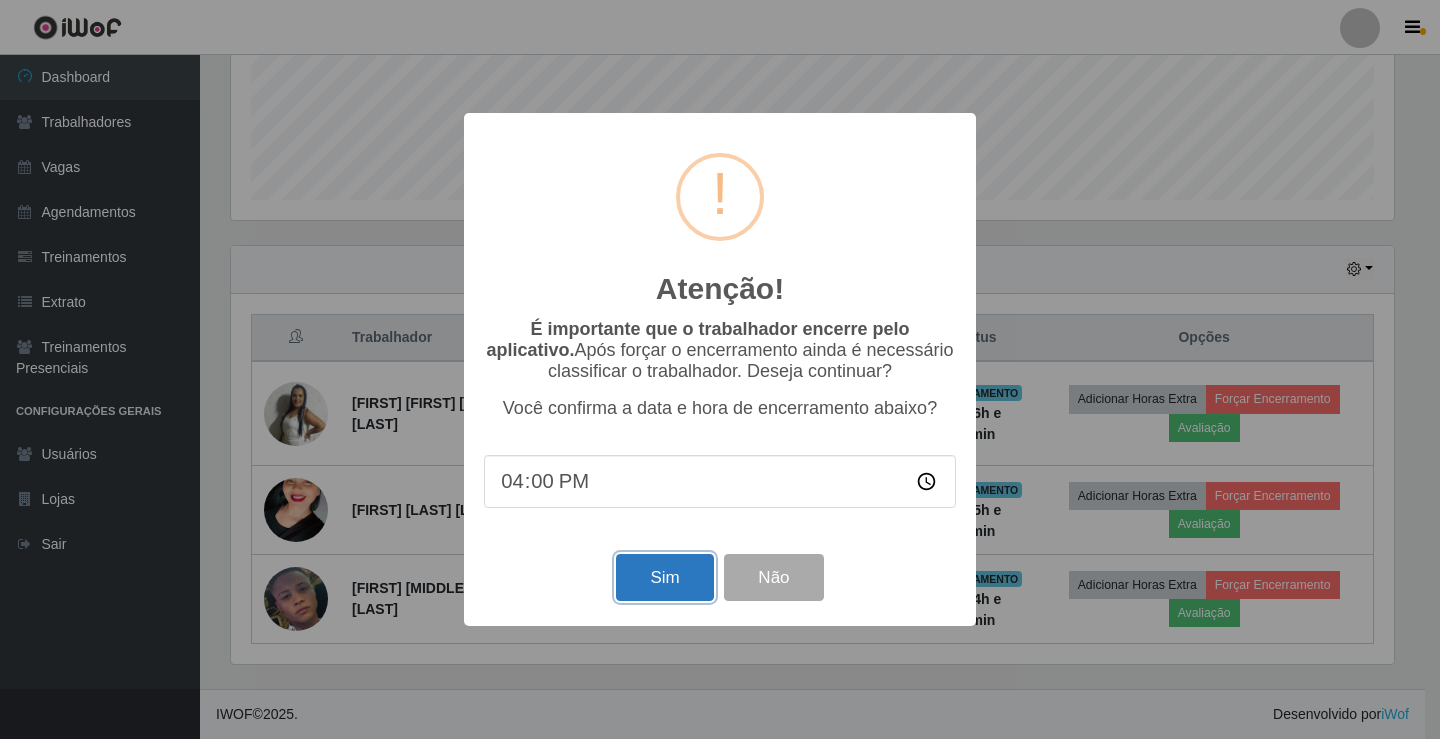drag, startPoint x: 675, startPoint y: 594, endPoint x: 682, endPoint y: 583, distance: 13.038404 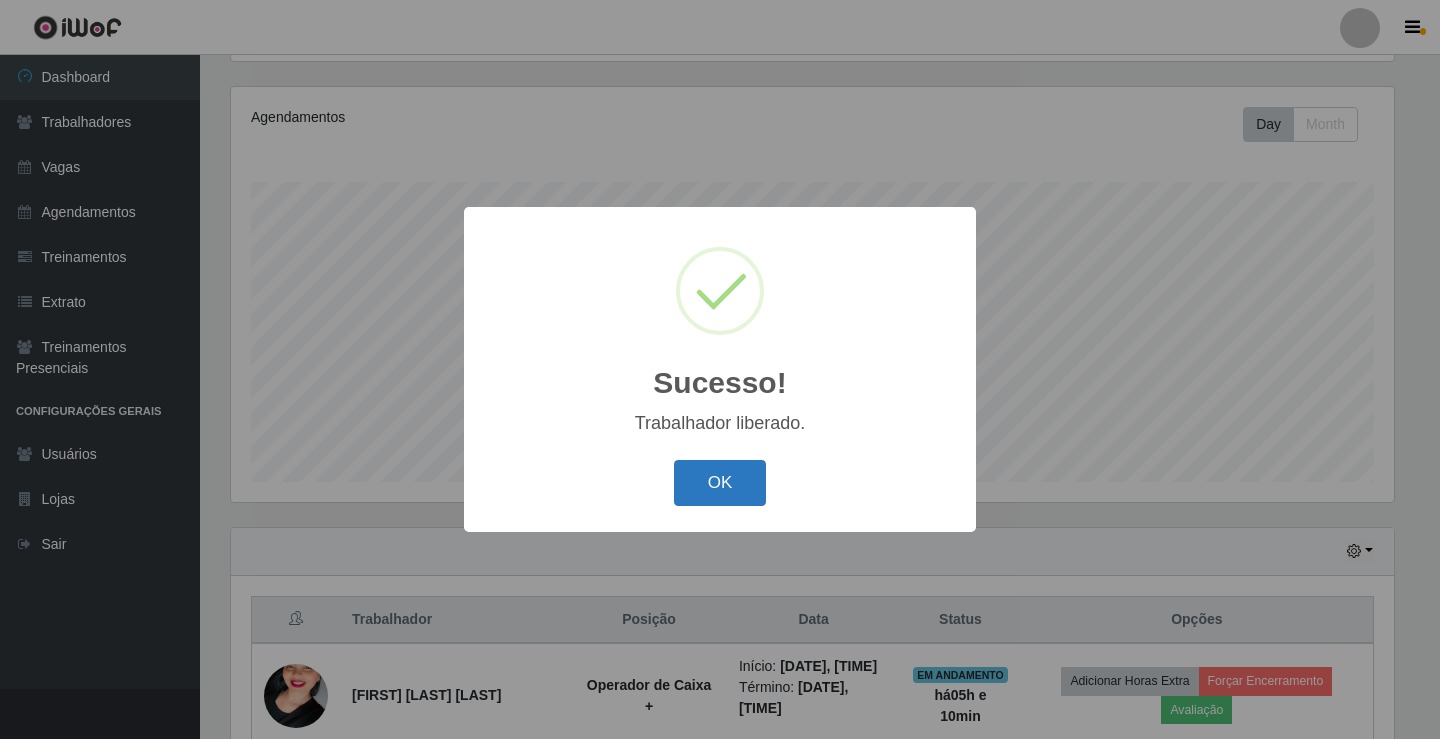 click on "OK" at bounding box center [720, 483] 